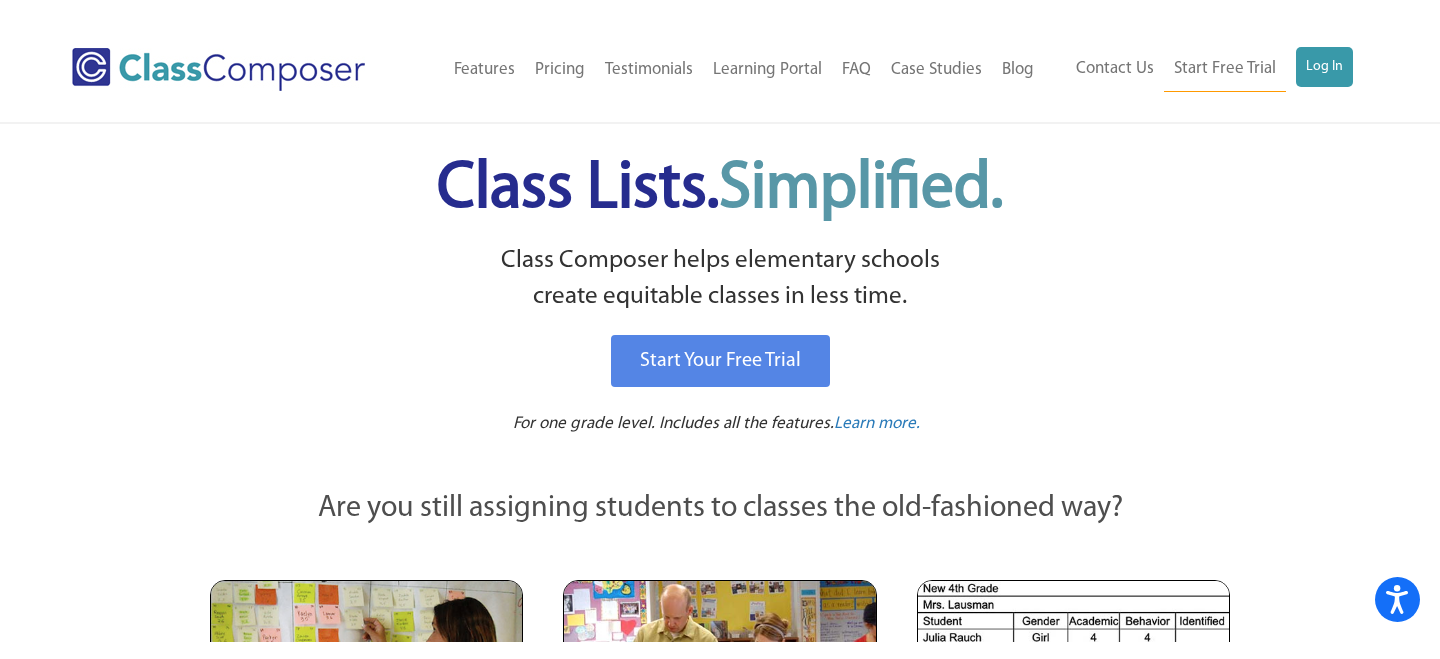 scroll, scrollTop: 0, scrollLeft: 0, axis: both 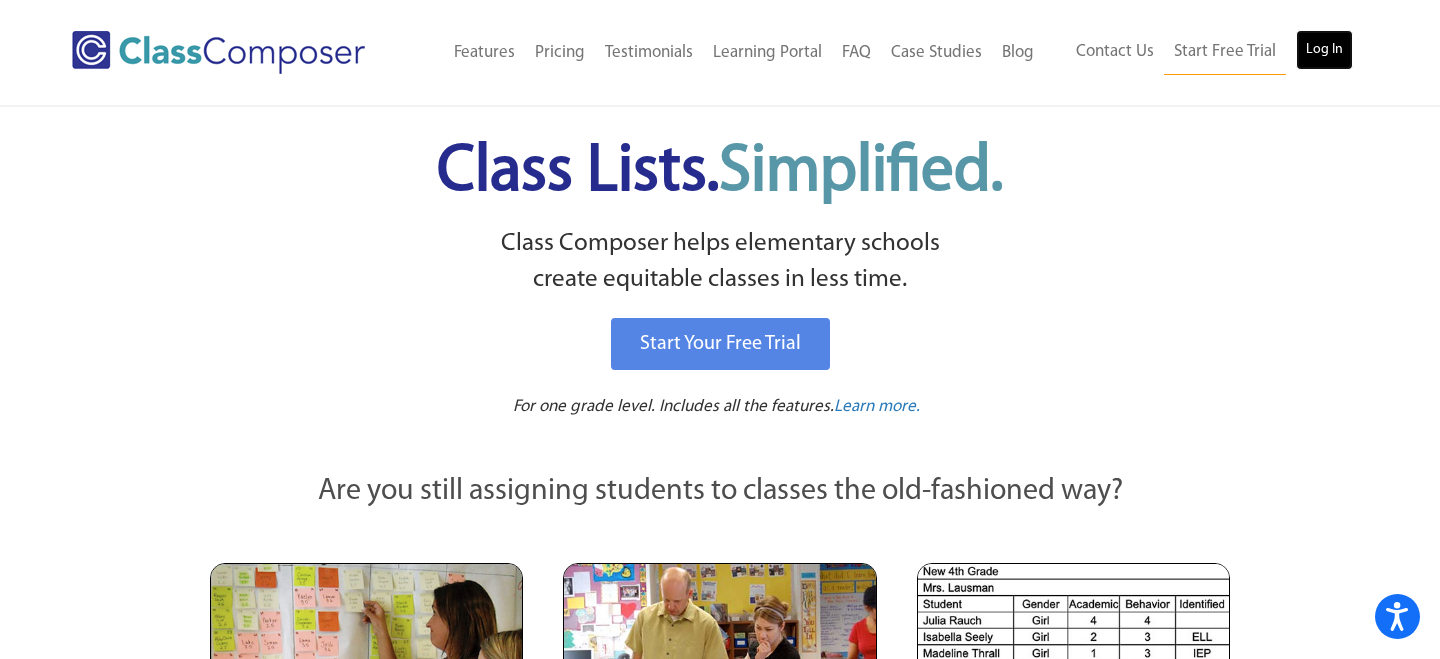 click on "Log In" at bounding box center (1324, 50) 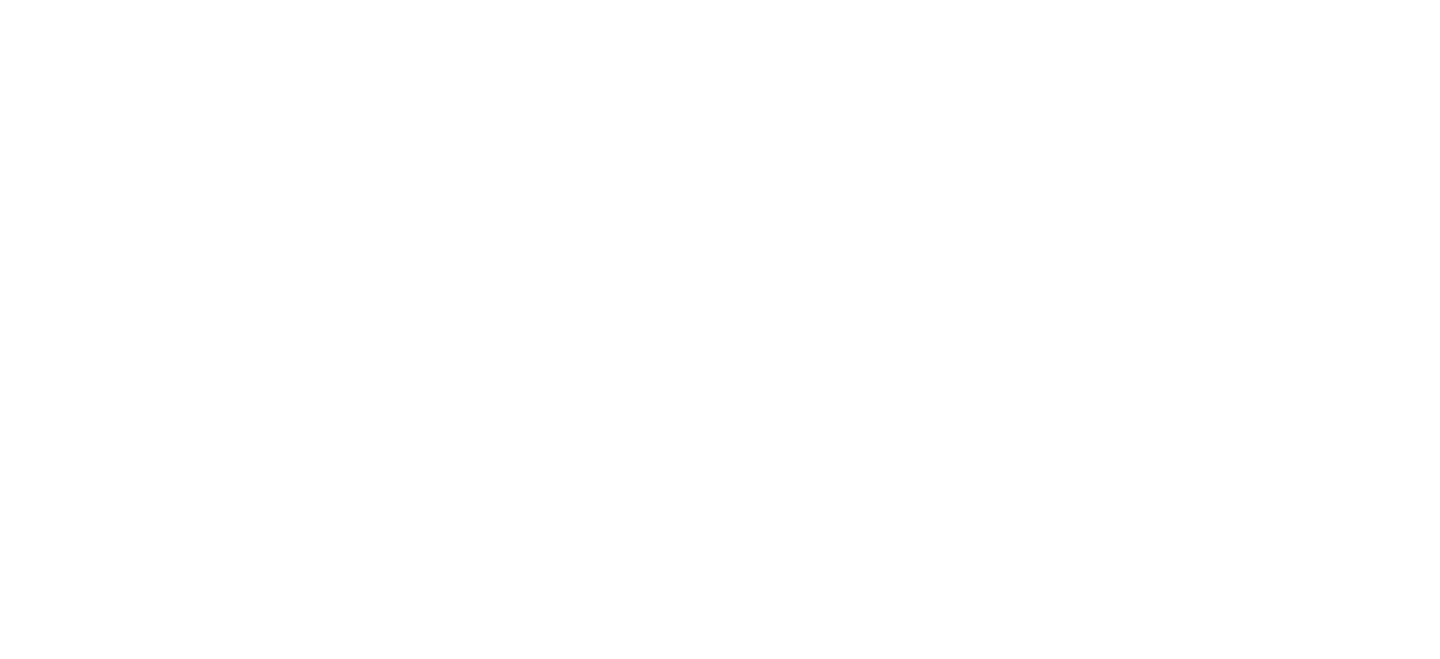 scroll, scrollTop: 0, scrollLeft: 0, axis: both 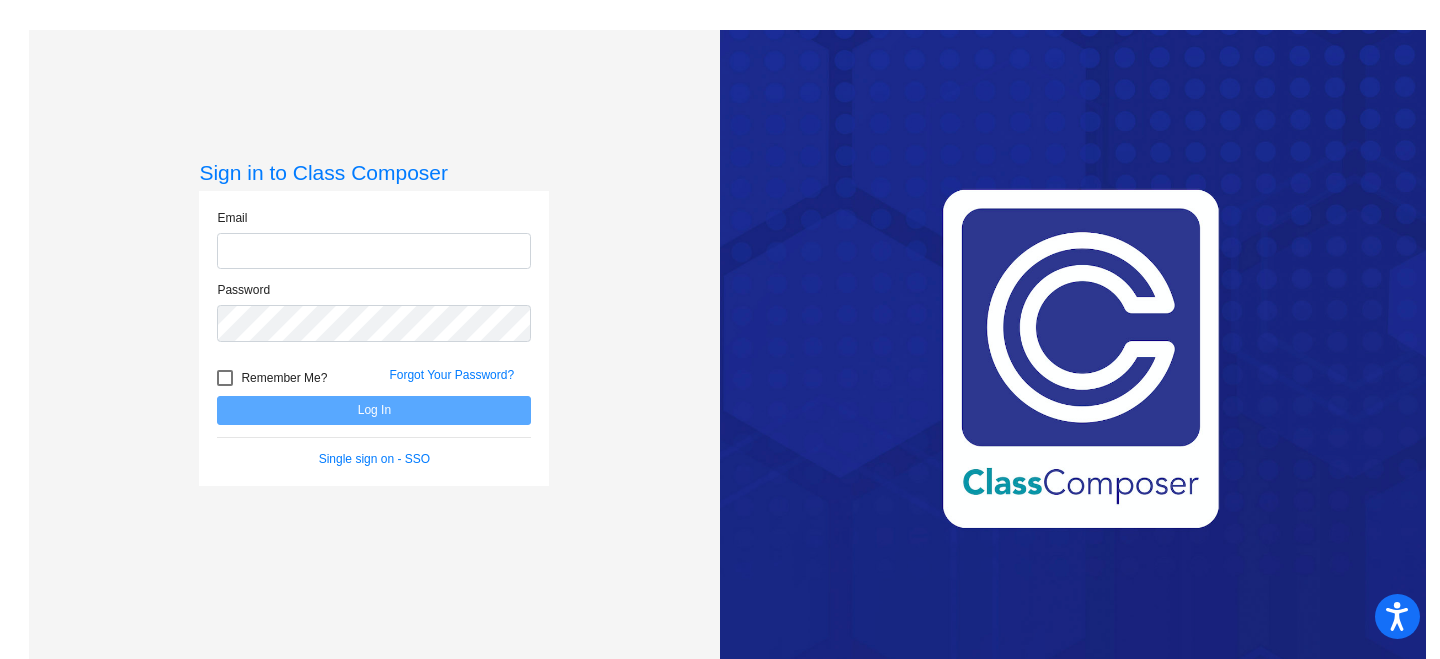 type on "[EMAIL]" 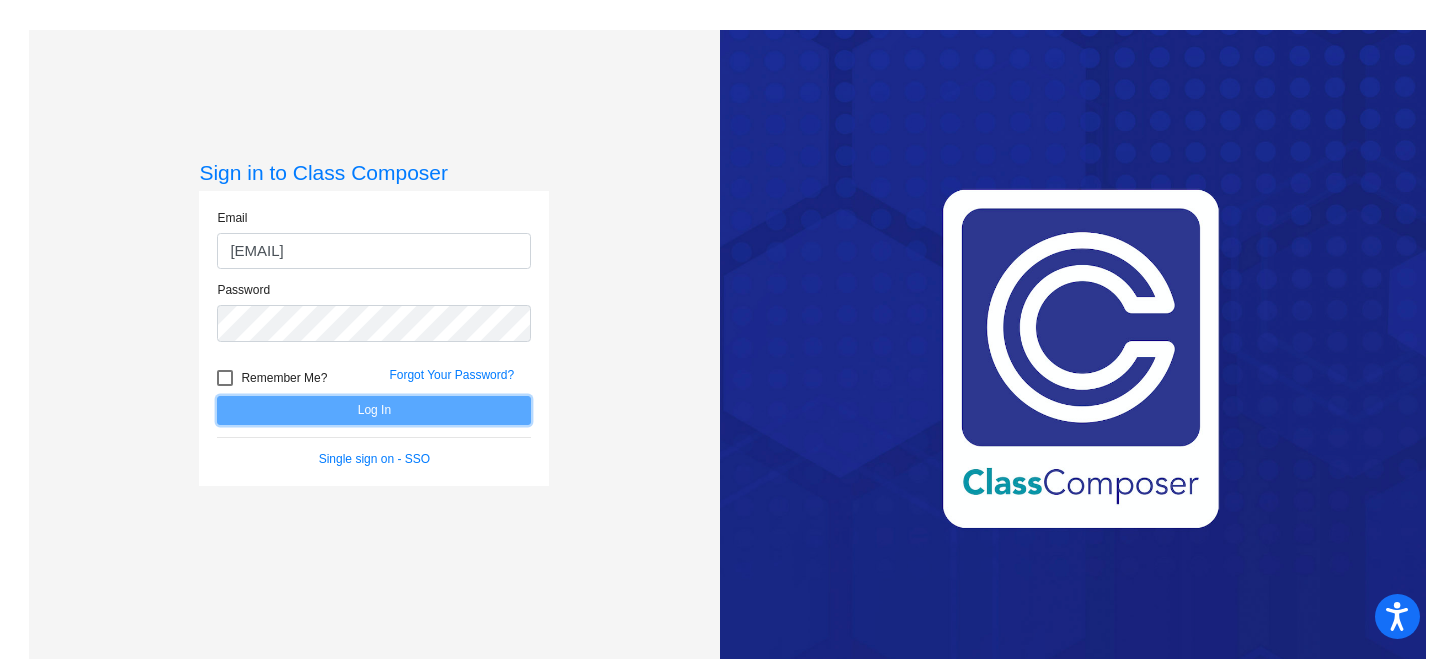 click on "Log In" 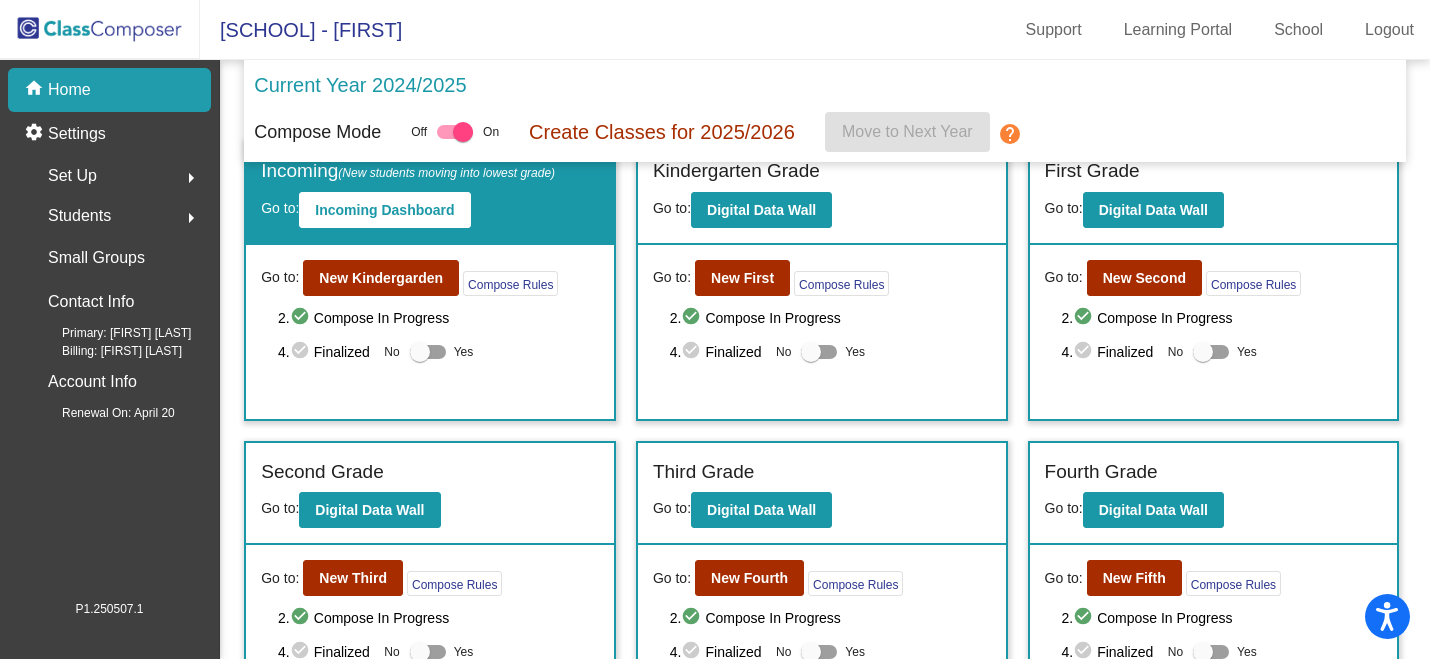 scroll, scrollTop: 0, scrollLeft: 0, axis: both 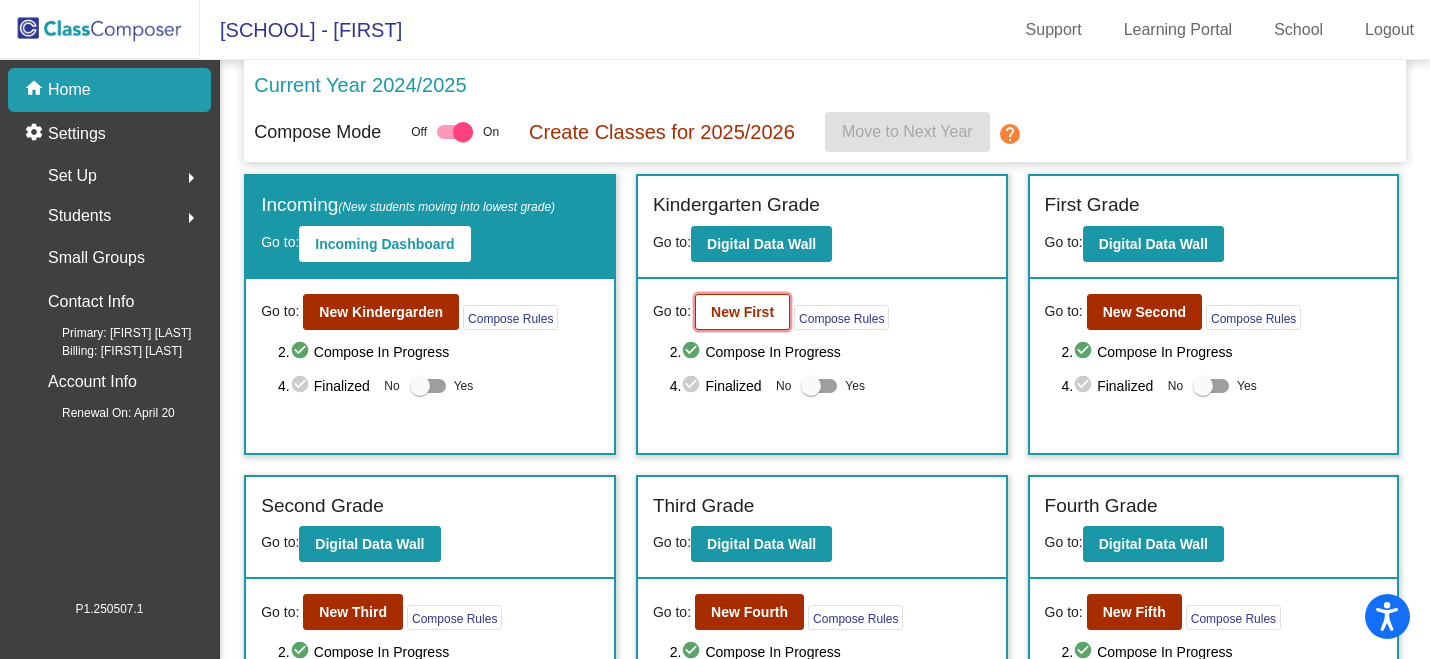 click on "New First" 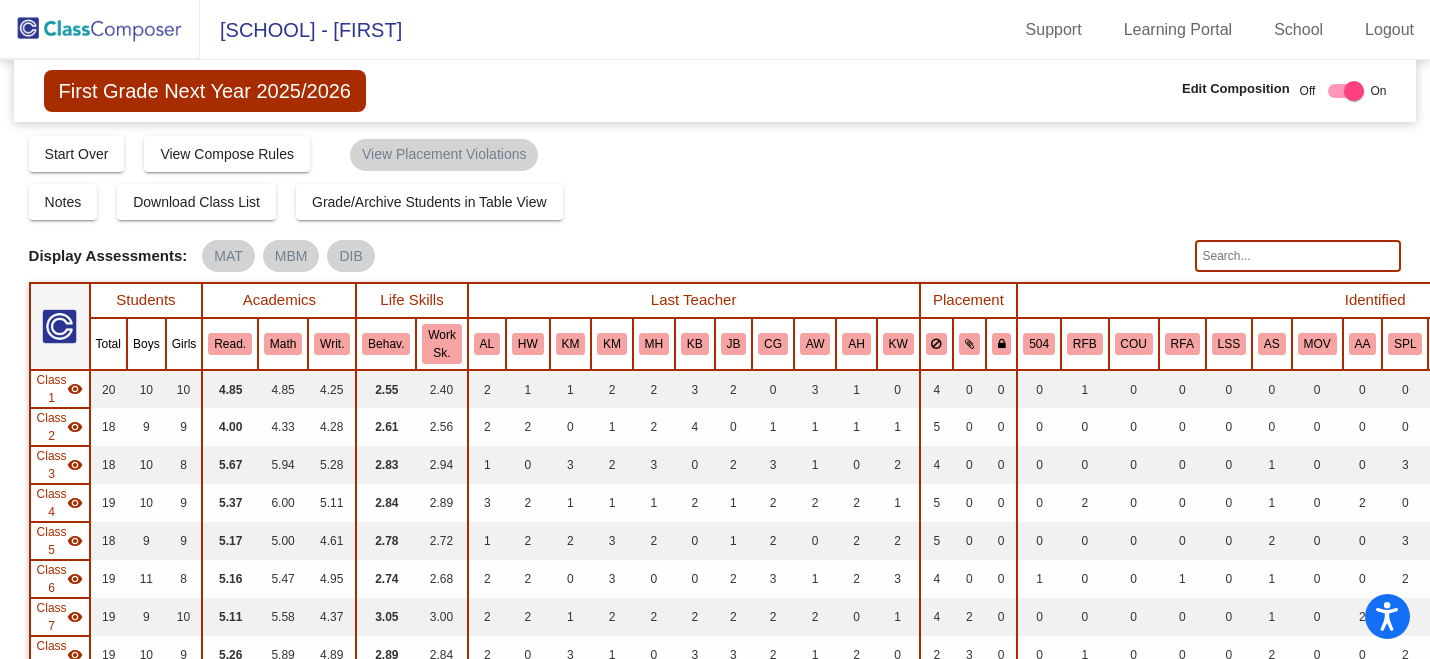 click 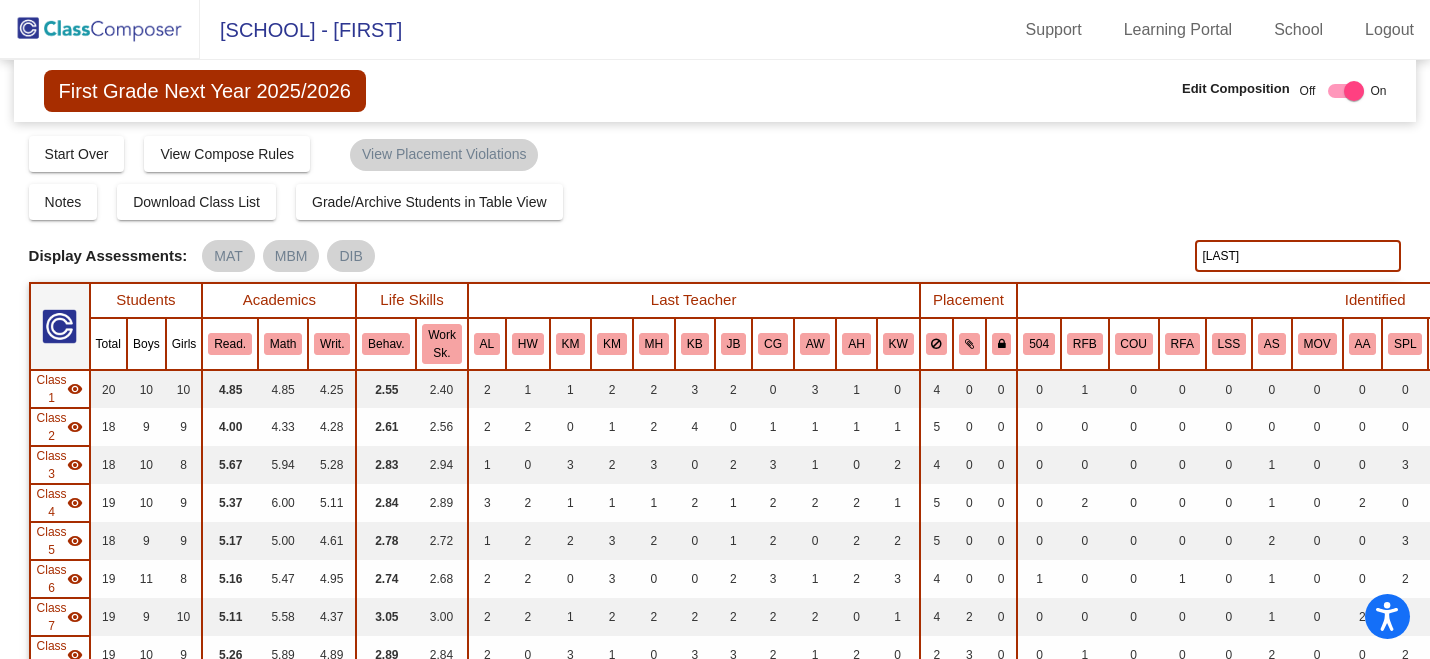 type on "brooks" 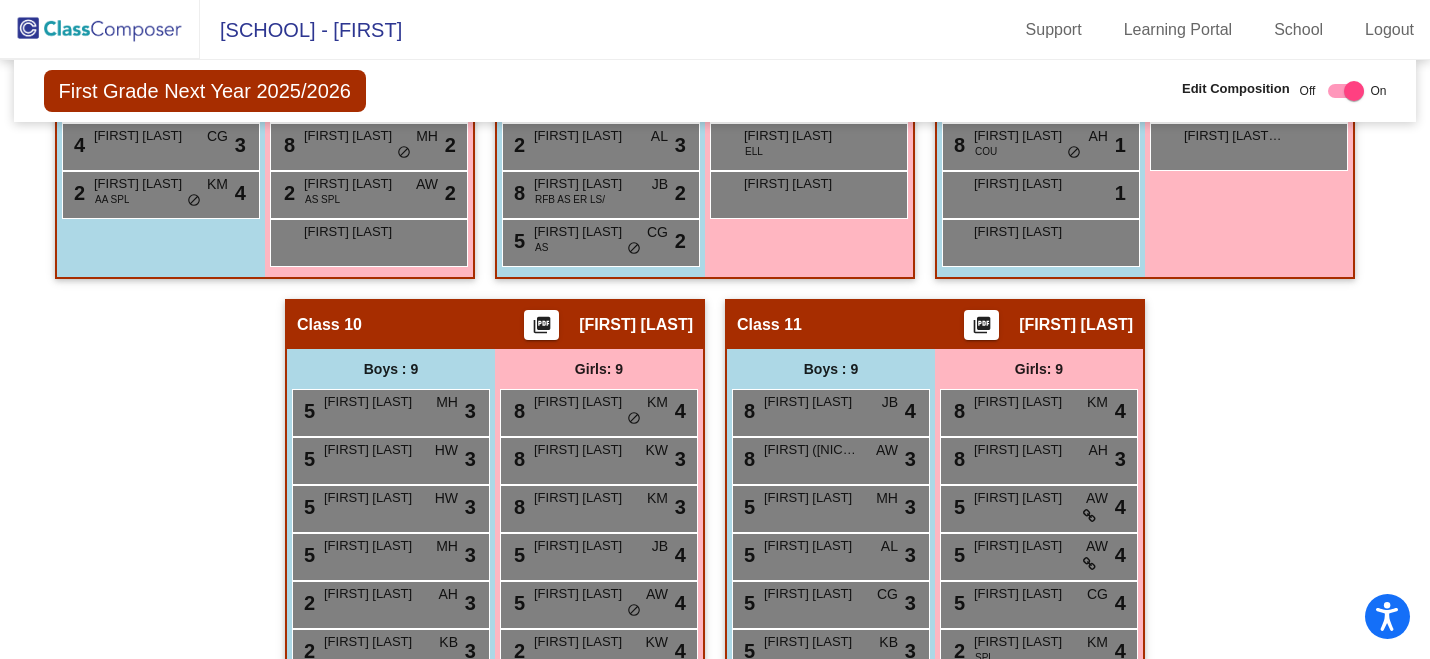 scroll, scrollTop: 2633, scrollLeft: 0, axis: vertical 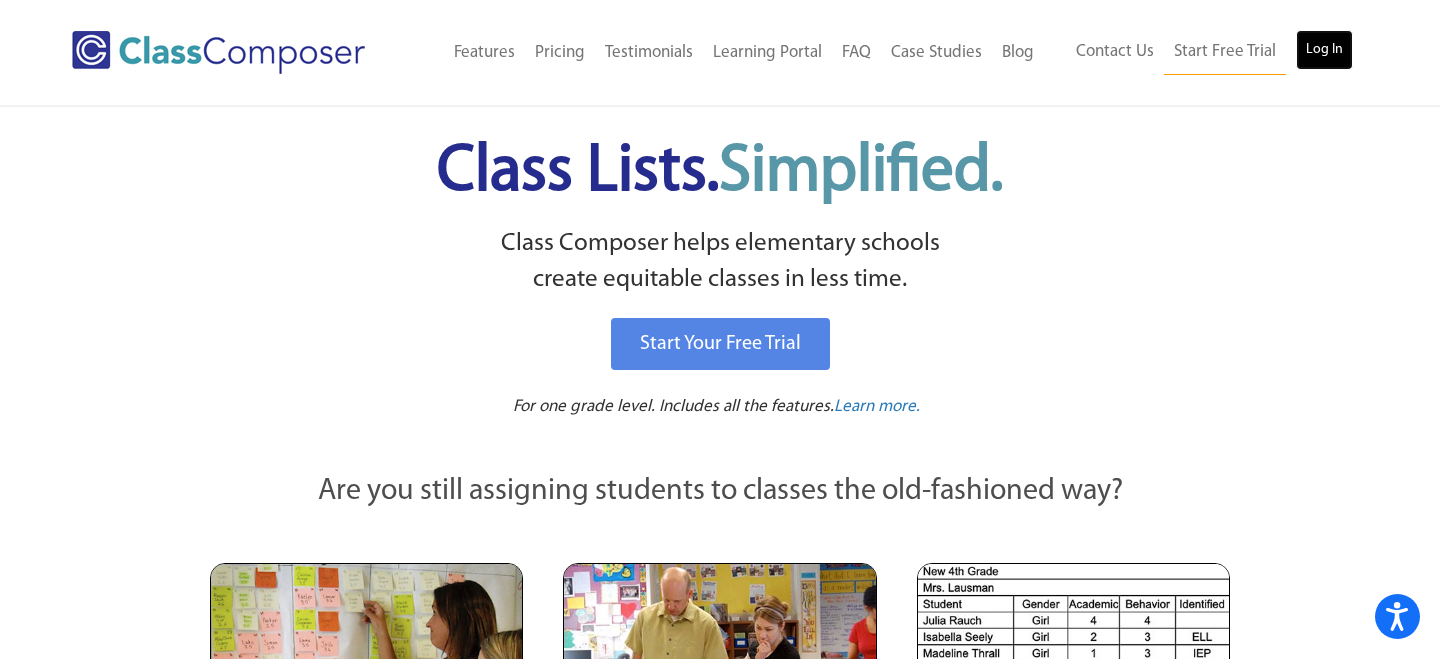 click on "Log In" at bounding box center (1324, 50) 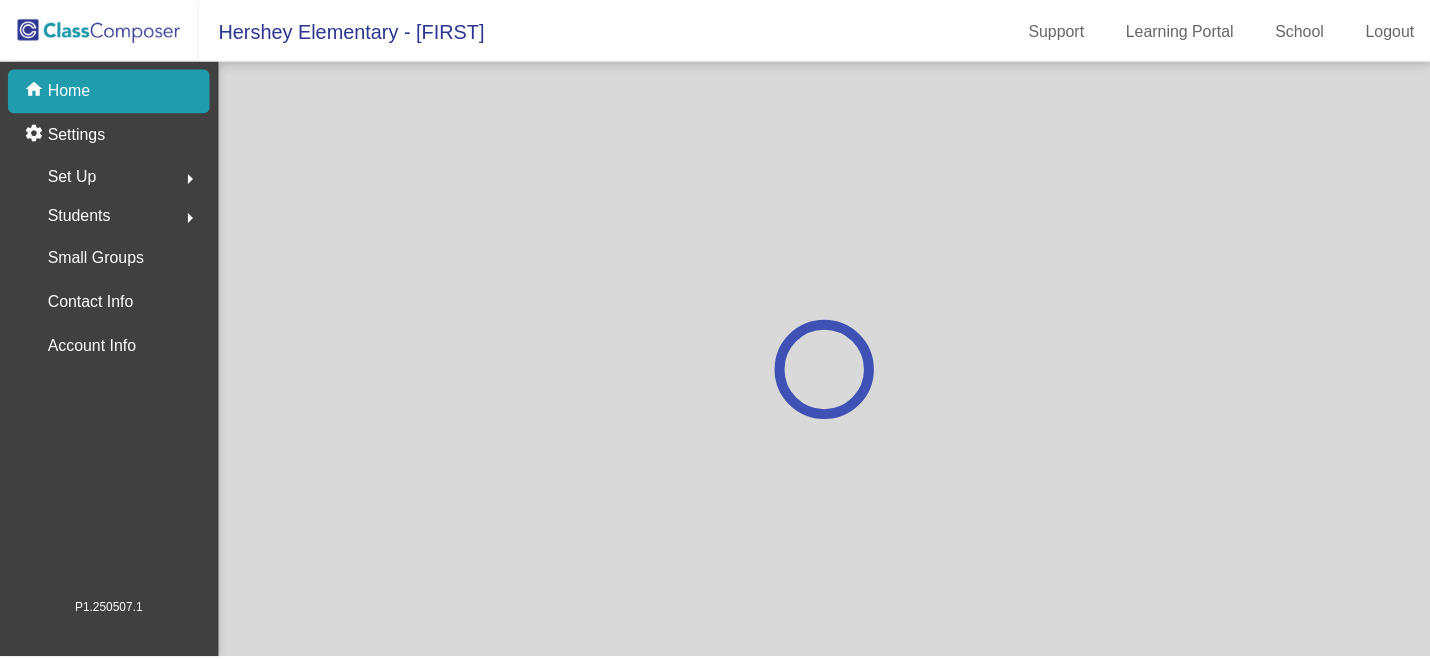scroll, scrollTop: 0, scrollLeft: 0, axis: both 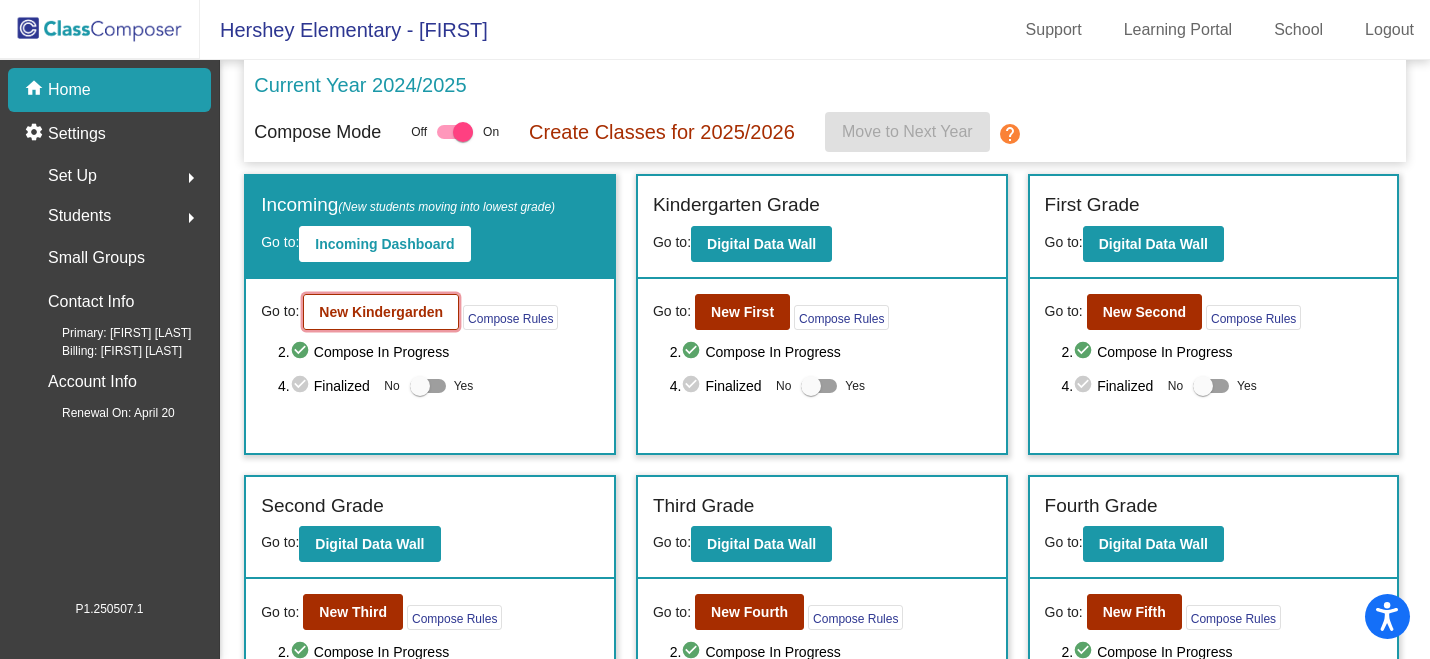 click on "New Kindergarden" 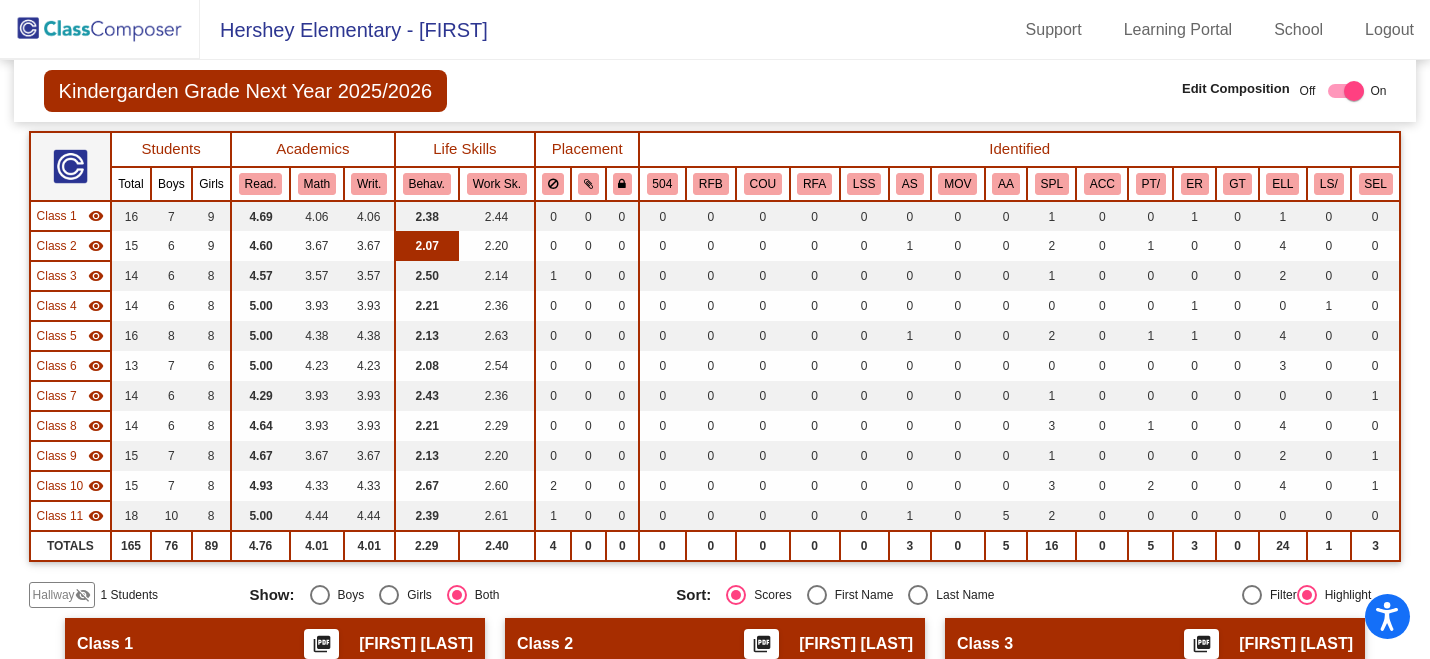 scroll, scrollTop: 463, scrollLeft: 0, axis: vertical 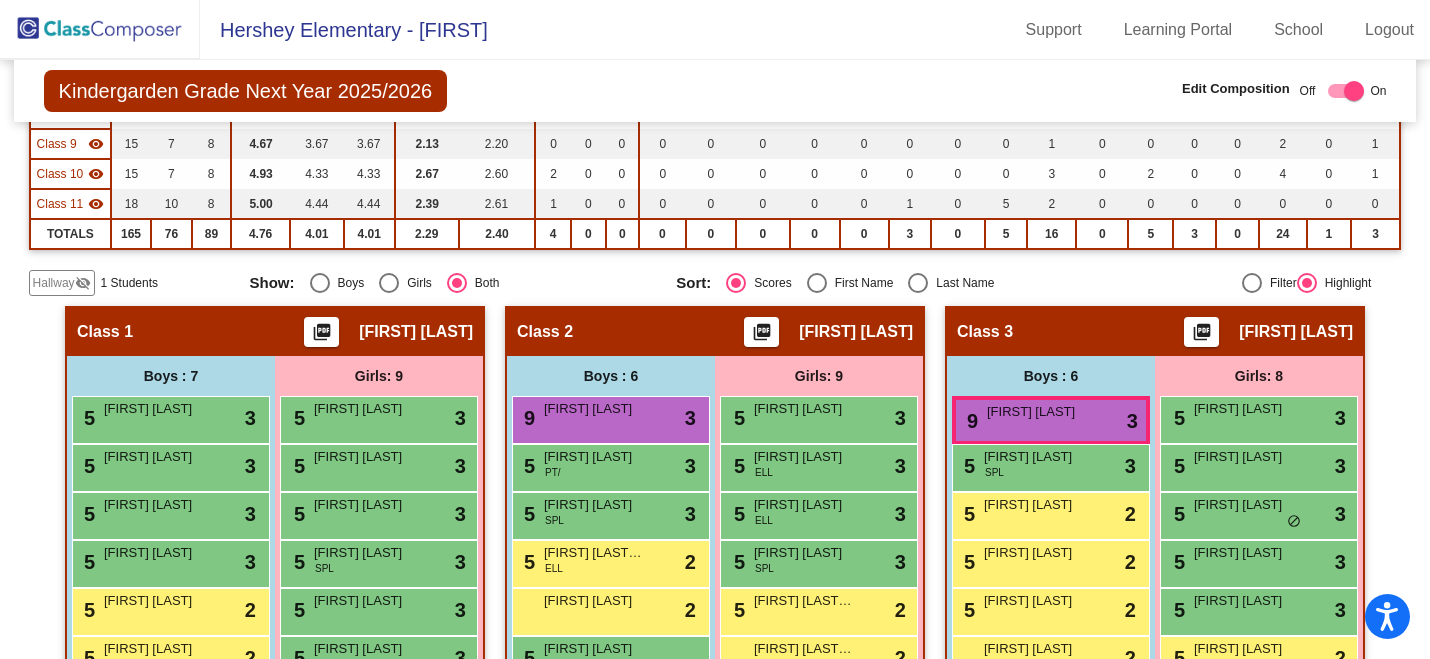 click on "Hallway" 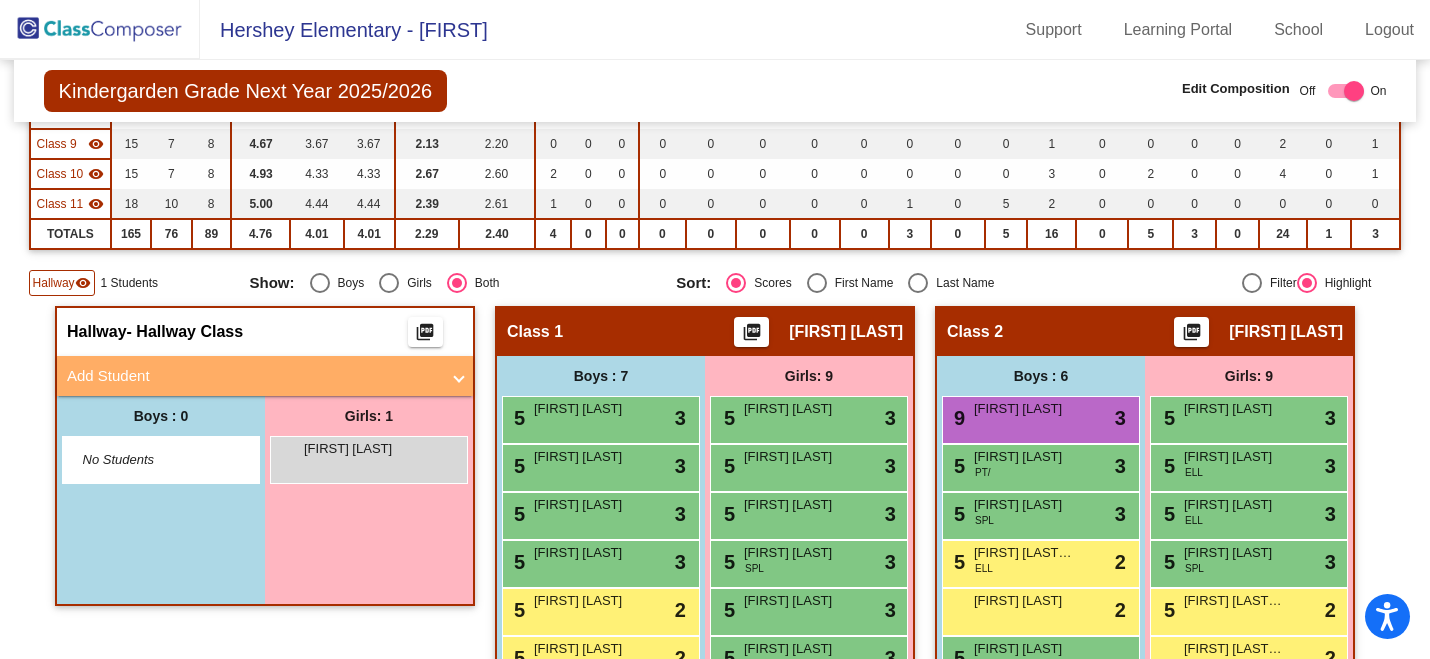 click on "Add Student" at bounding box center [253, 376] 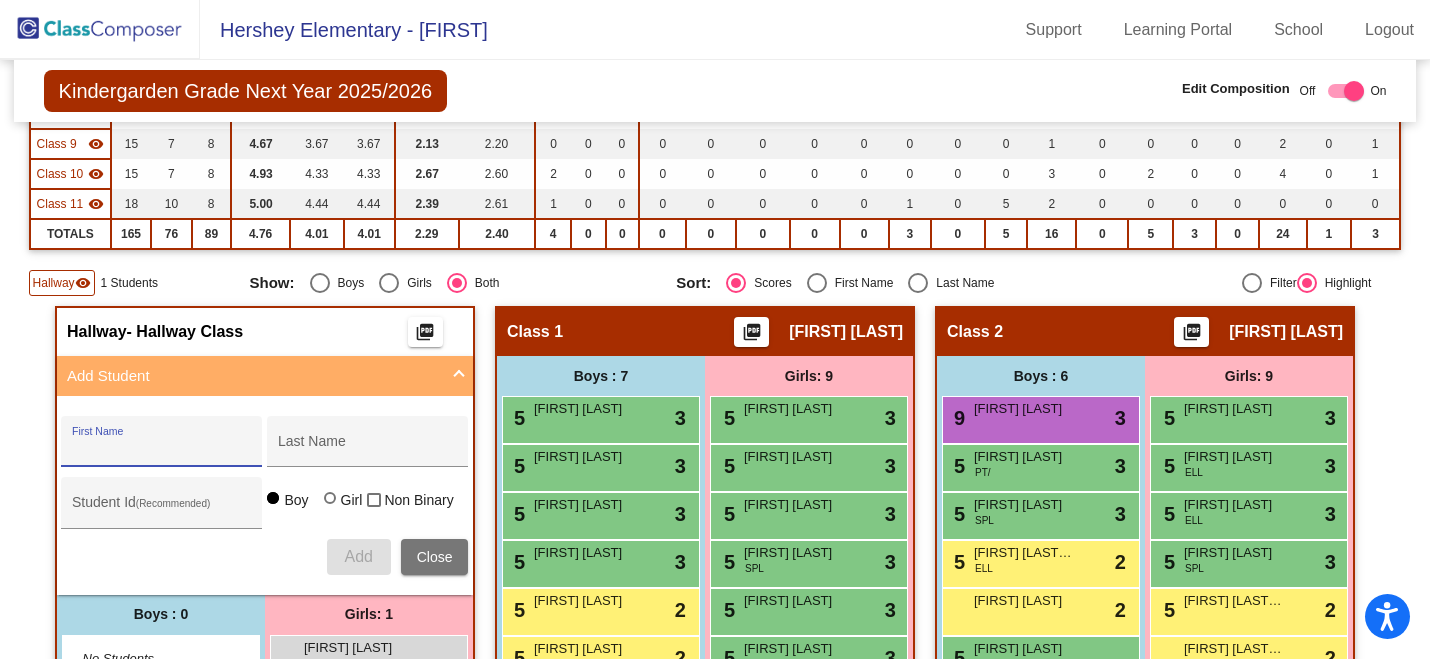 click on "First Name" at bounding box center [162, 449] 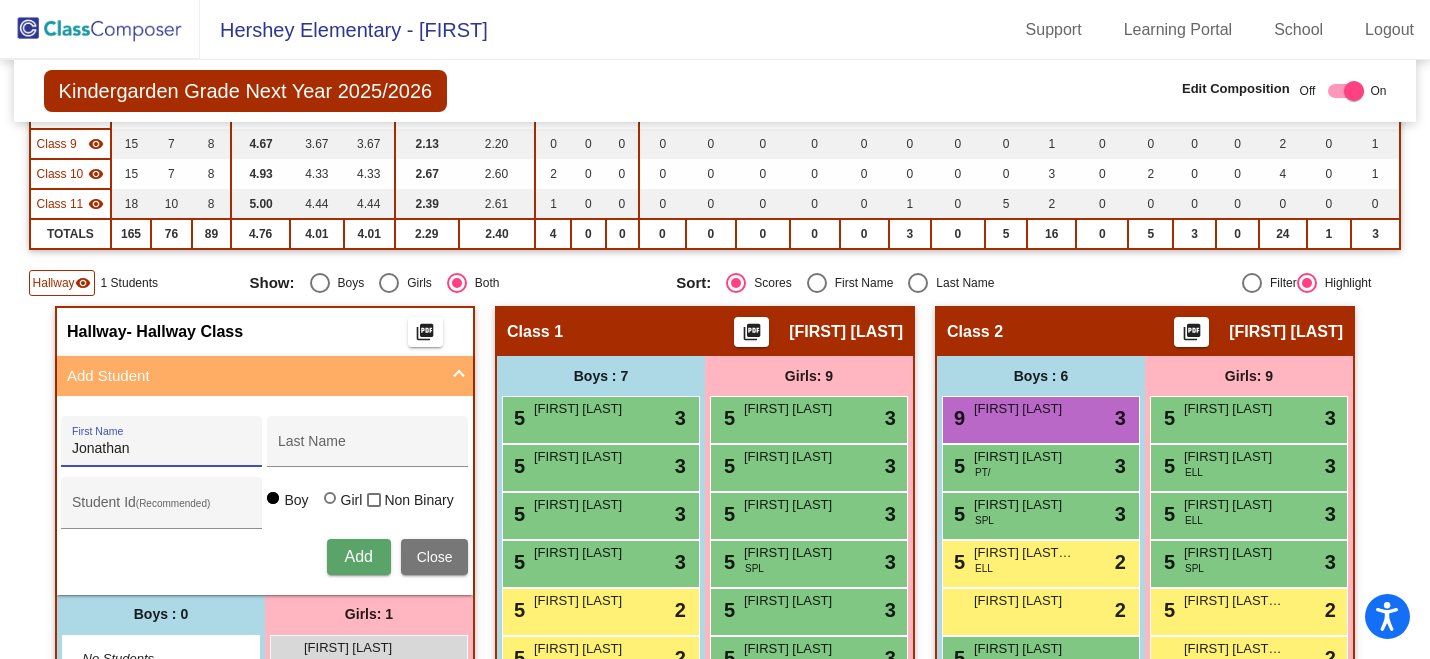 type on "Jonathan" 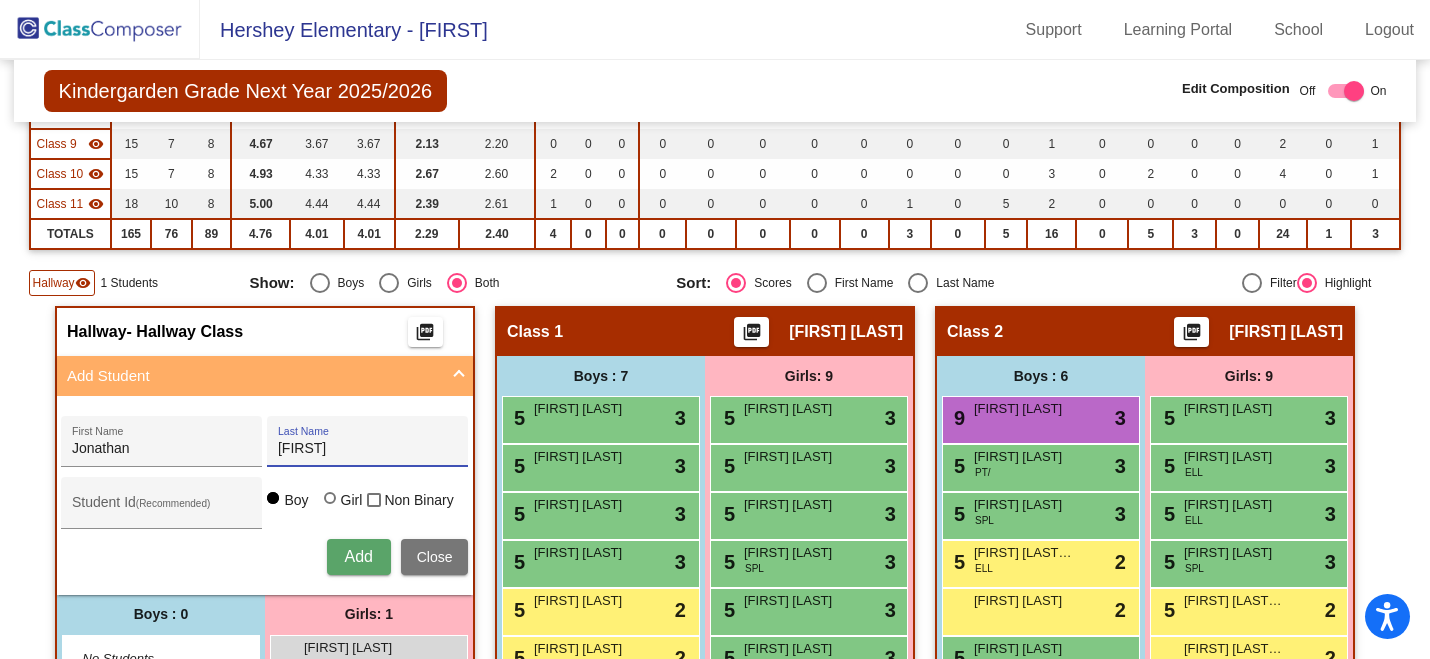 type on "Alferez" 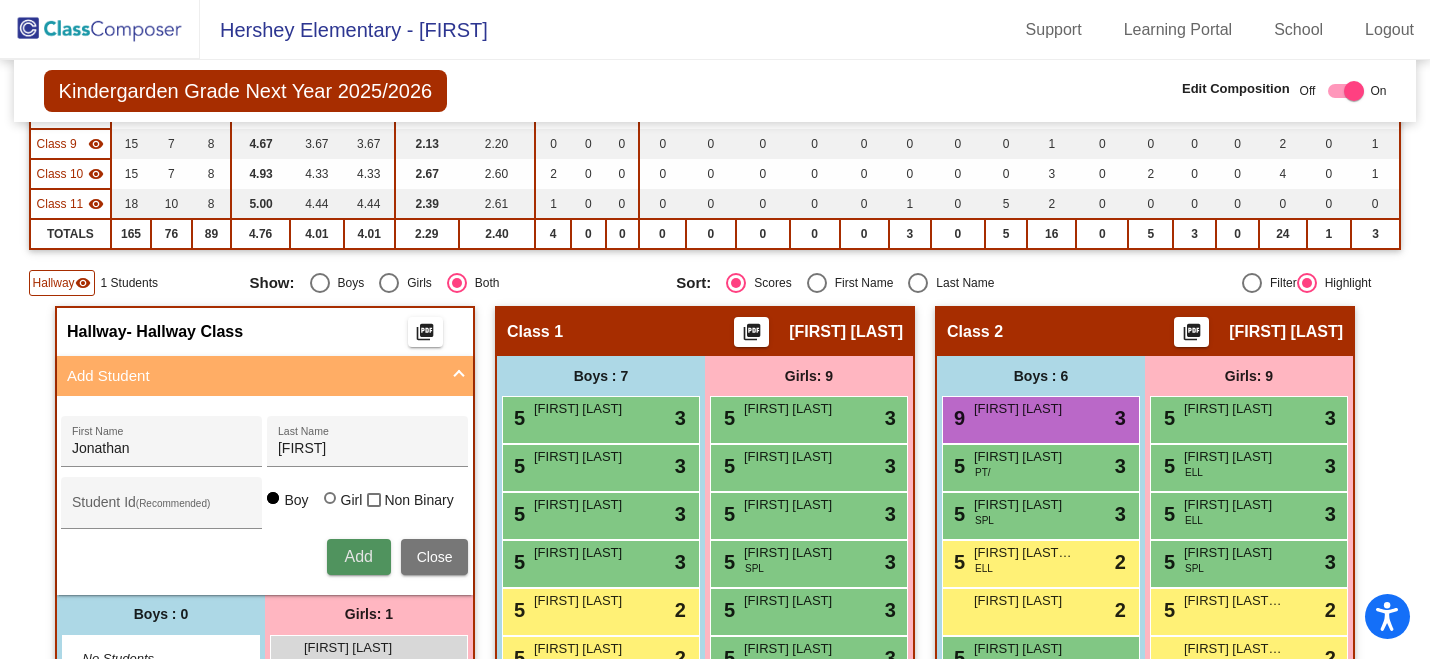 click on "Add" at bounding box center (358, 556) 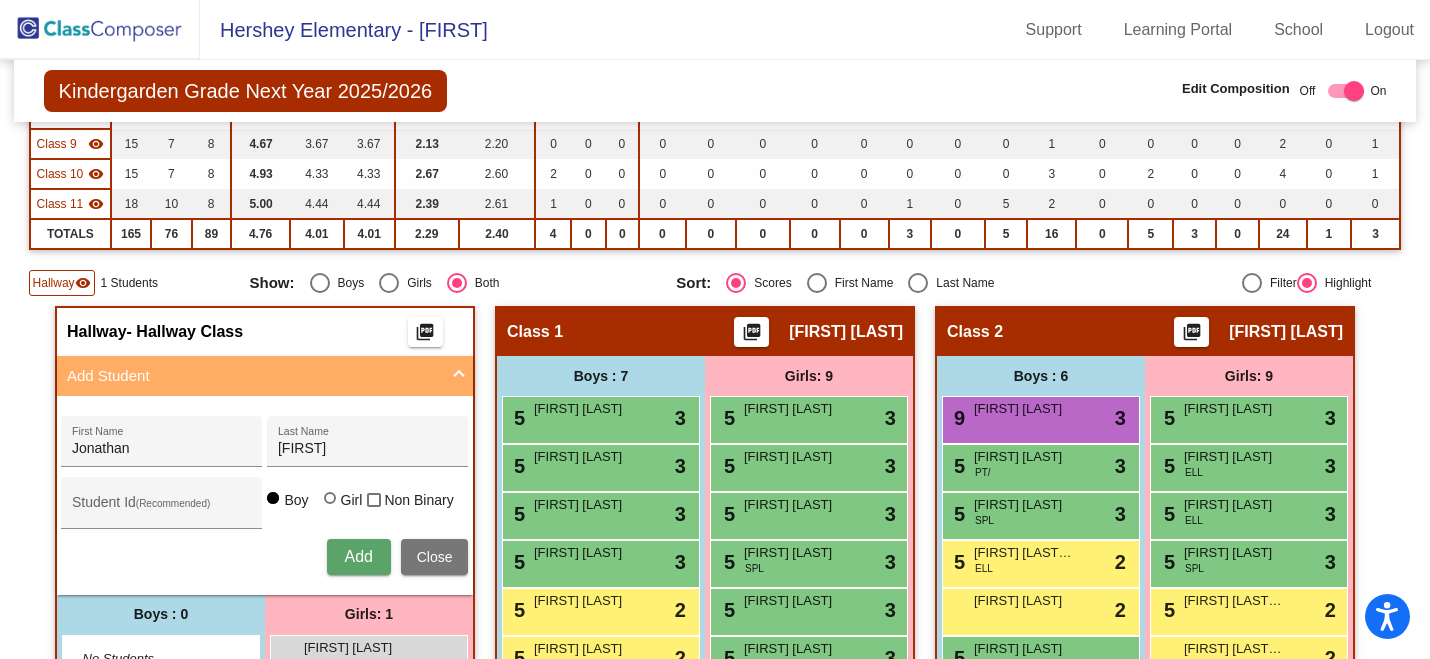 type 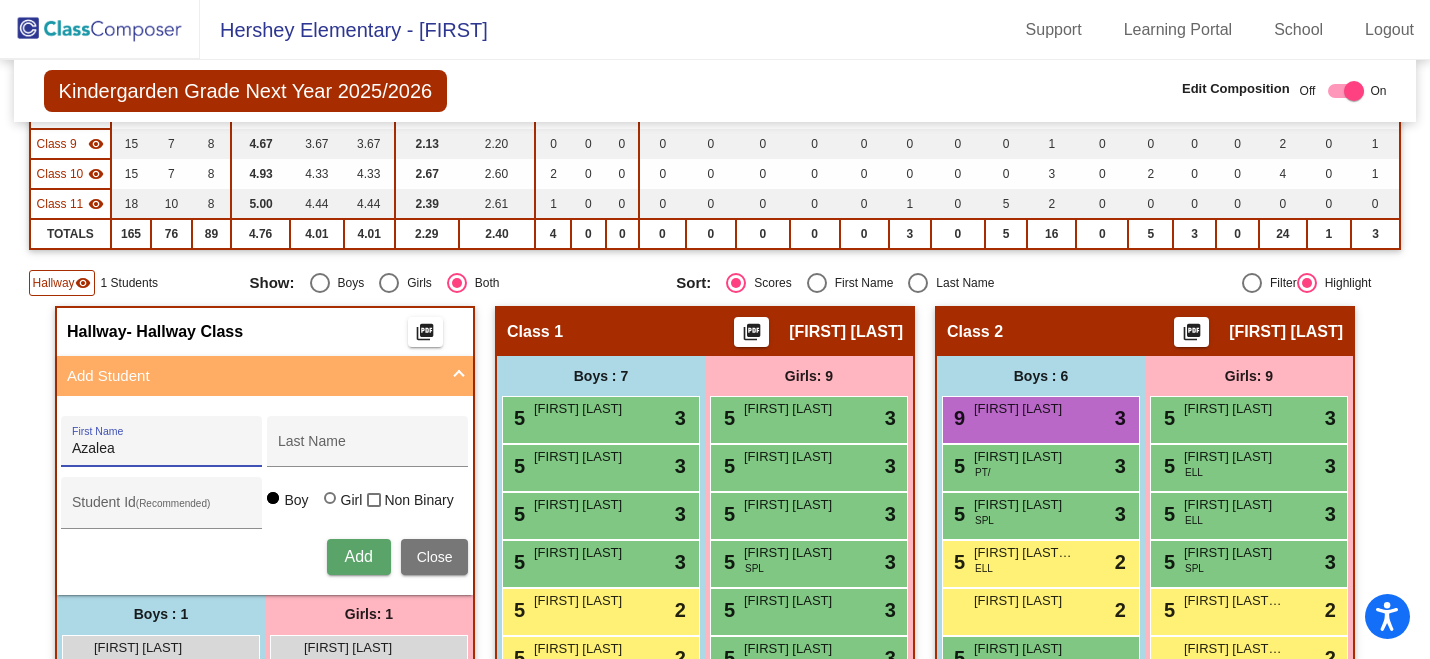 type on "Azalea" 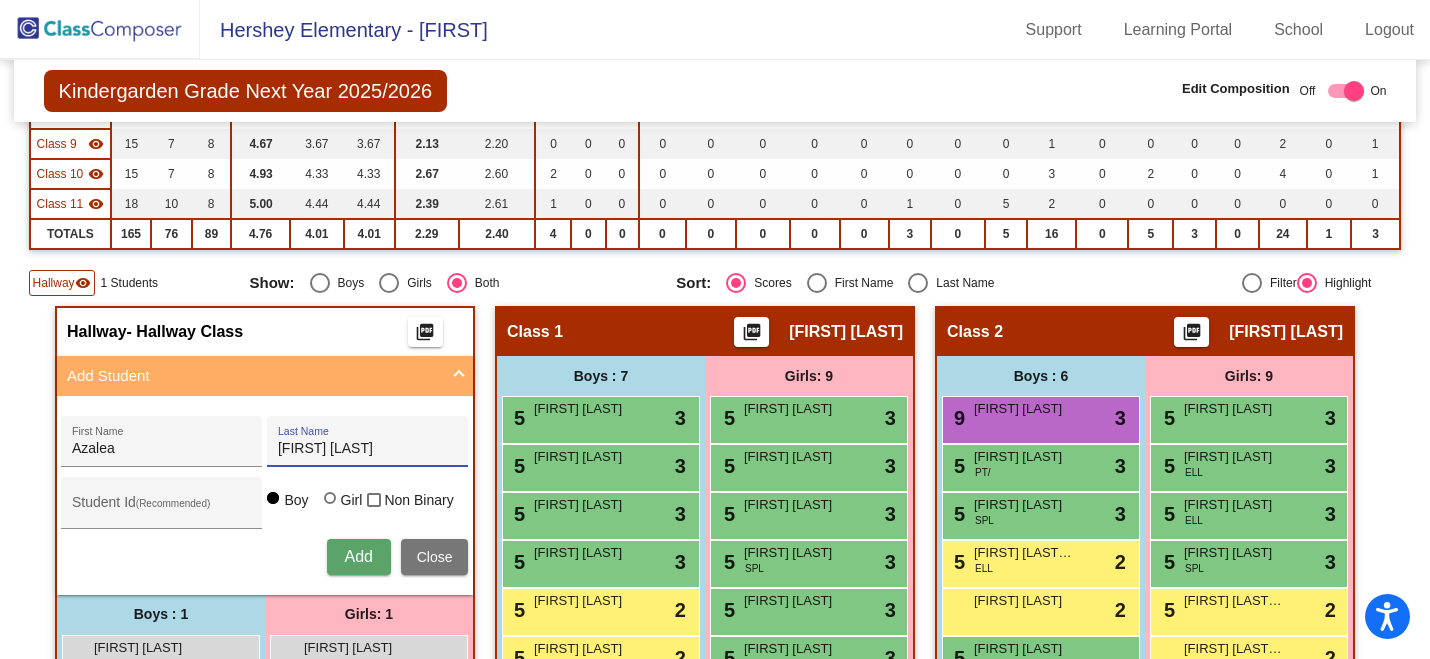 type on "Claudio Hiraldo" 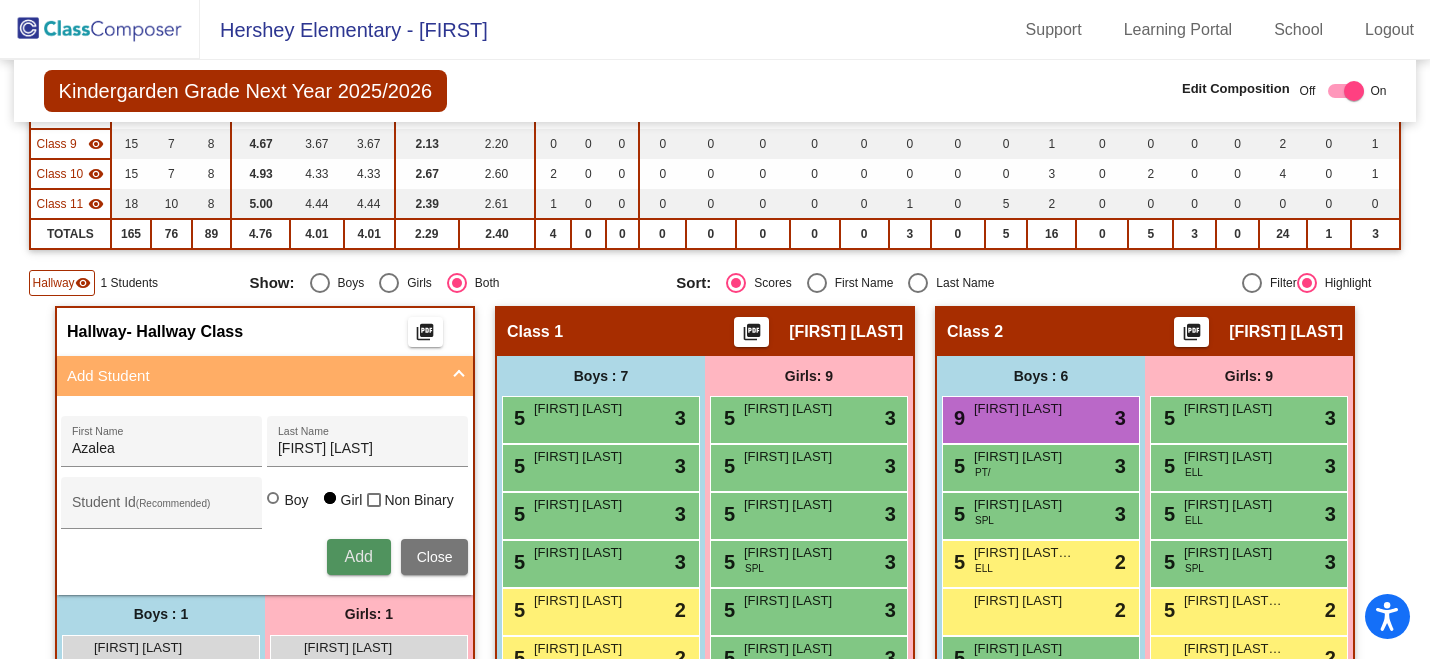 click on "Add" at bounding box center (358, 556) 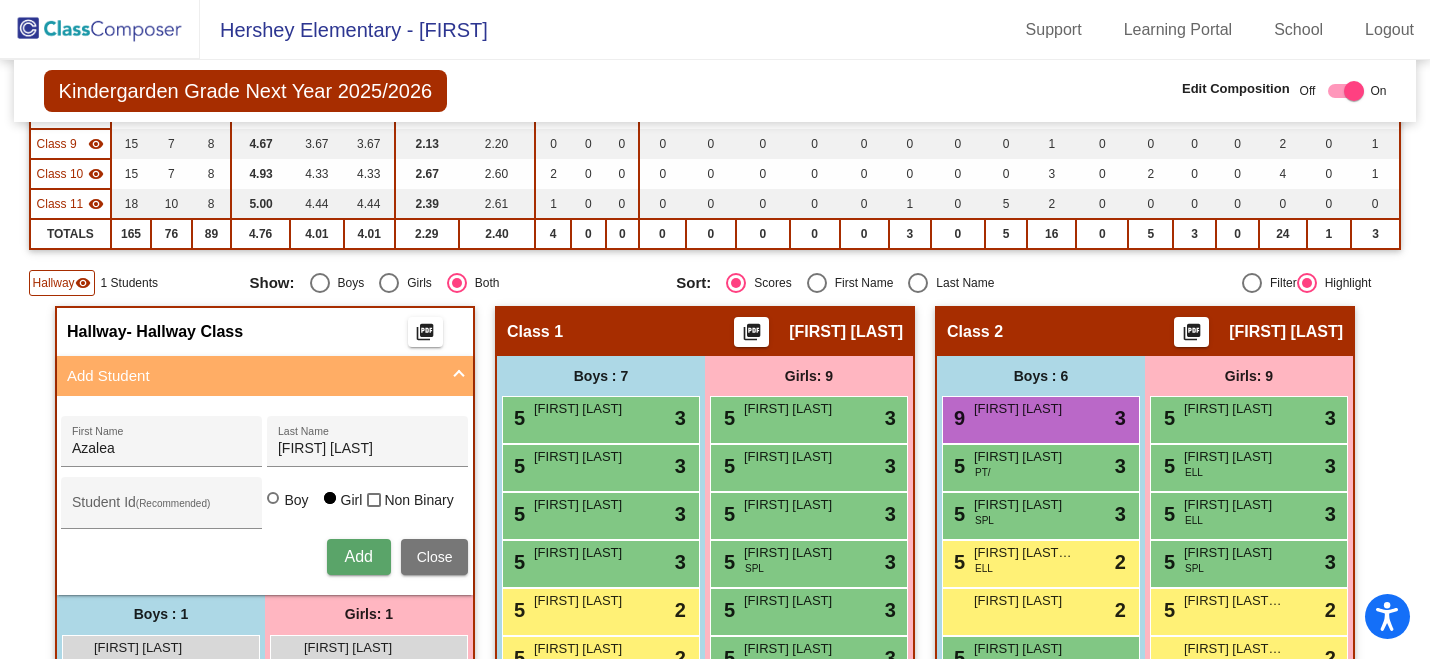 type 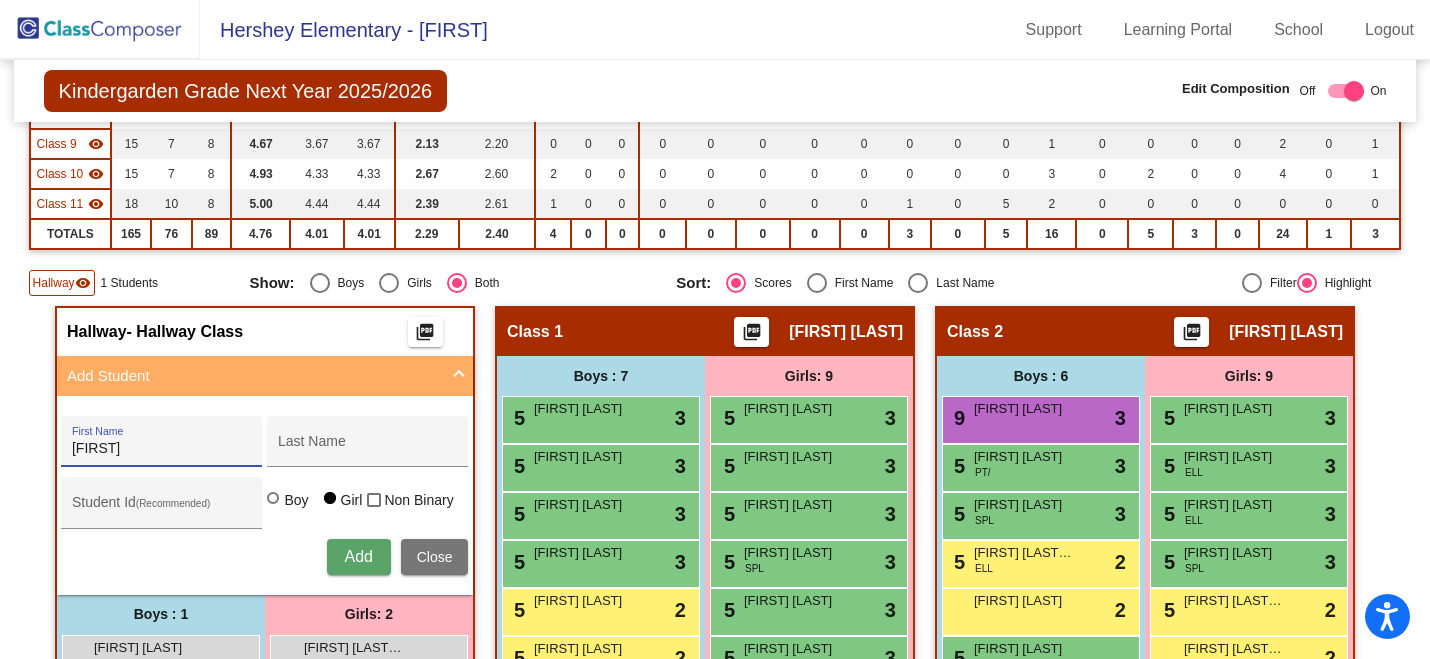 type on "Christopher" 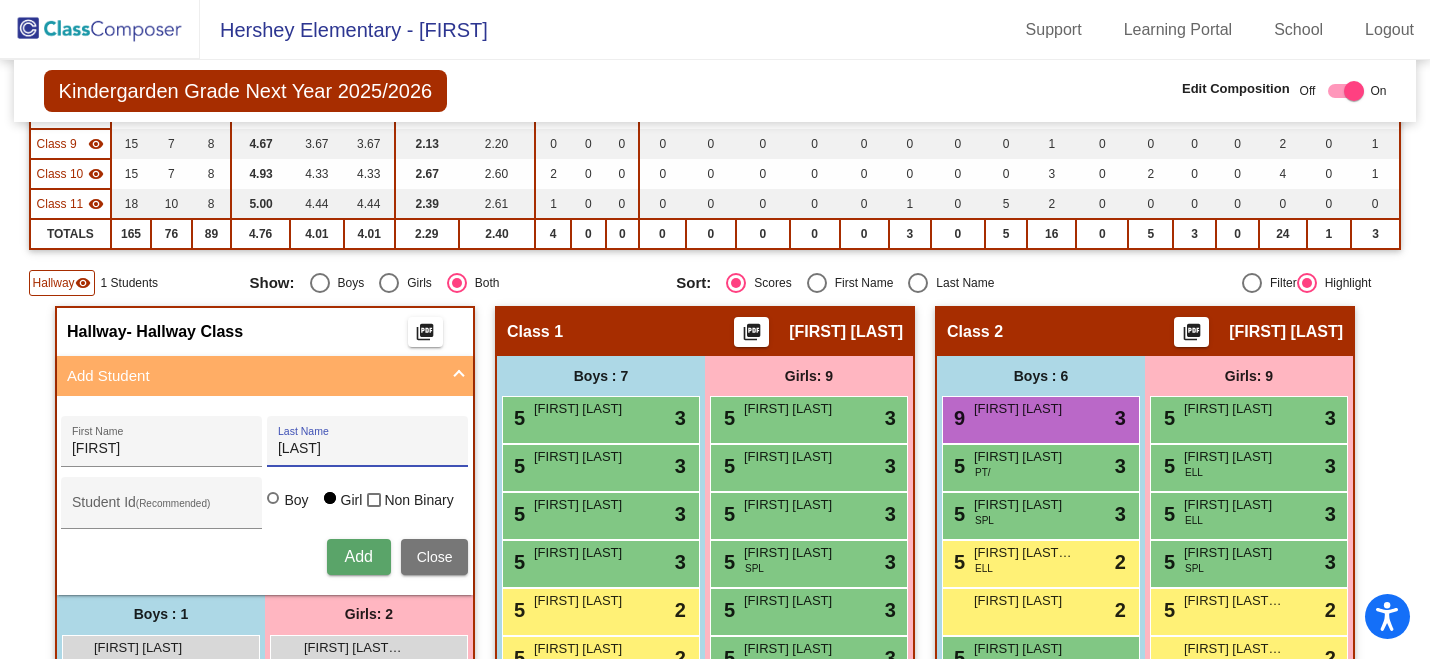 type on "Durtschi" 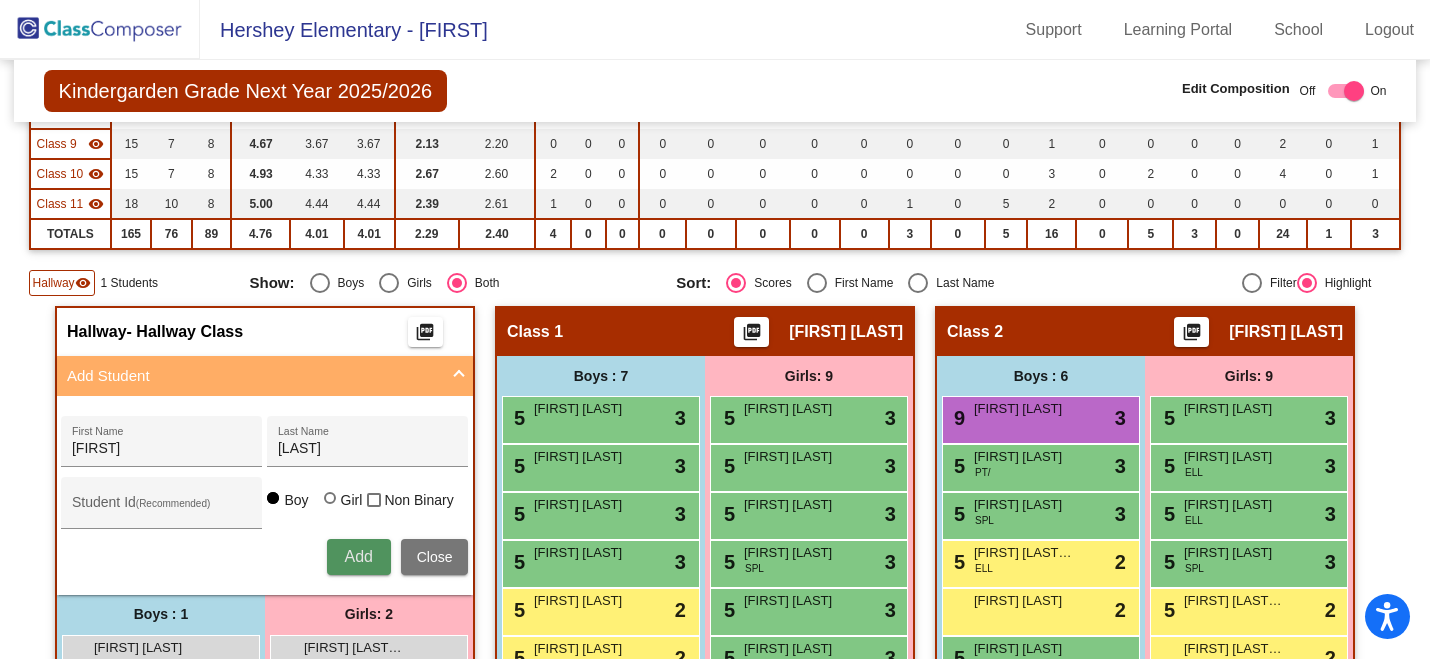 click on "Add" at bounding box center [358, 556] 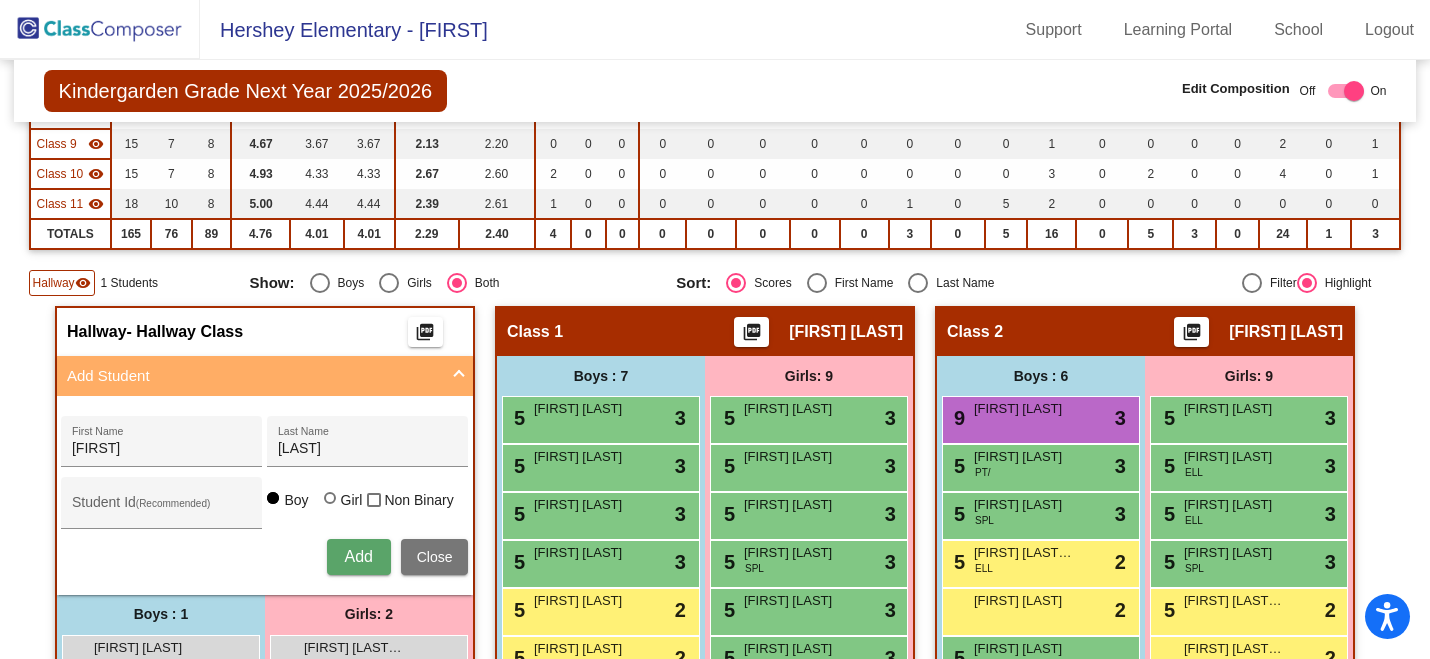 type 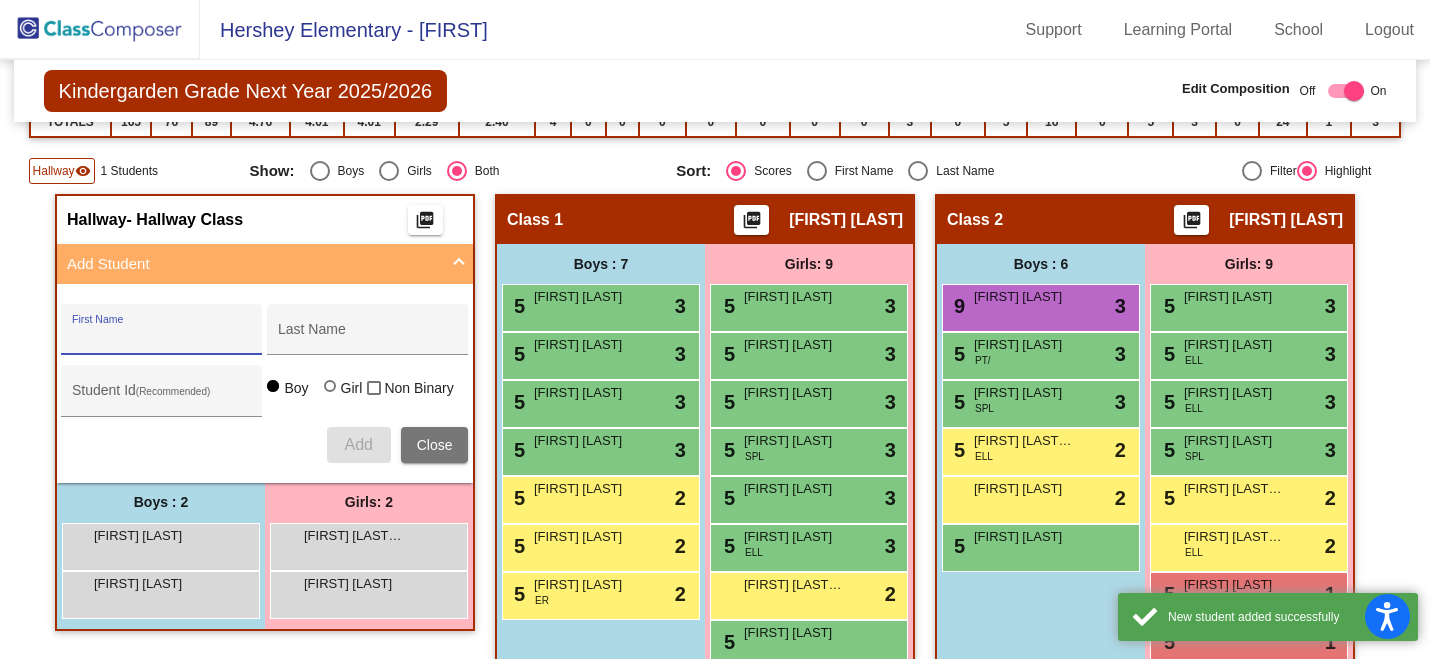 scroll, scrollTop: 632, scrollLeft: 0, axis: vertical 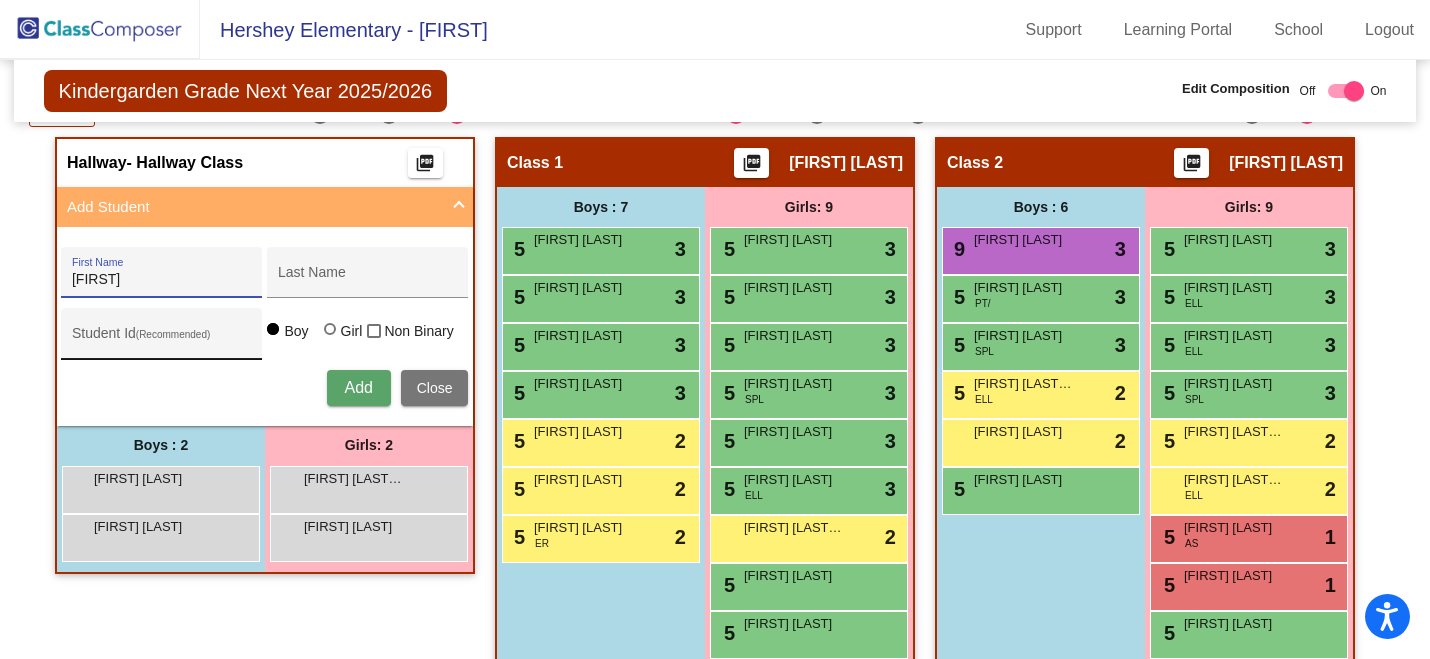 type on "Harley" 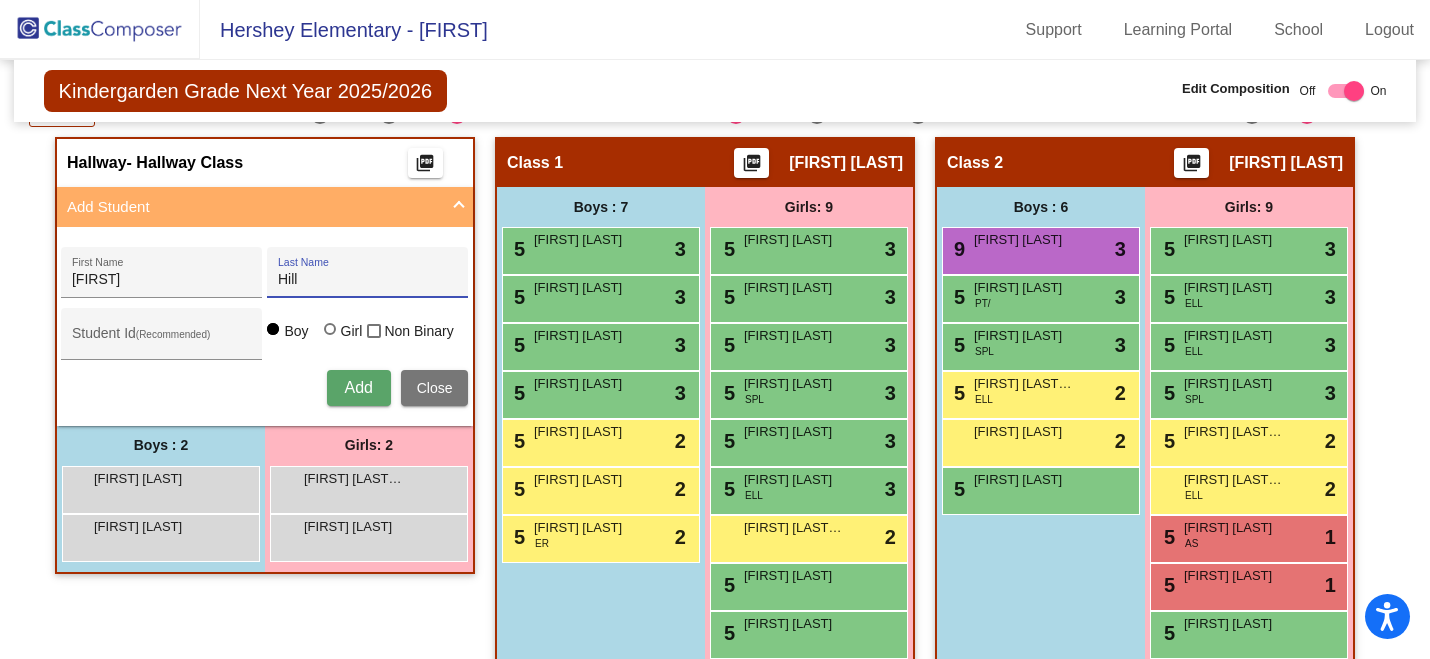type on "Hill" 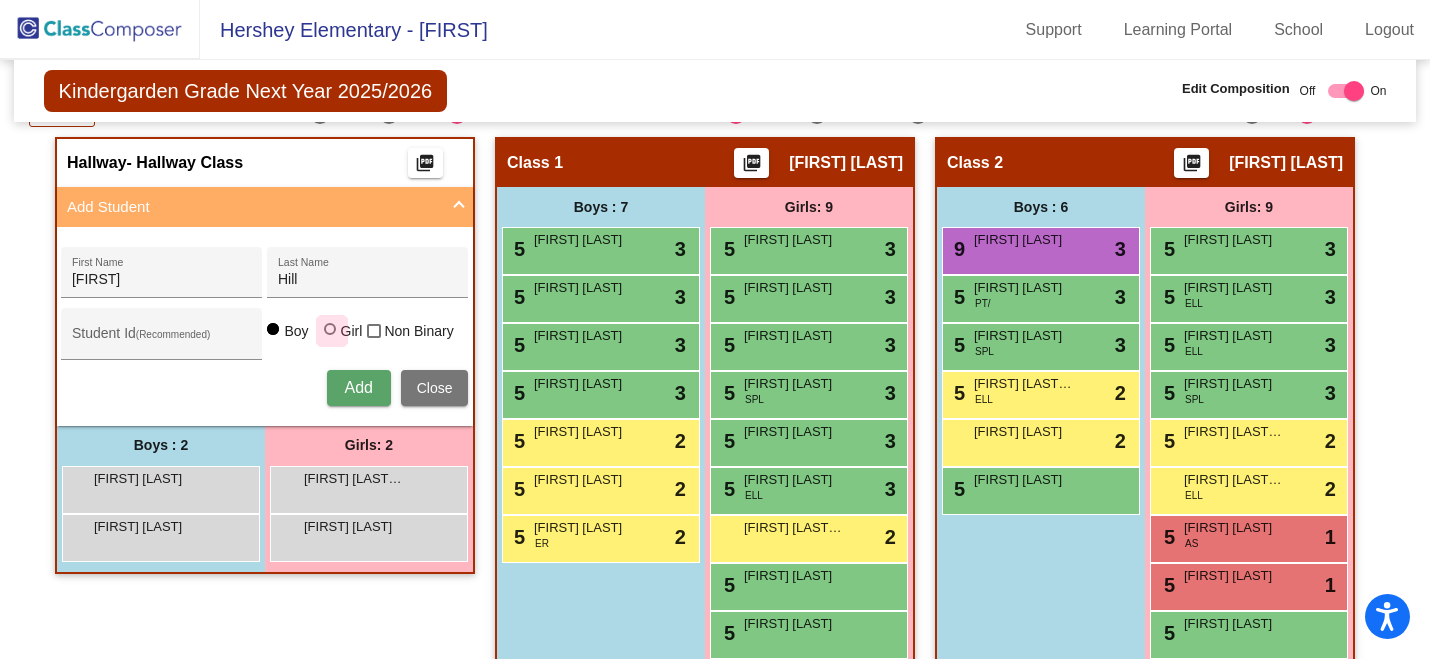 click at bounding box center [332, 331] 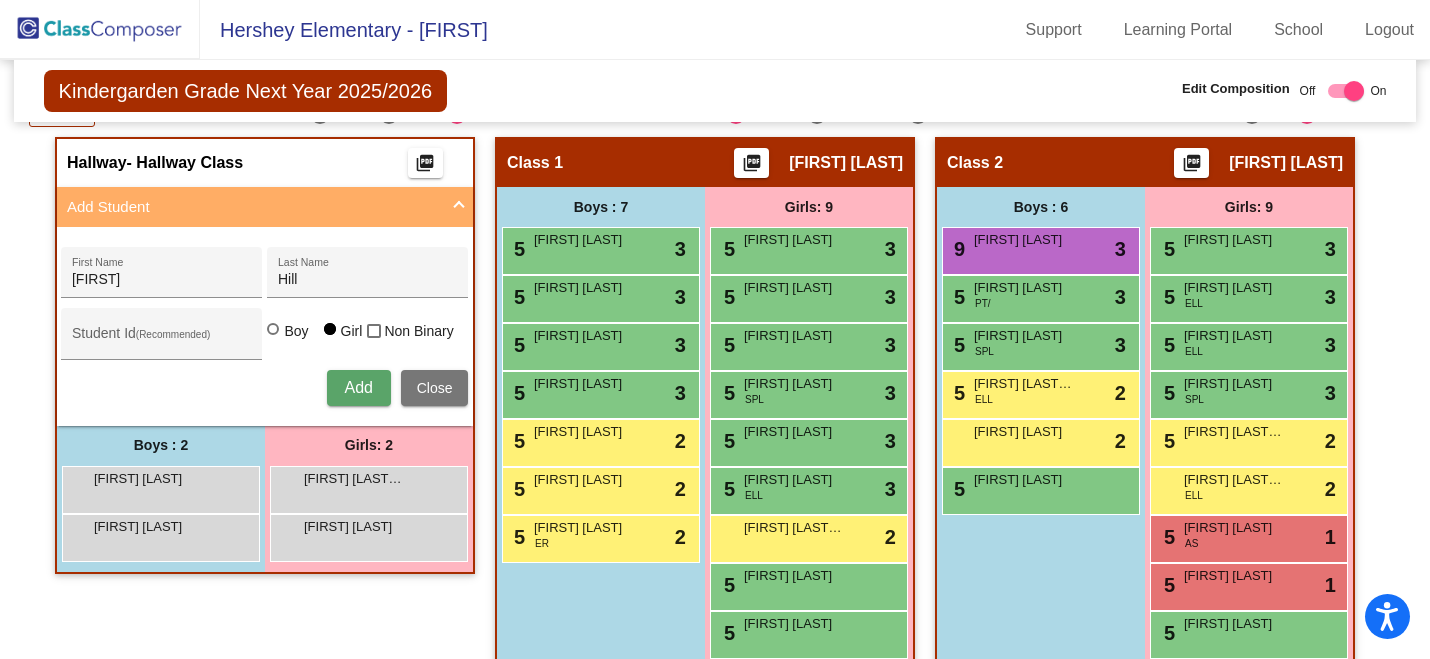 click on "Add" at bounding box center (358, 387) 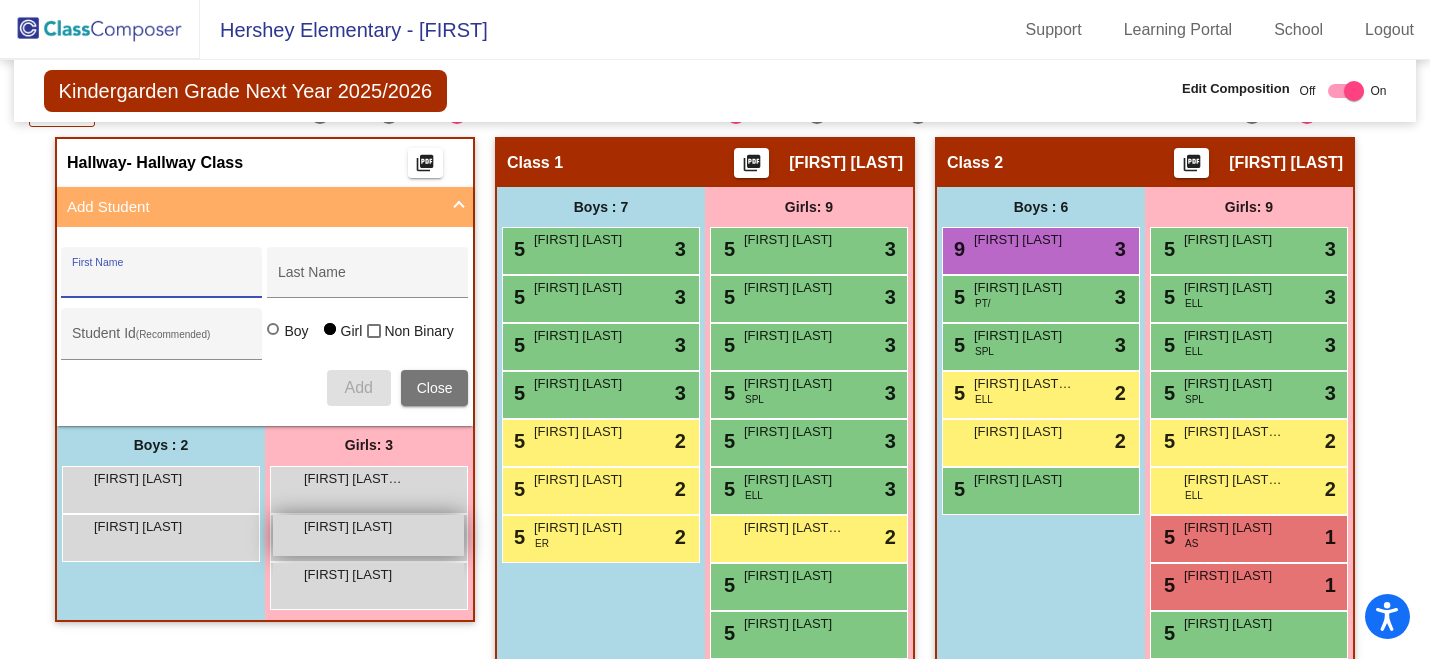 click on "Harley Hill" at bounding box center (354, 527) 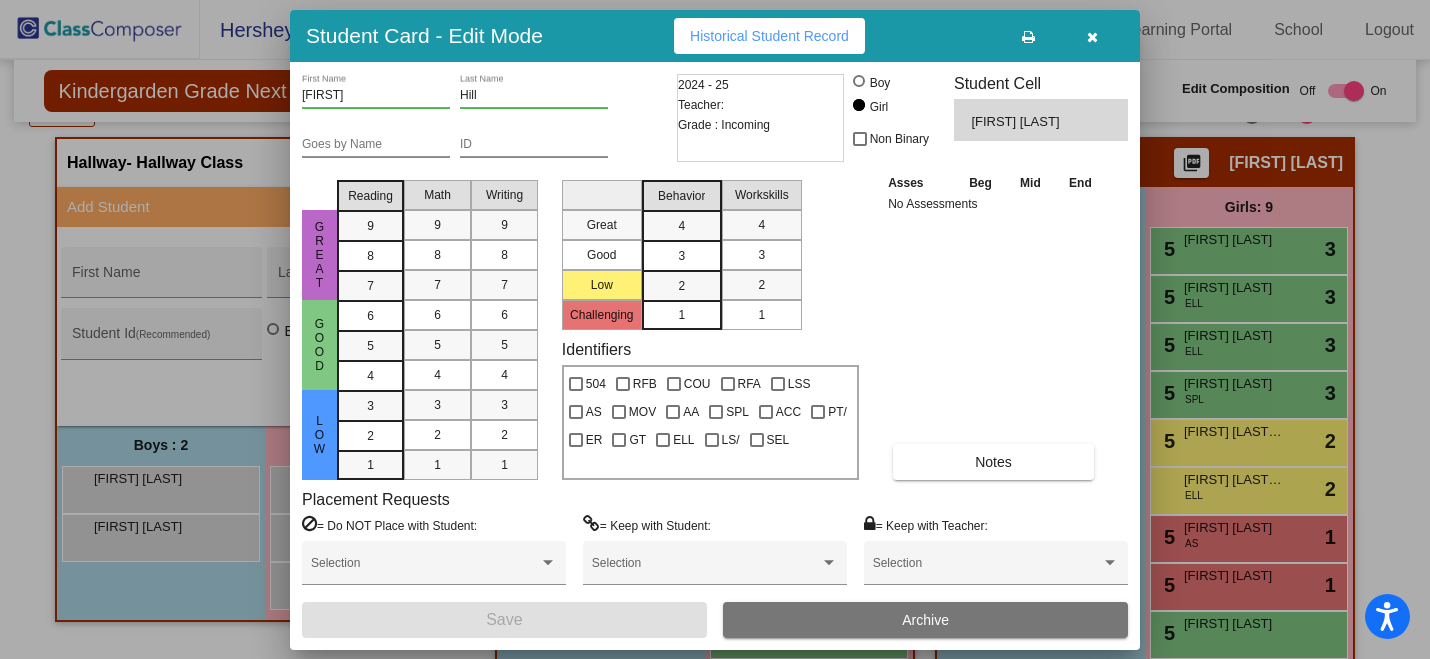 click on "Boy" at bounding box center (880, 83) 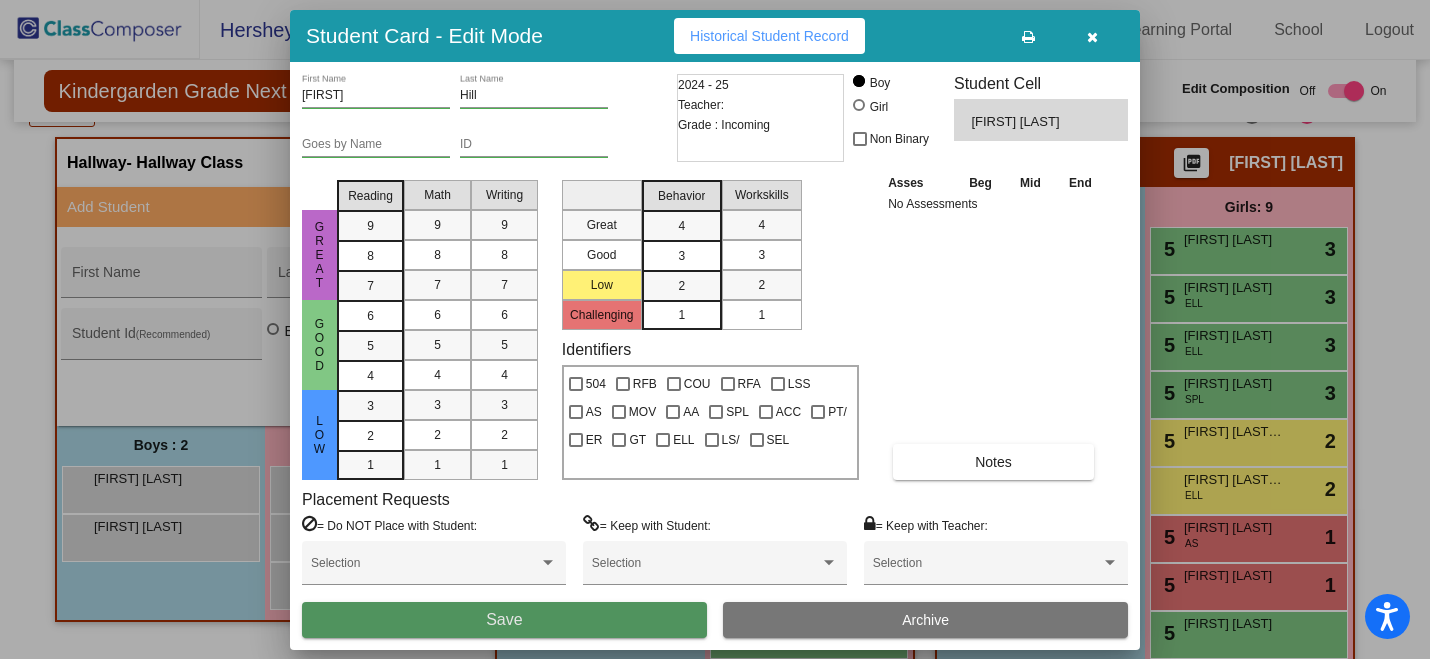 click on "Save" at bounding box center [504, 620] 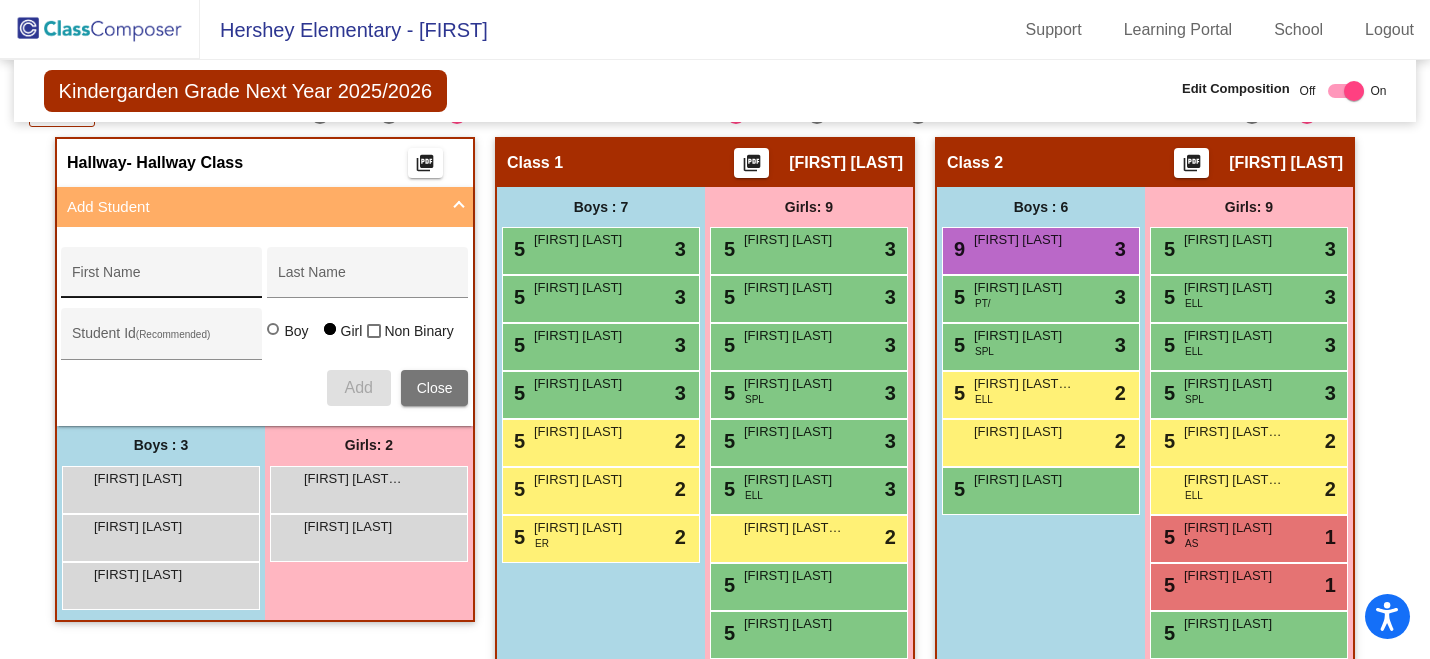 click on "First Name" at bounding box center [162, 280] 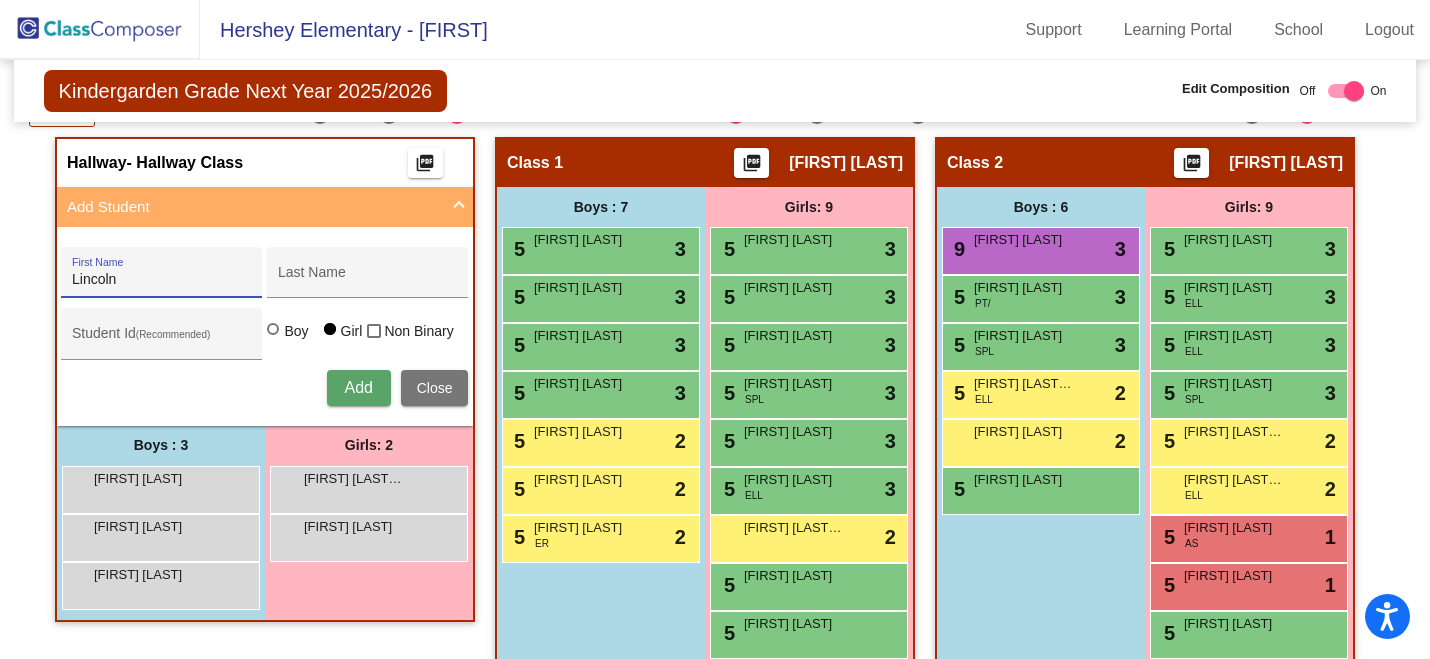 type on "Lincoln" 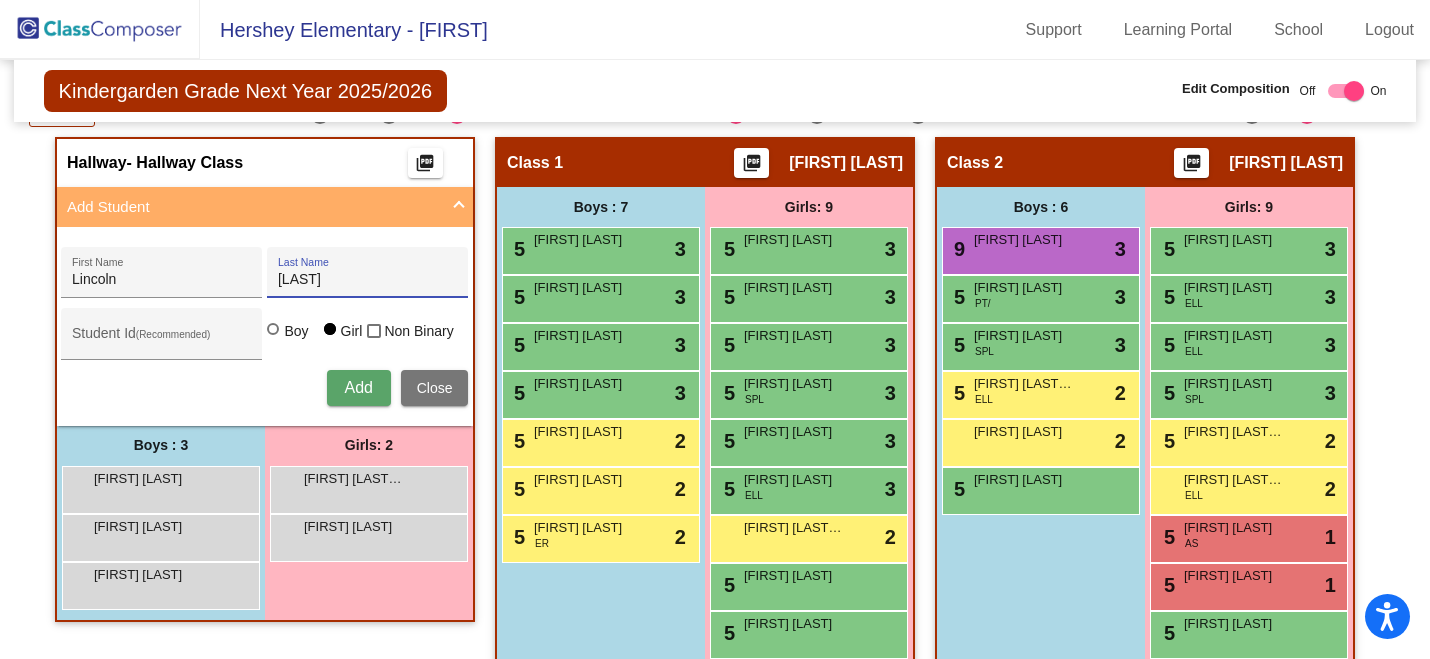 type on "Krepps" 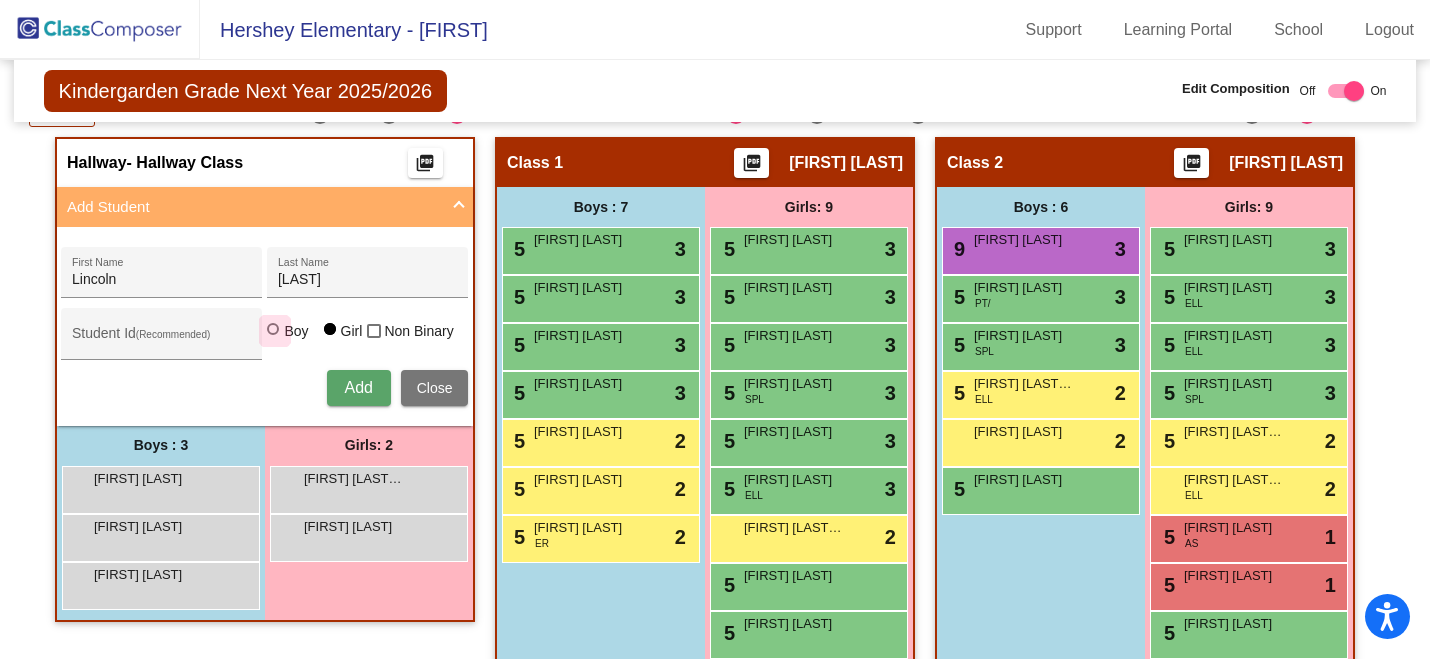 click at bounding box center (275, 331) 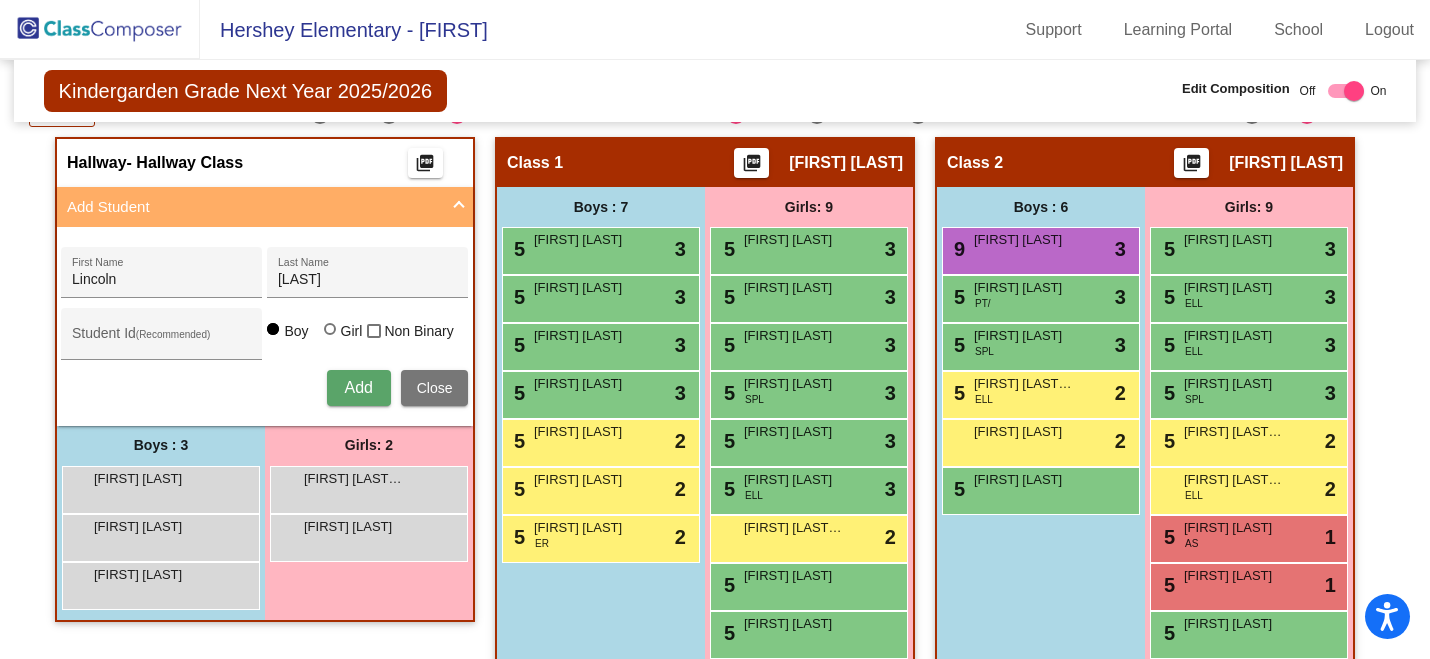 click on "Add" at bounding box center [358, 387] 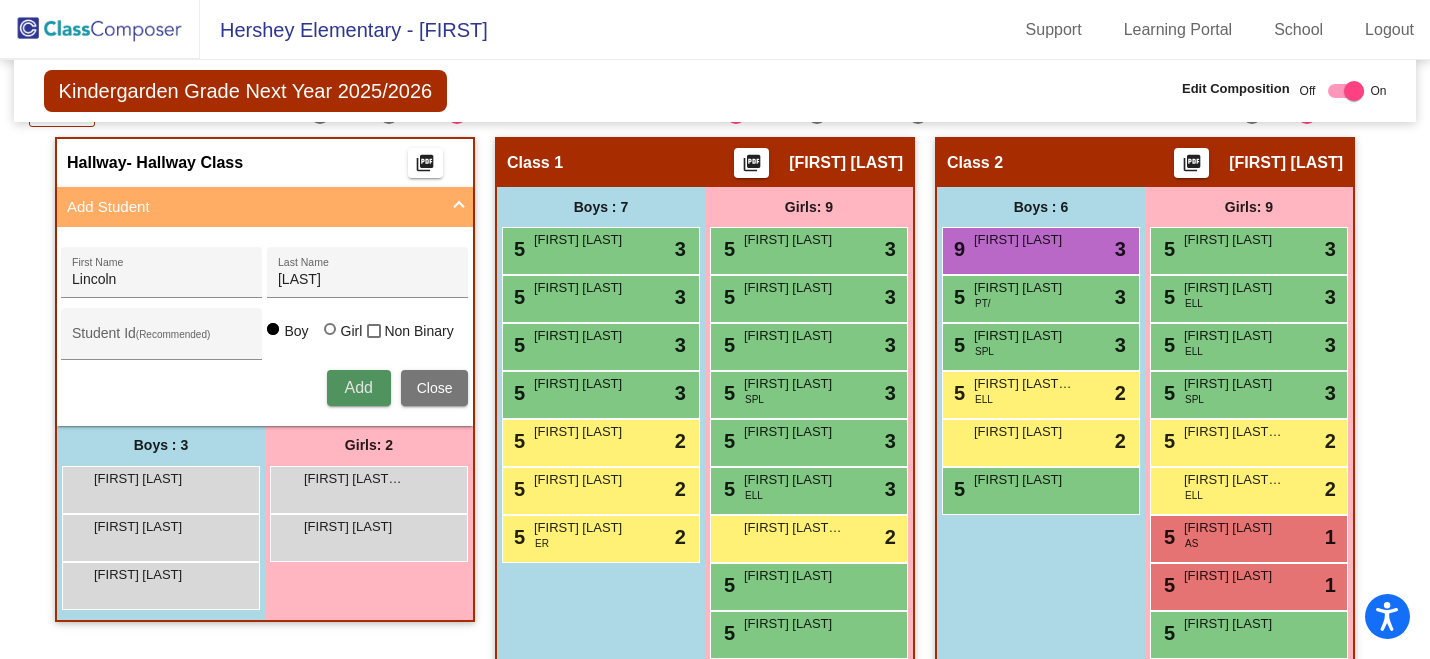 type 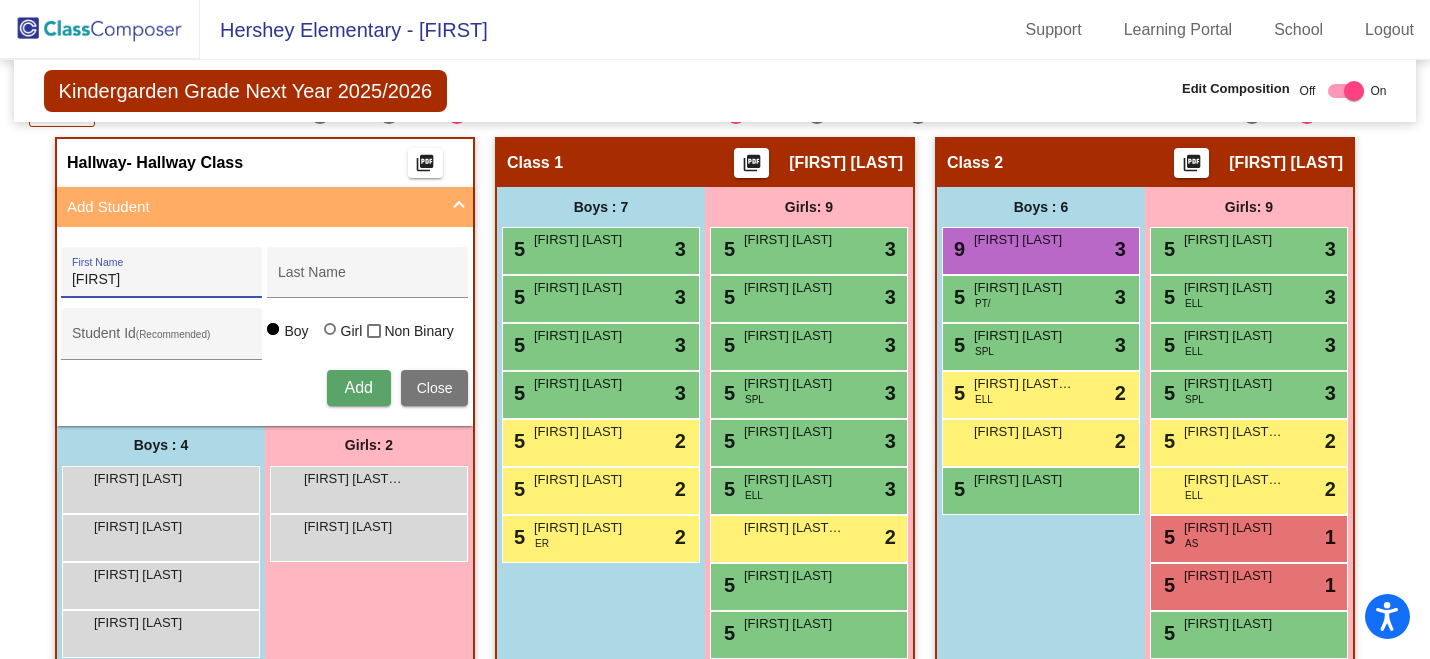 type on "Kayonni" 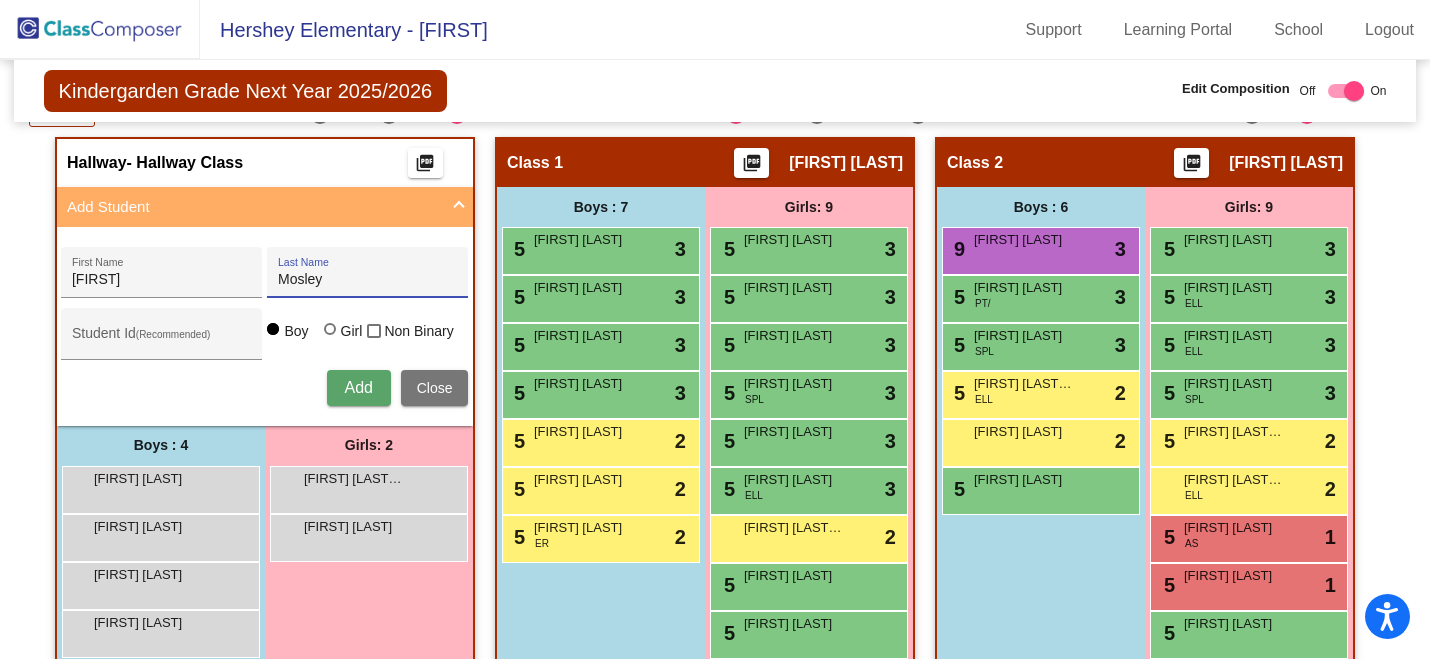 type on "Mosley" 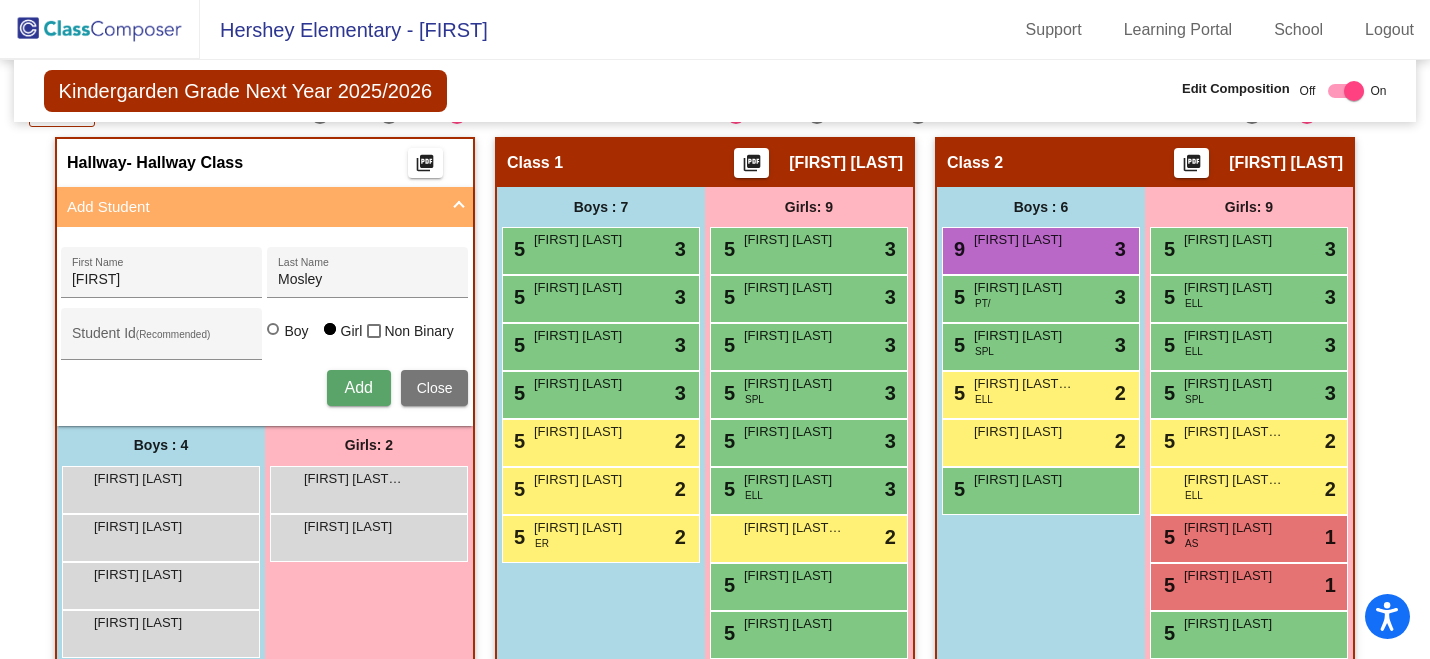 click on "Add" at bounding box center (358, 387) 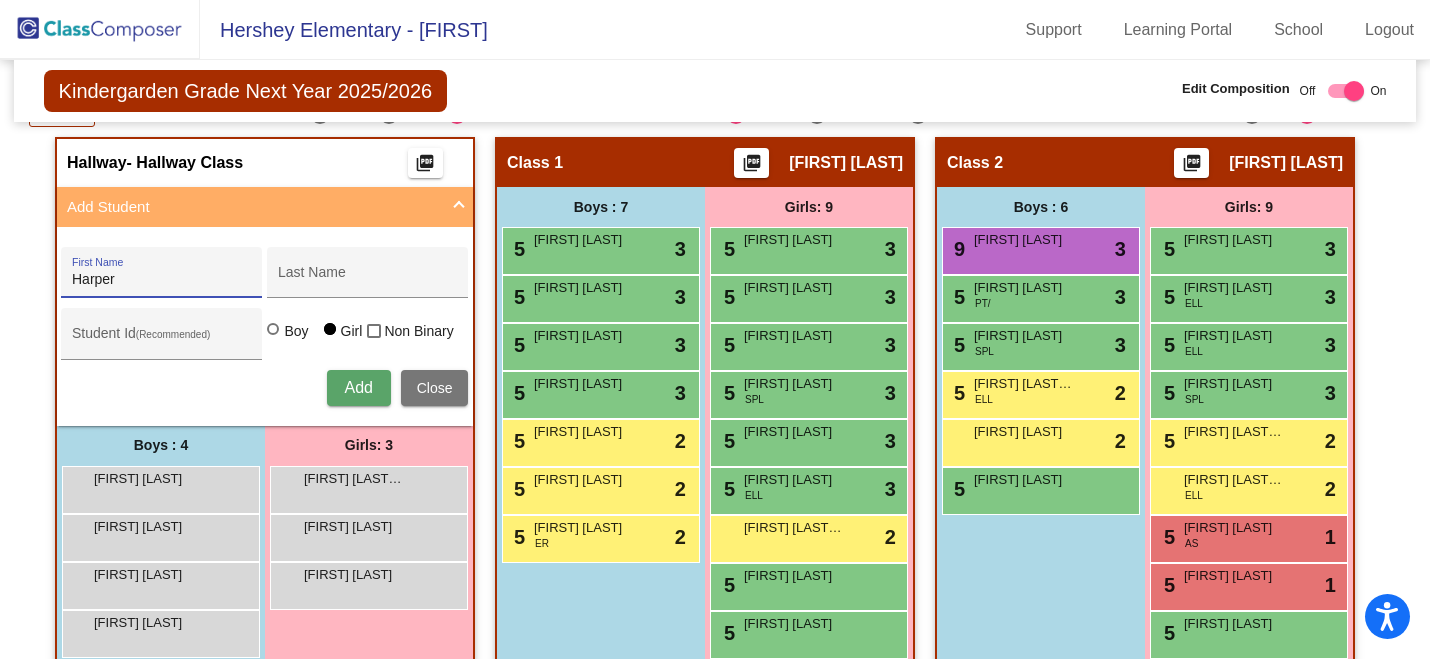 type on "Harper" 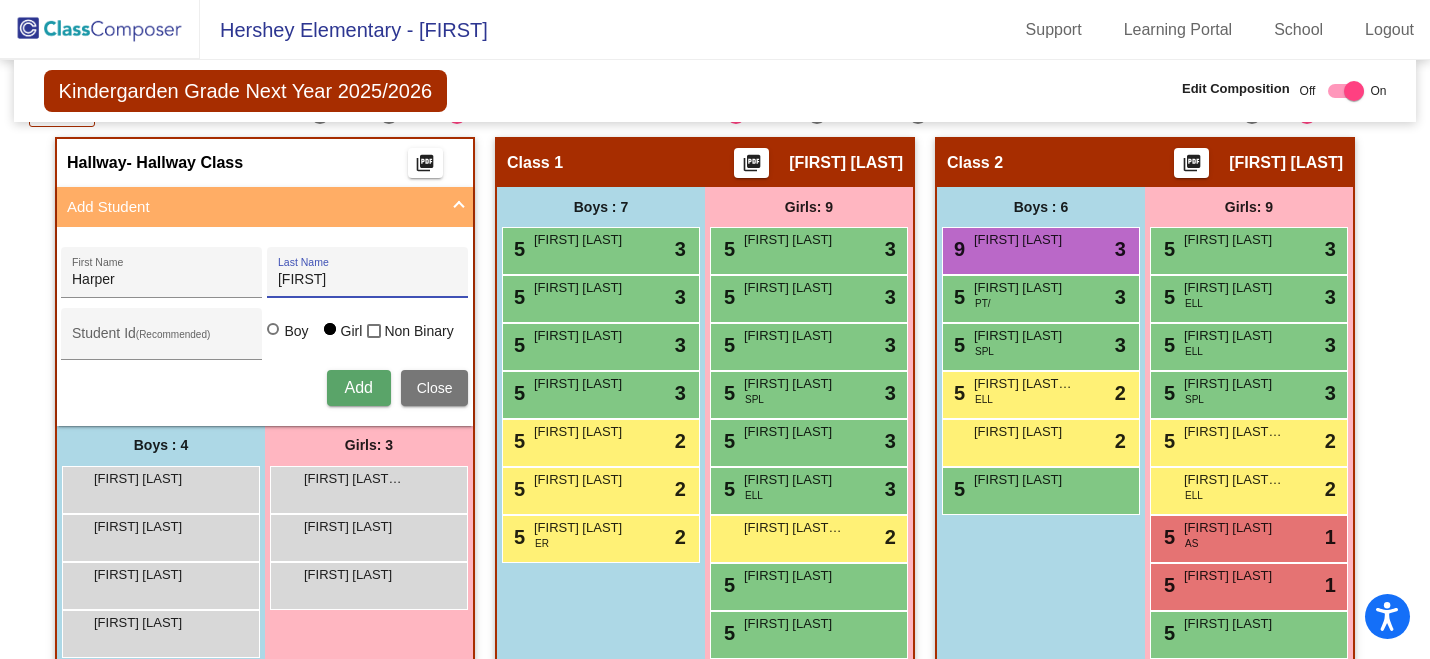 type on "Richwine" 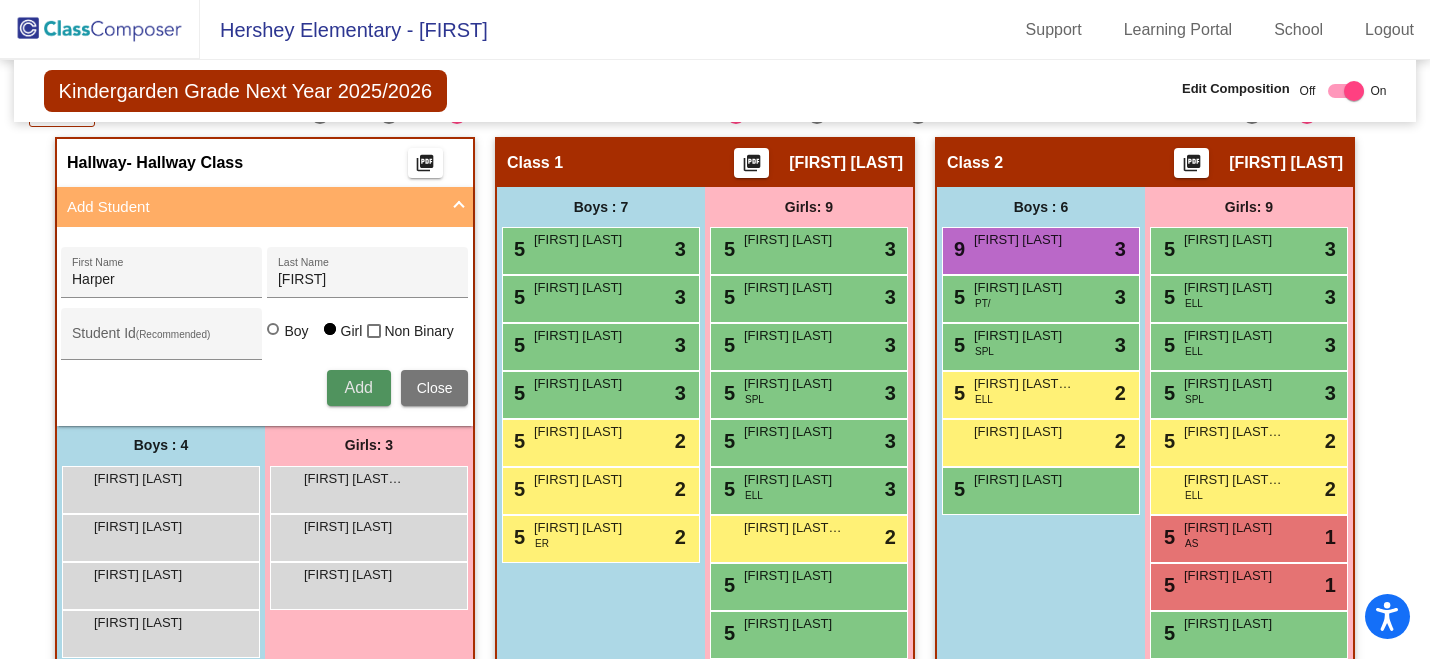click on "Add" at bounding box center [358, 387] 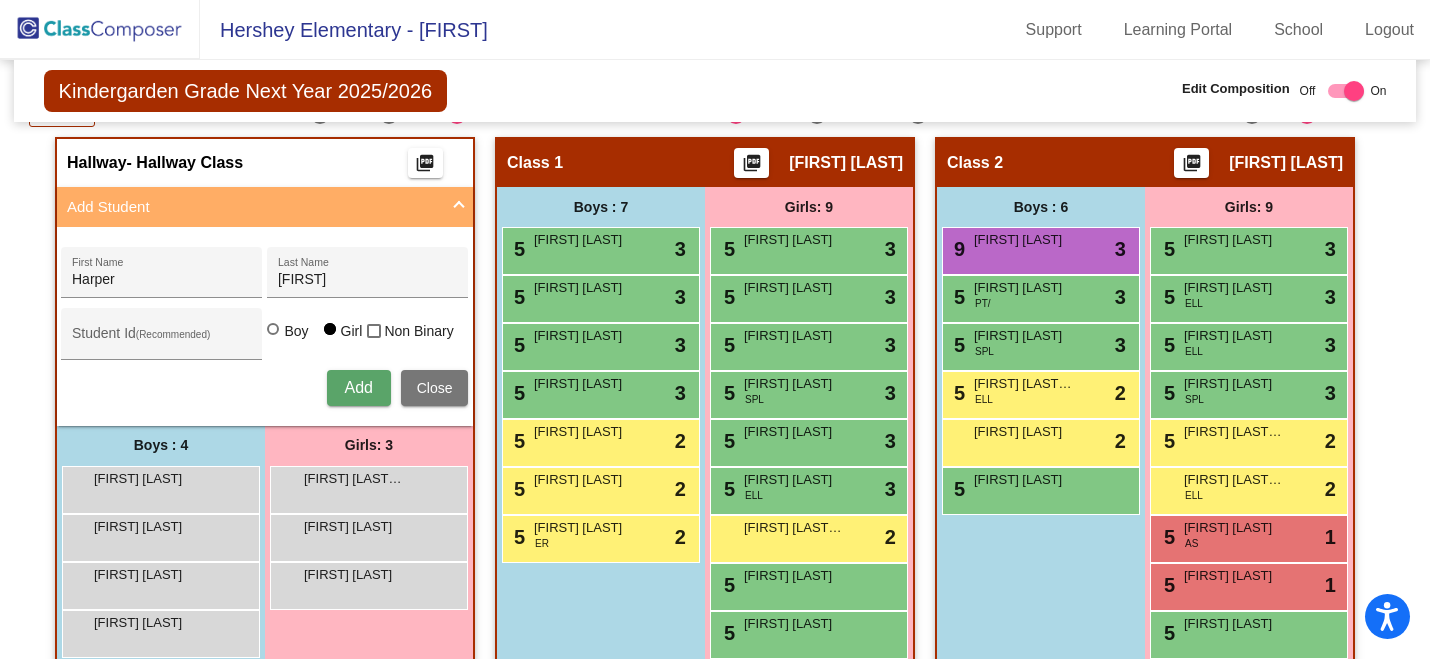 type 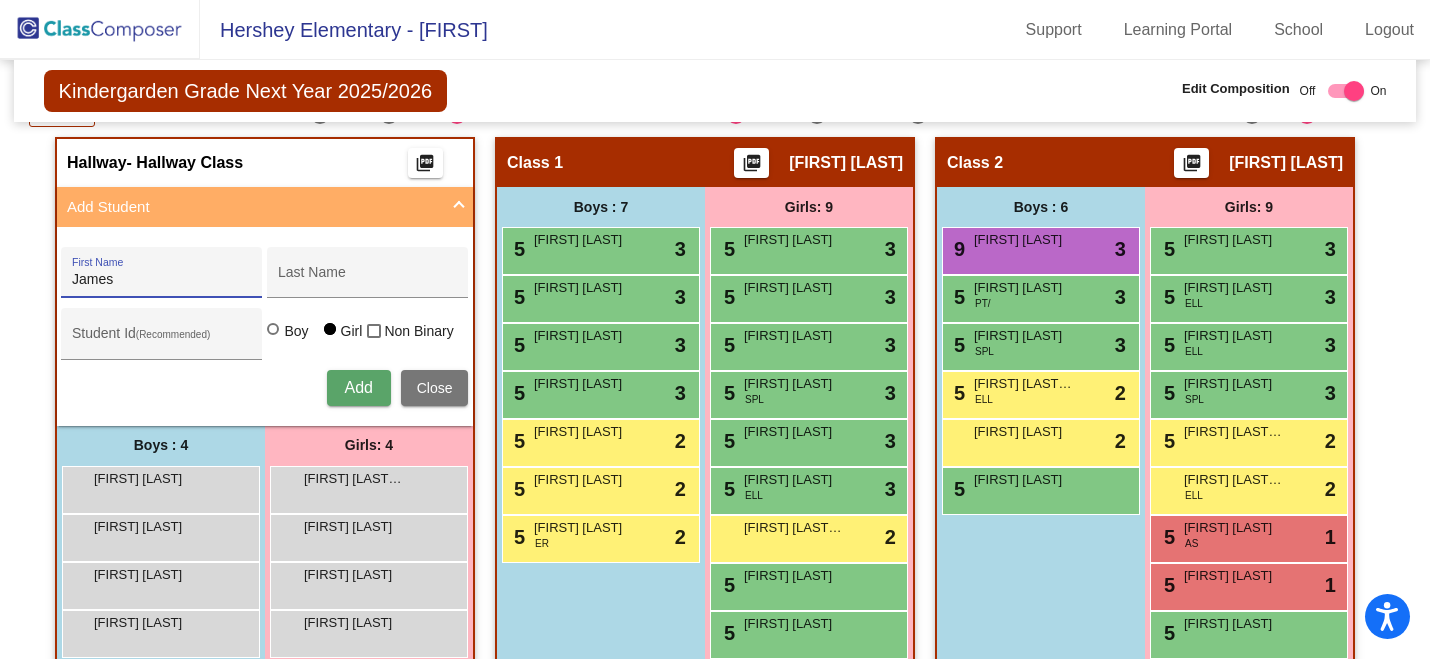 type on "James" 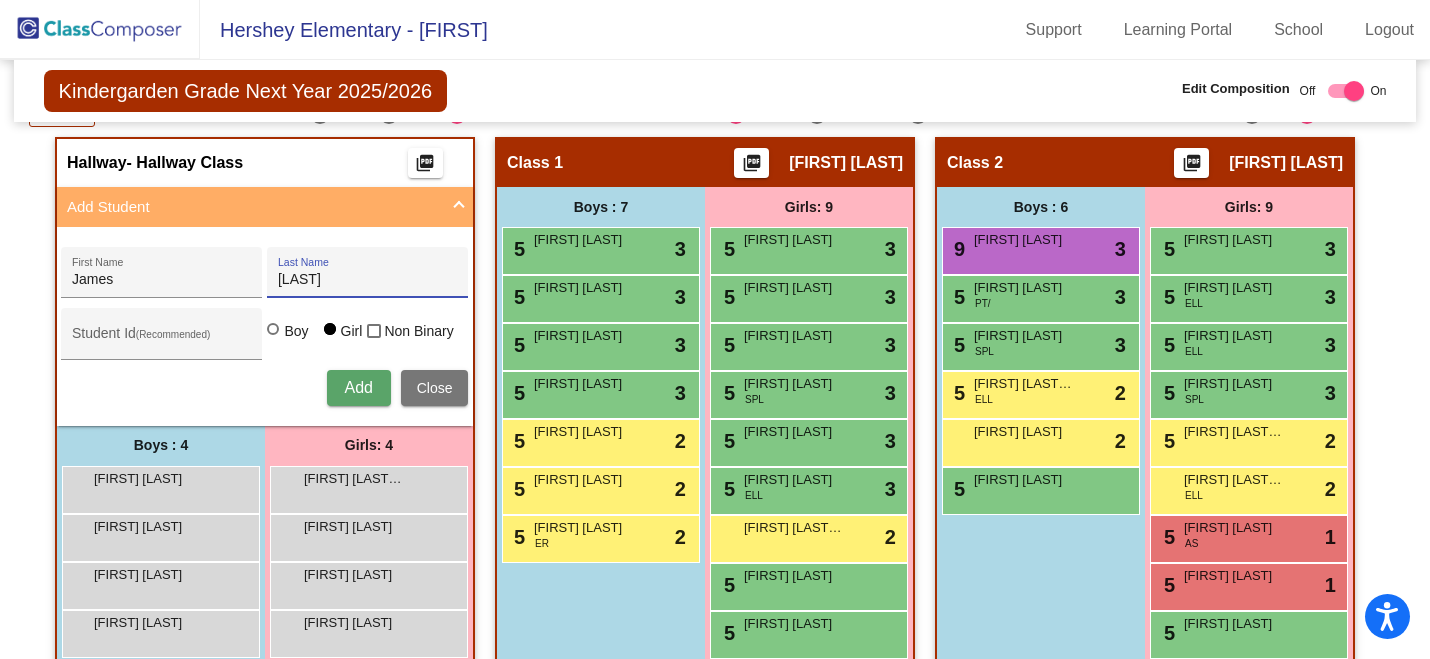 type on "Yamada" 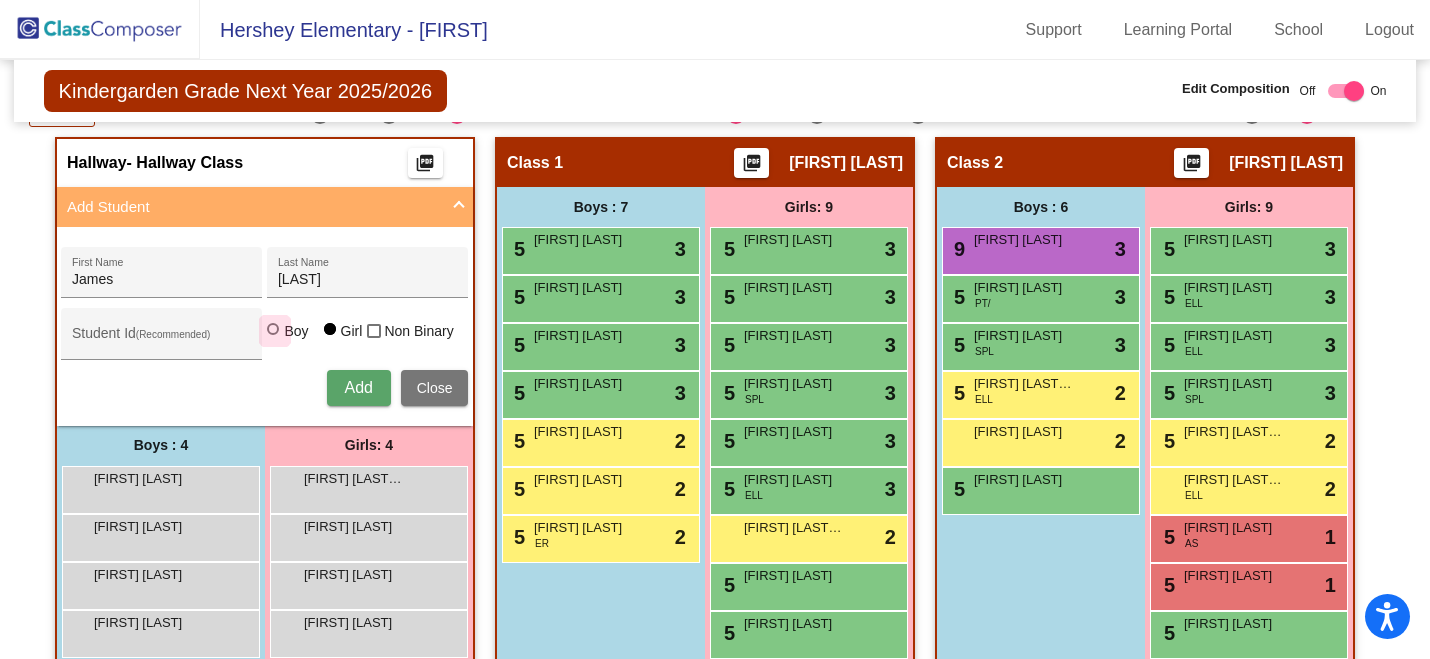 click on "Boy" at bounding box center [295, 331] 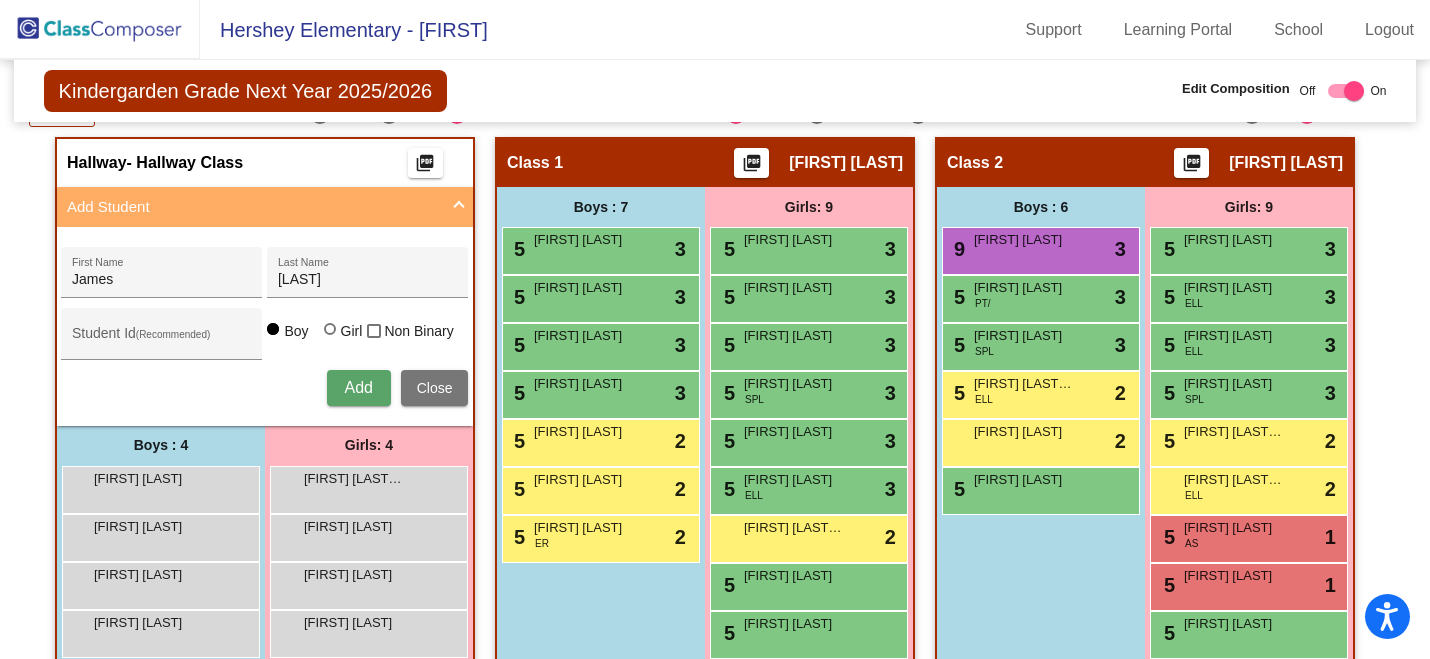 click on "Add" at bounding box center [358, 387] 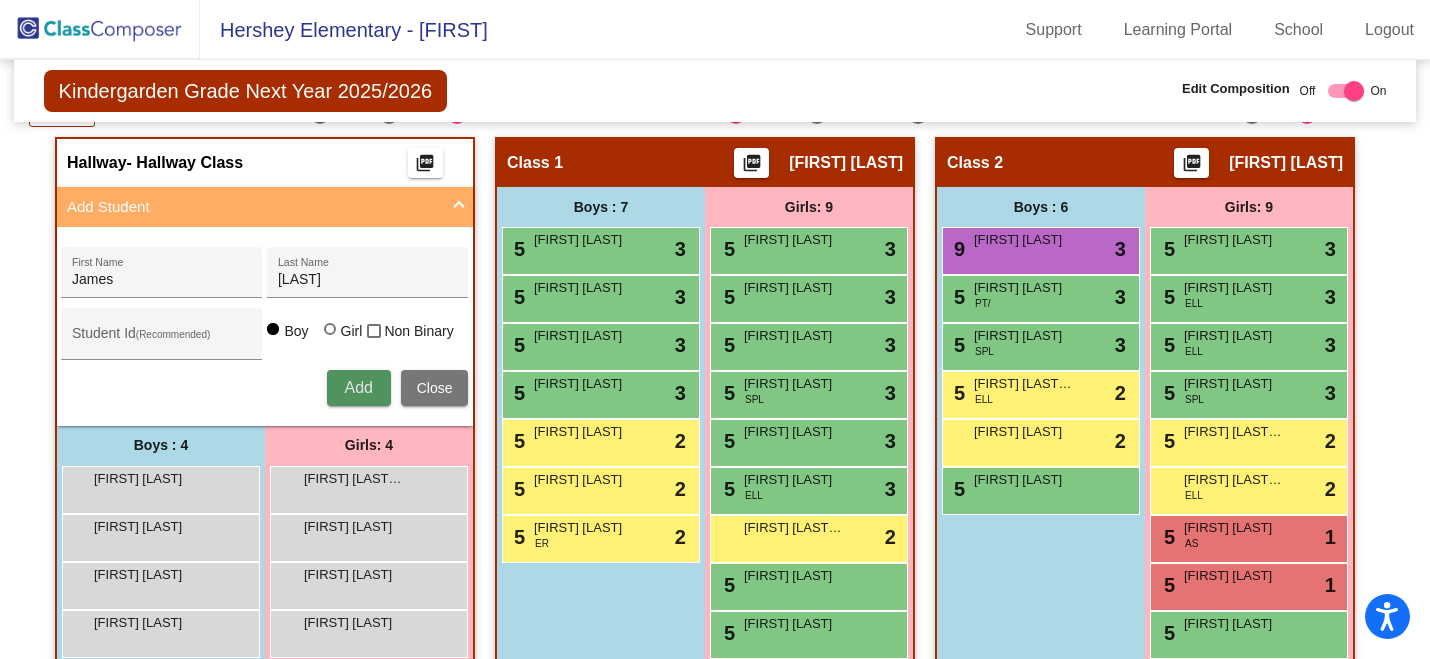 type 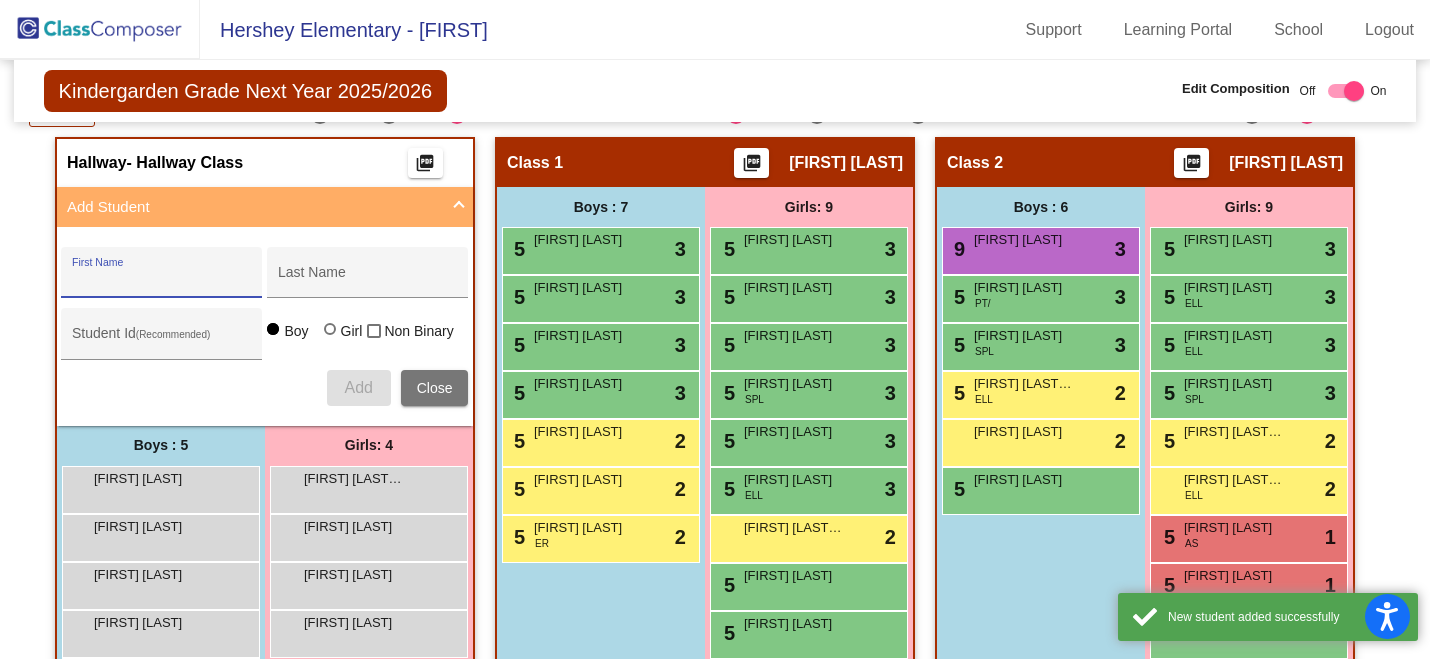 scroll, scrollTop: 815, scrollLeft: 0, axis: vertical 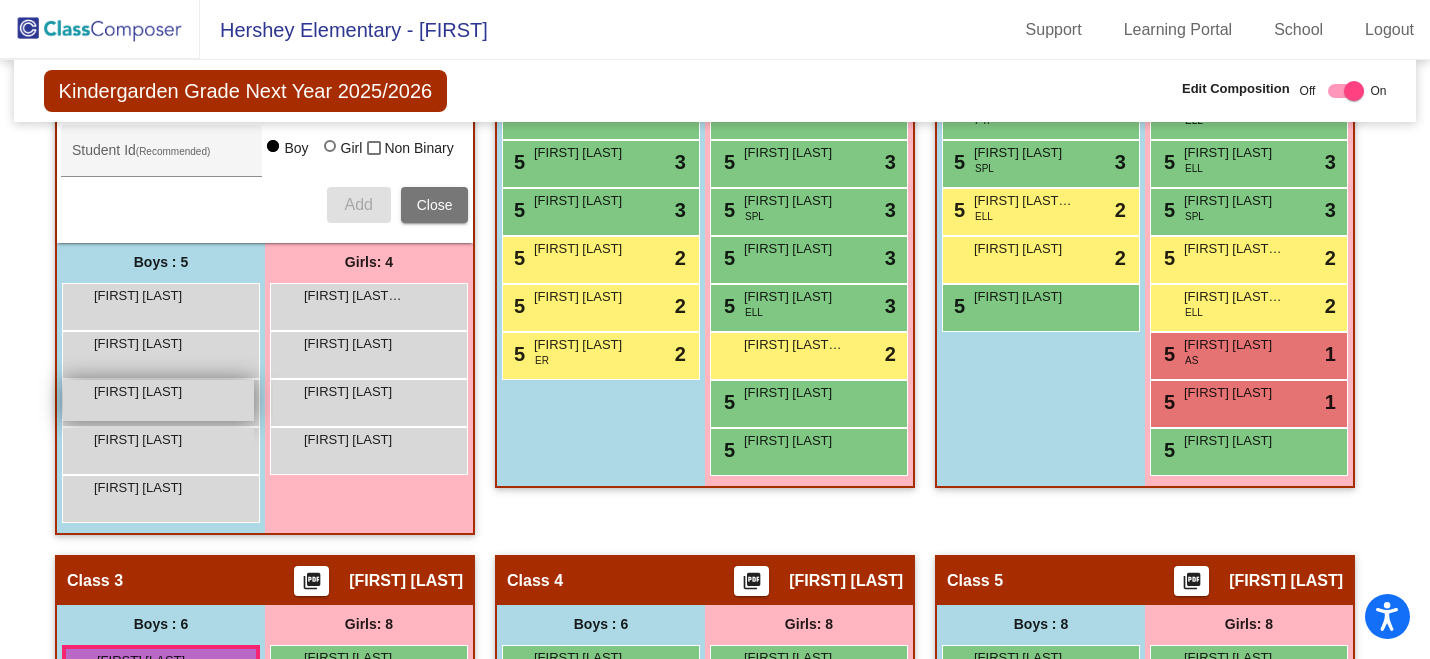 click on "James Yamada" at bounding box center [144, 392] 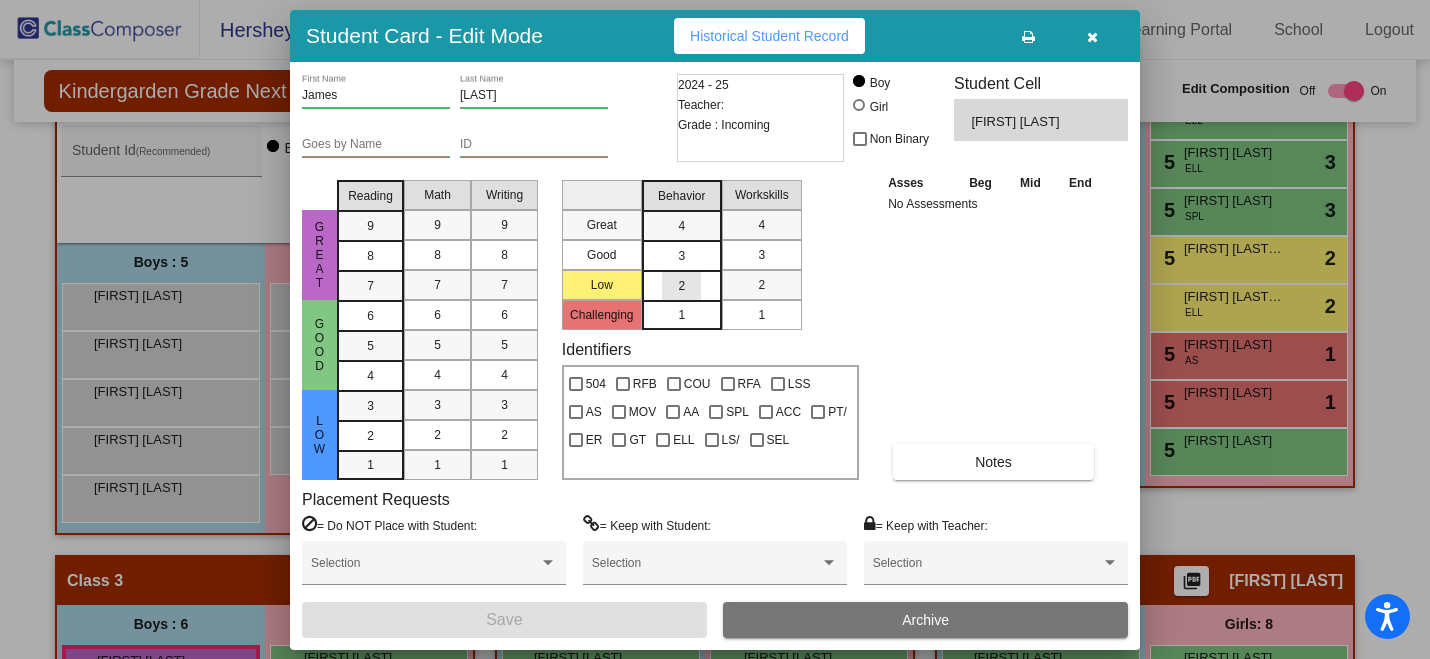 click on "2" at bounding box center (681, 286) 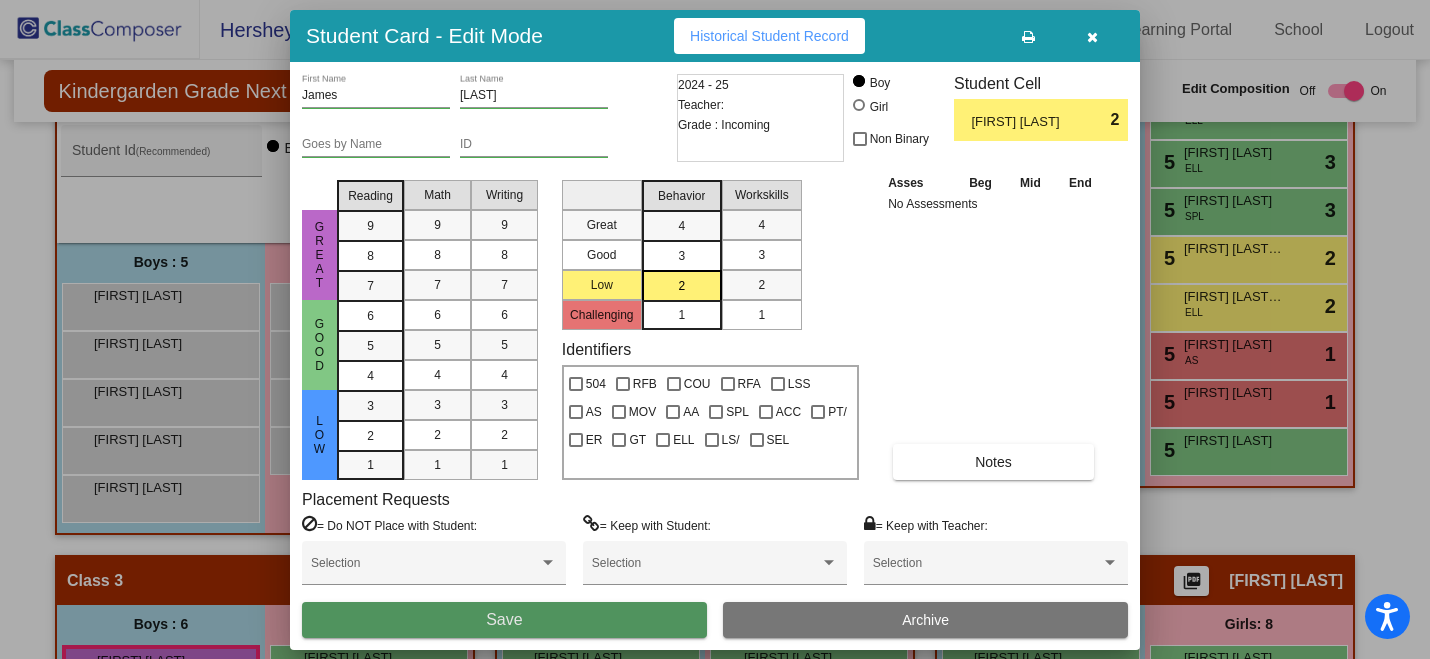 click on "Save" at bounding box center (504, 620) 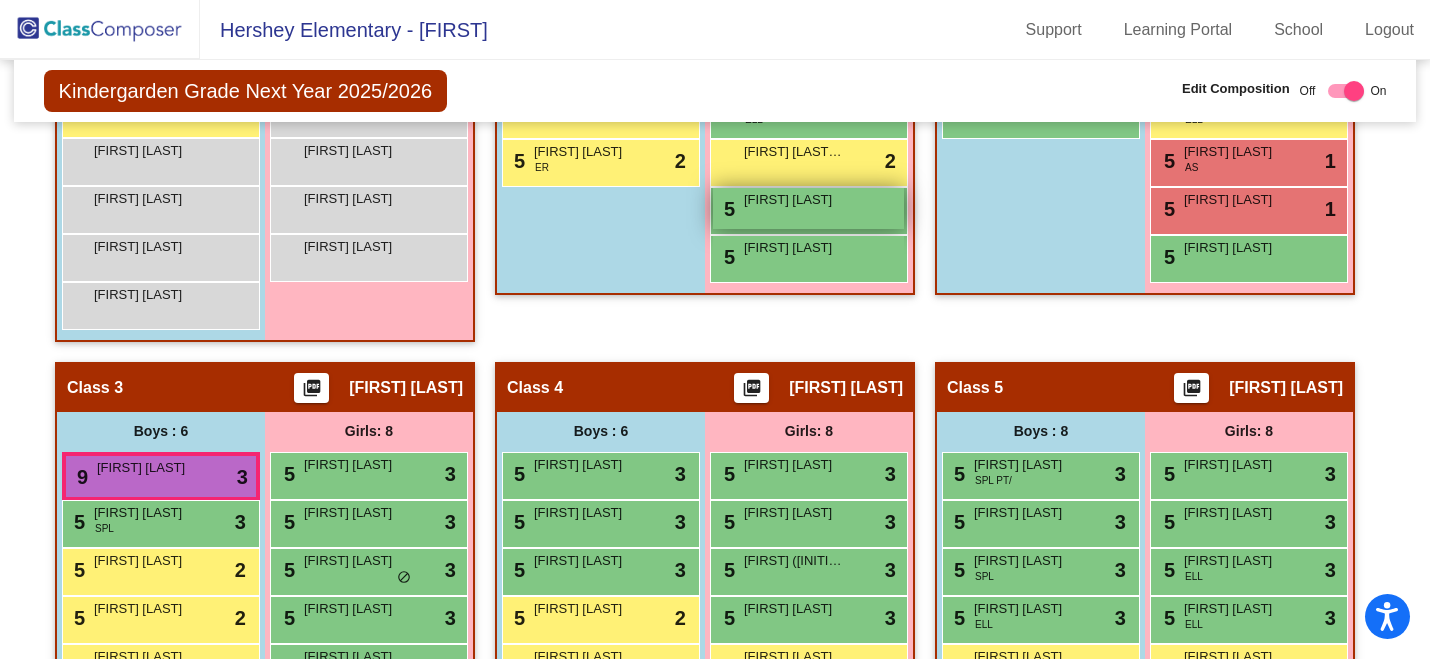 scroll, scrollTop: 973, scrollLeft: 0, axis: vertical 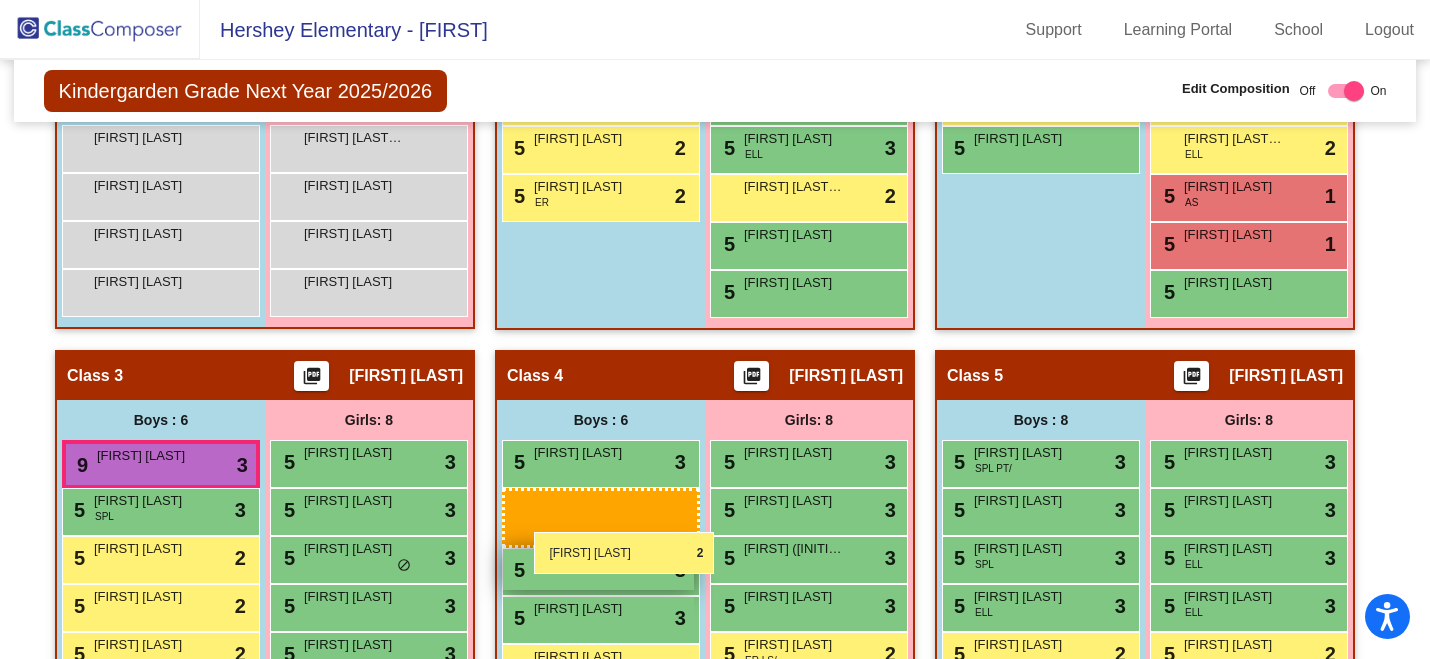 drag, startPoint x: 188, startPoint y: 137, endPoint x: 531, endPoint y: 528, distance: 520.125 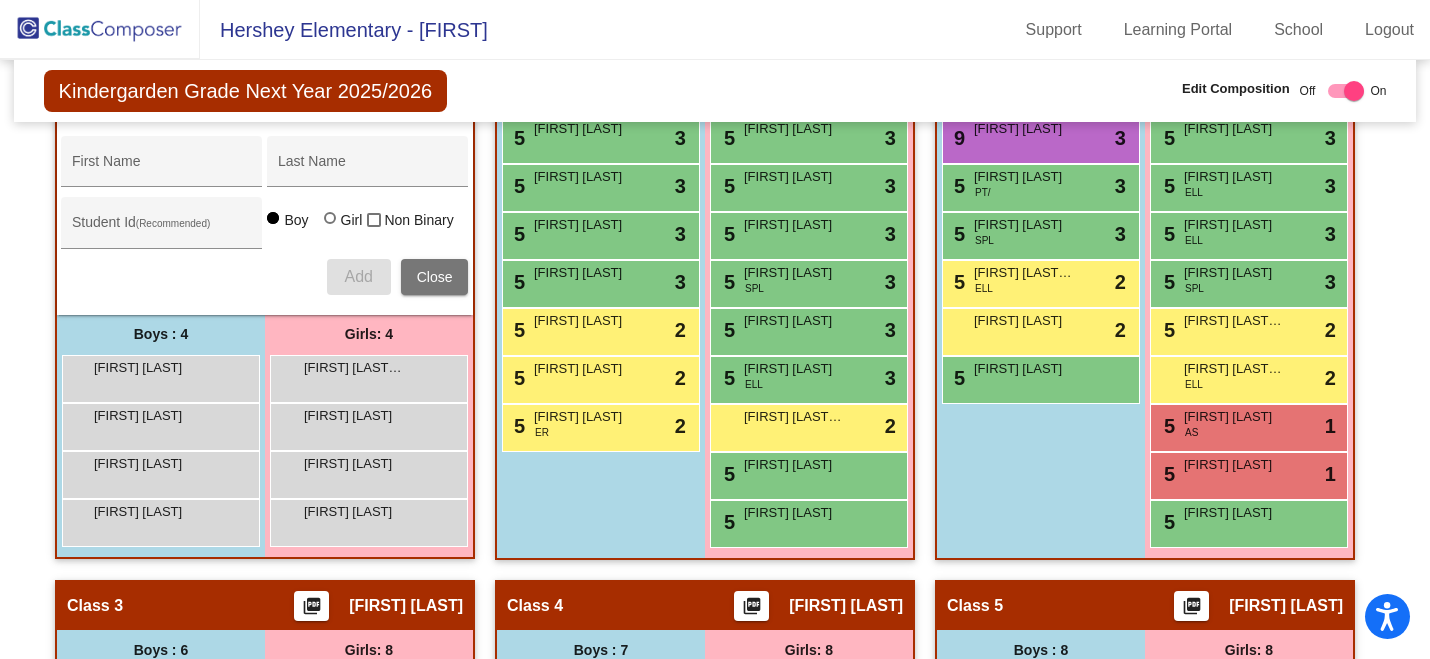 scroll, scrollTop: 741, scrollLeft: 0, axis: vertical 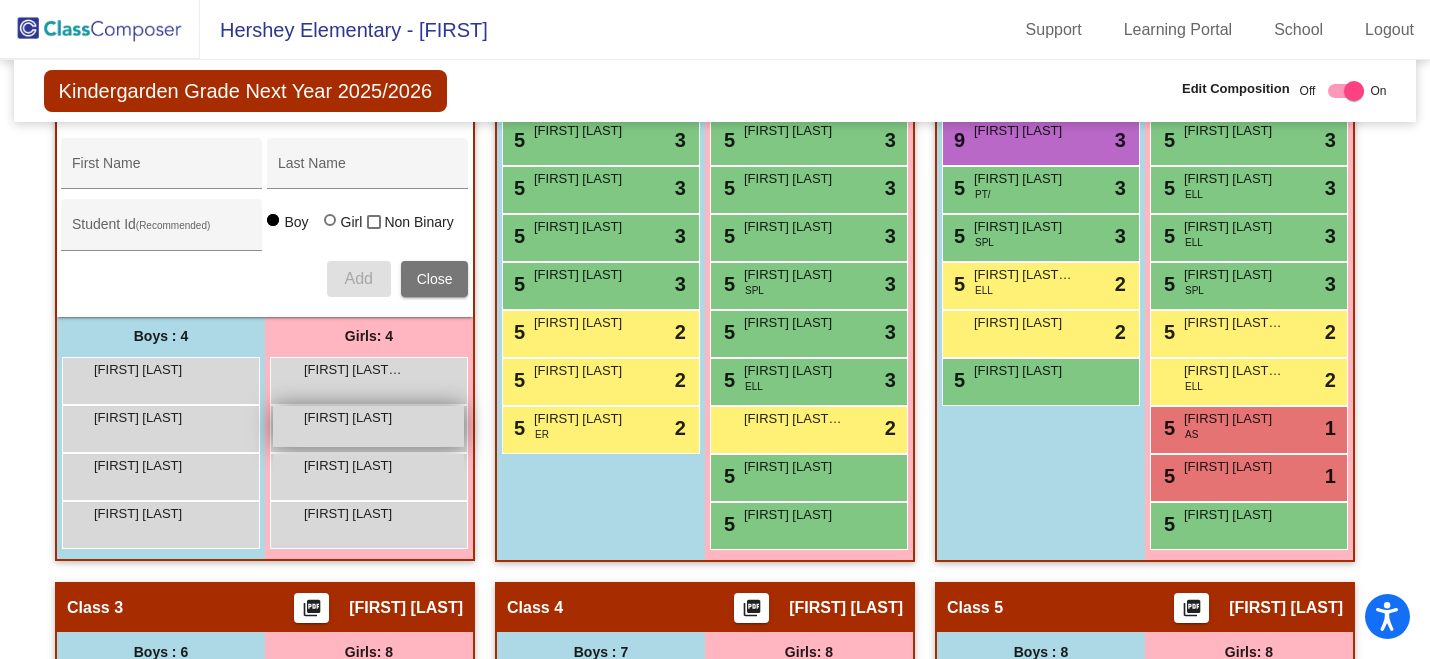click on "Harper Richwine lock do_not_disturb_alt" at bounding box center [368, 426] 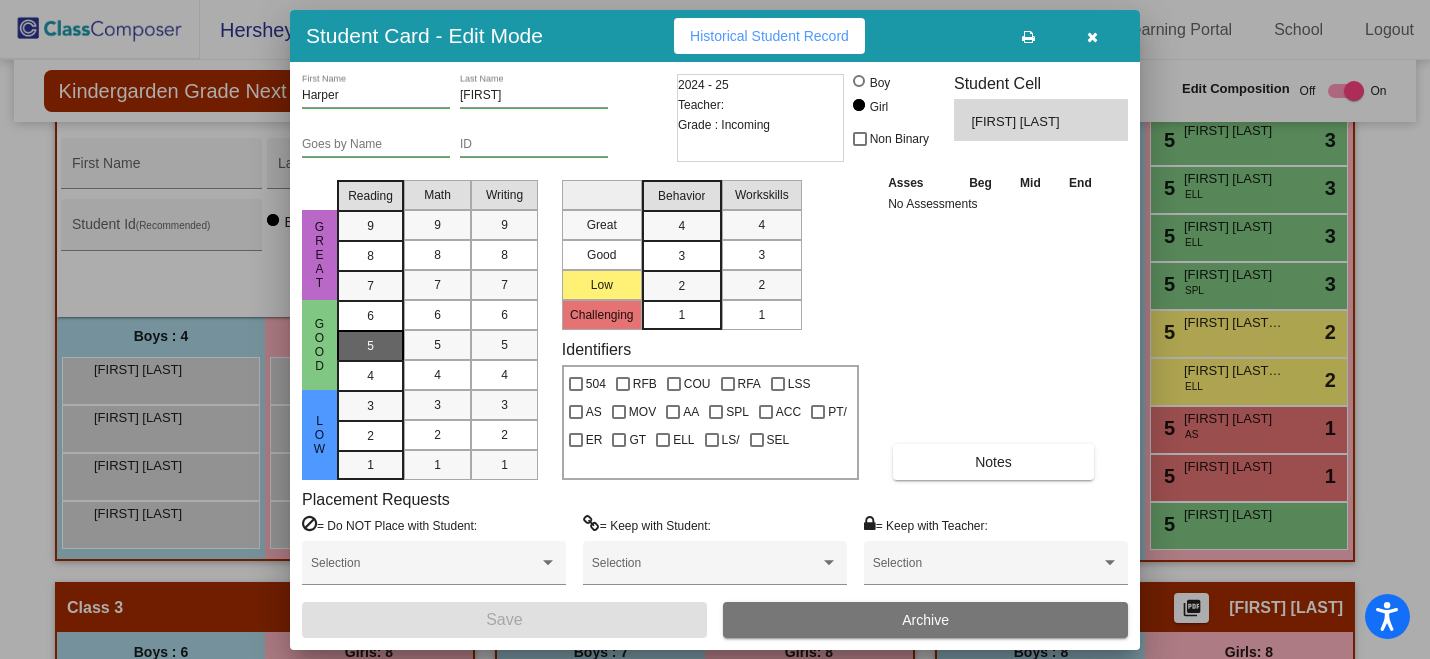 click on "5" at bounding box center [370, 345] 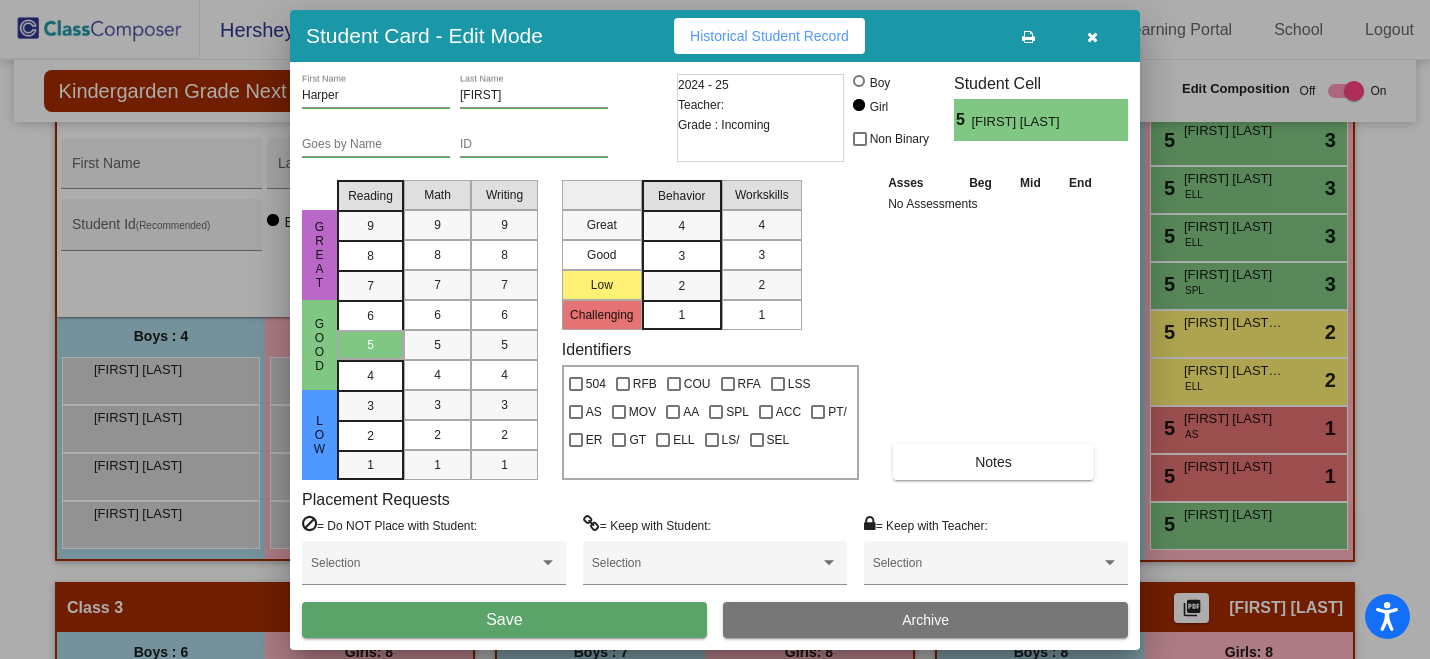 click on "Save" at bounding box center [504, 619] 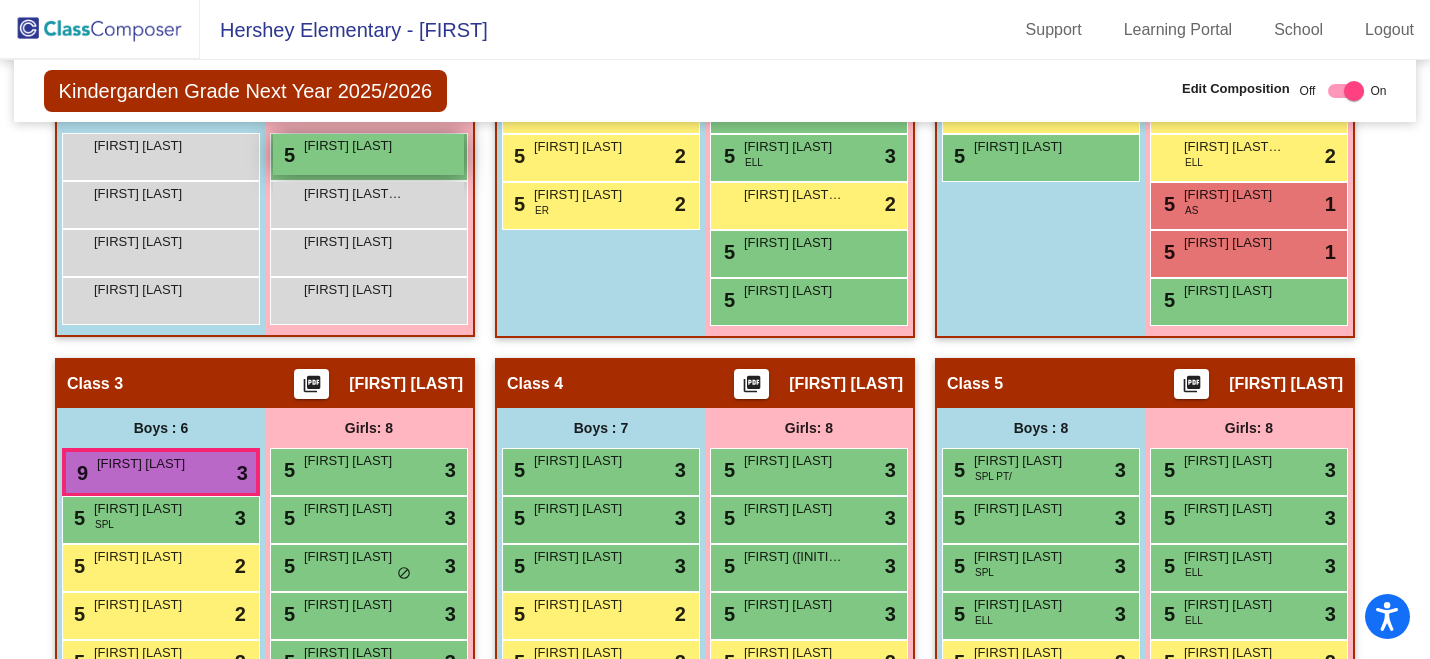 scroll, scrollTop: 855, scrollLeft: 0, axis: vertical 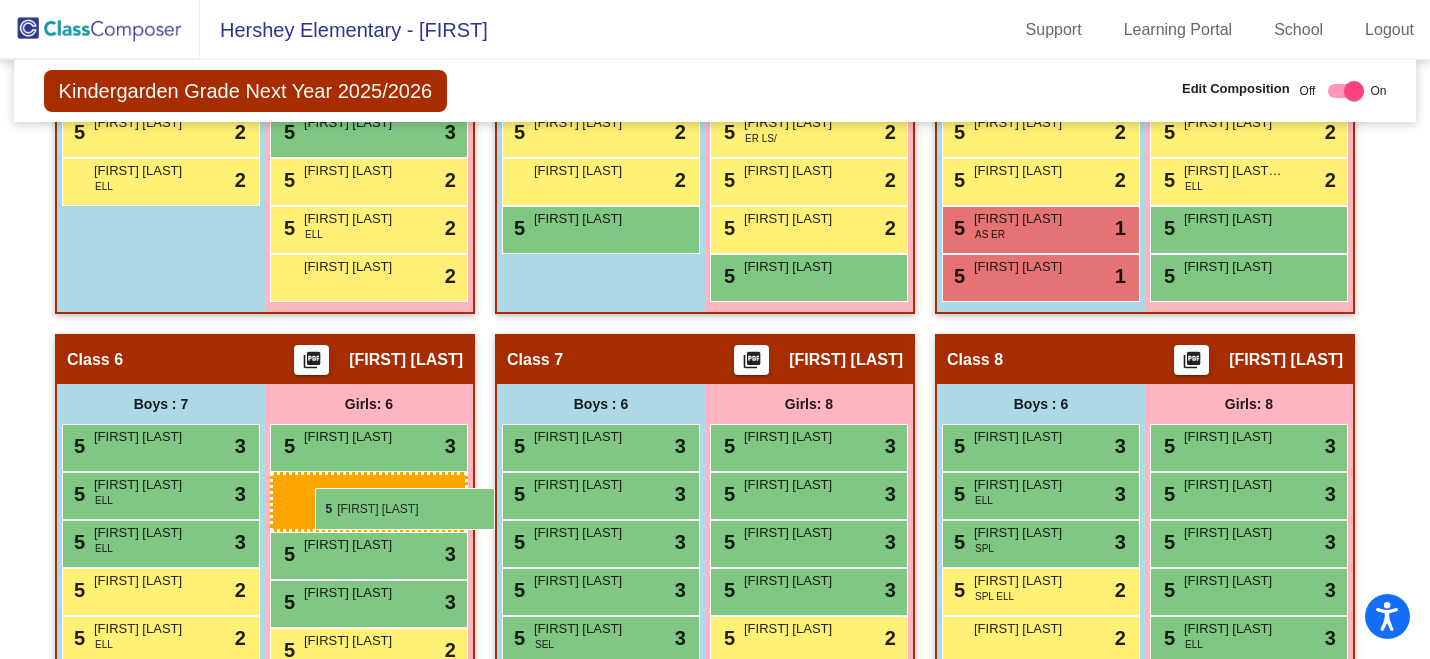 drag, startPoint x: 373, startPoint y: 270, endPoint x: 315, endPoint y: 488, distance: 225.5837 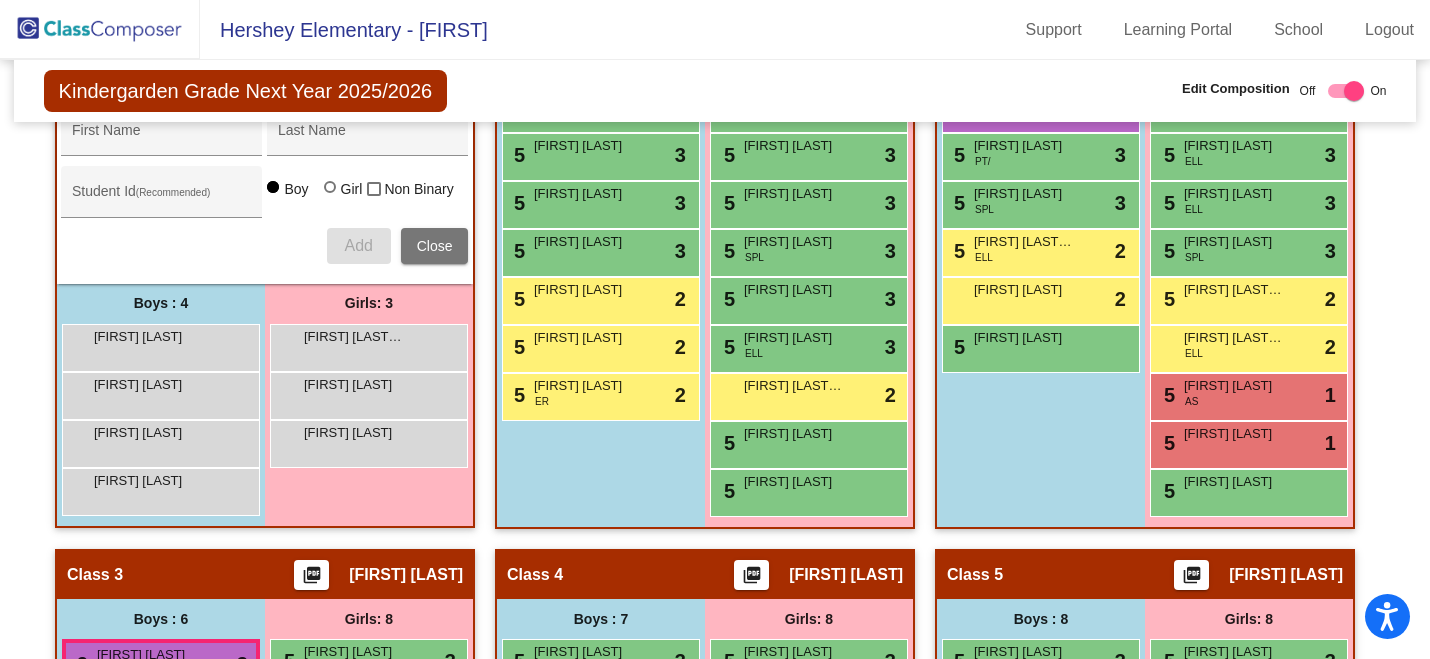 scroll, scrollTop: 675, scrollLeft: 0, axis: vertical 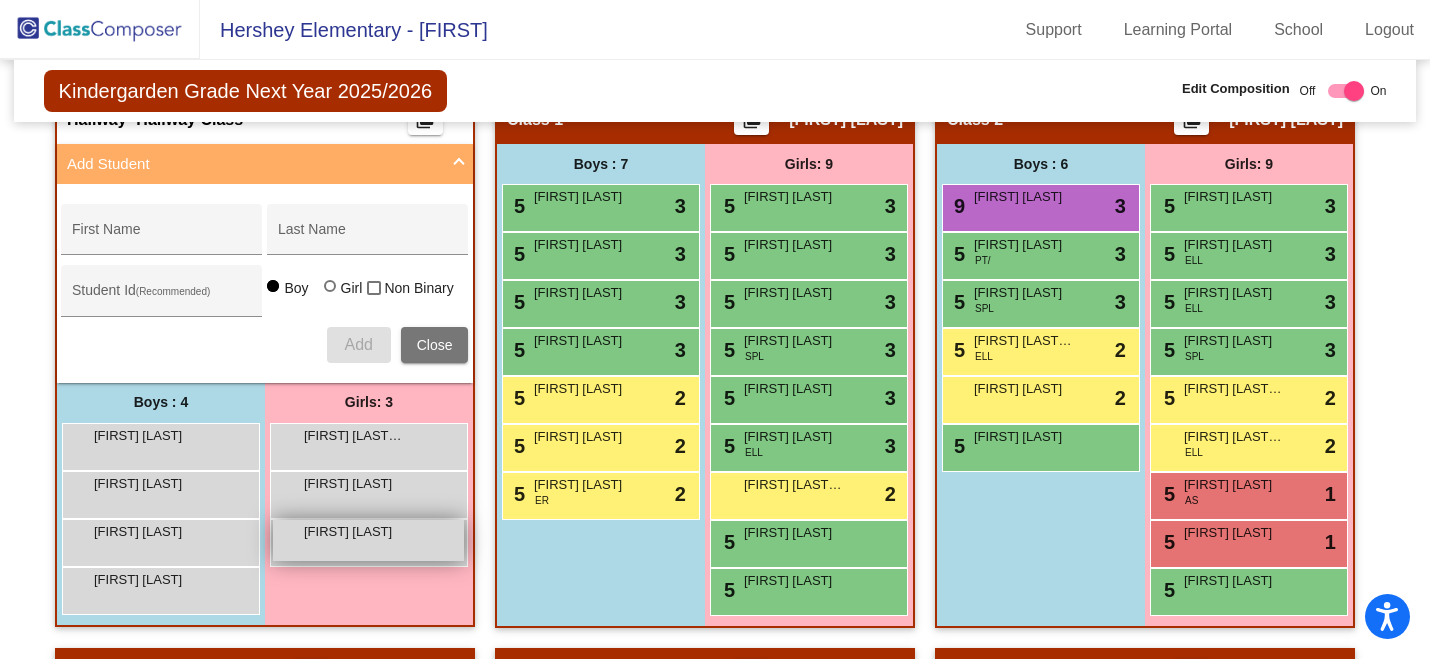 click on "Kayonni Mosley" at bounding box center [354, 532] 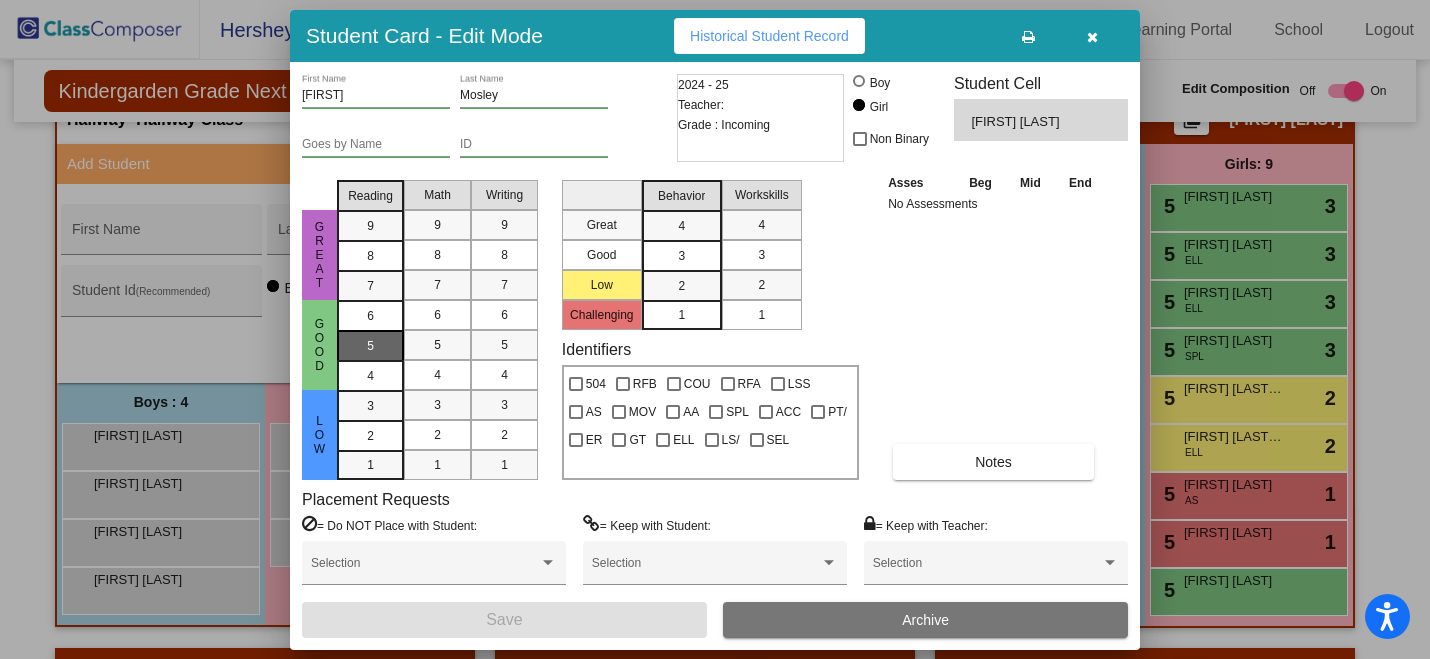 click on "5" at bounding box center (370, 316) 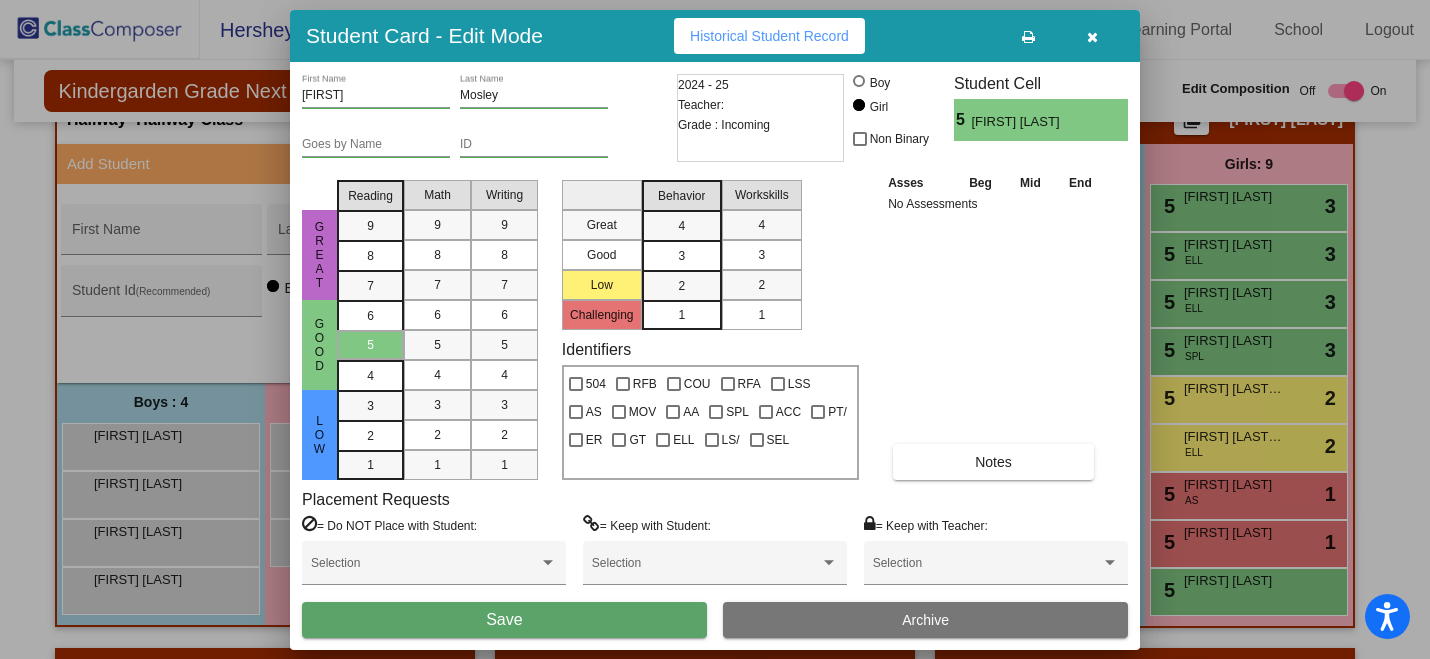 click on "Save" at bounding box center [504, 620] 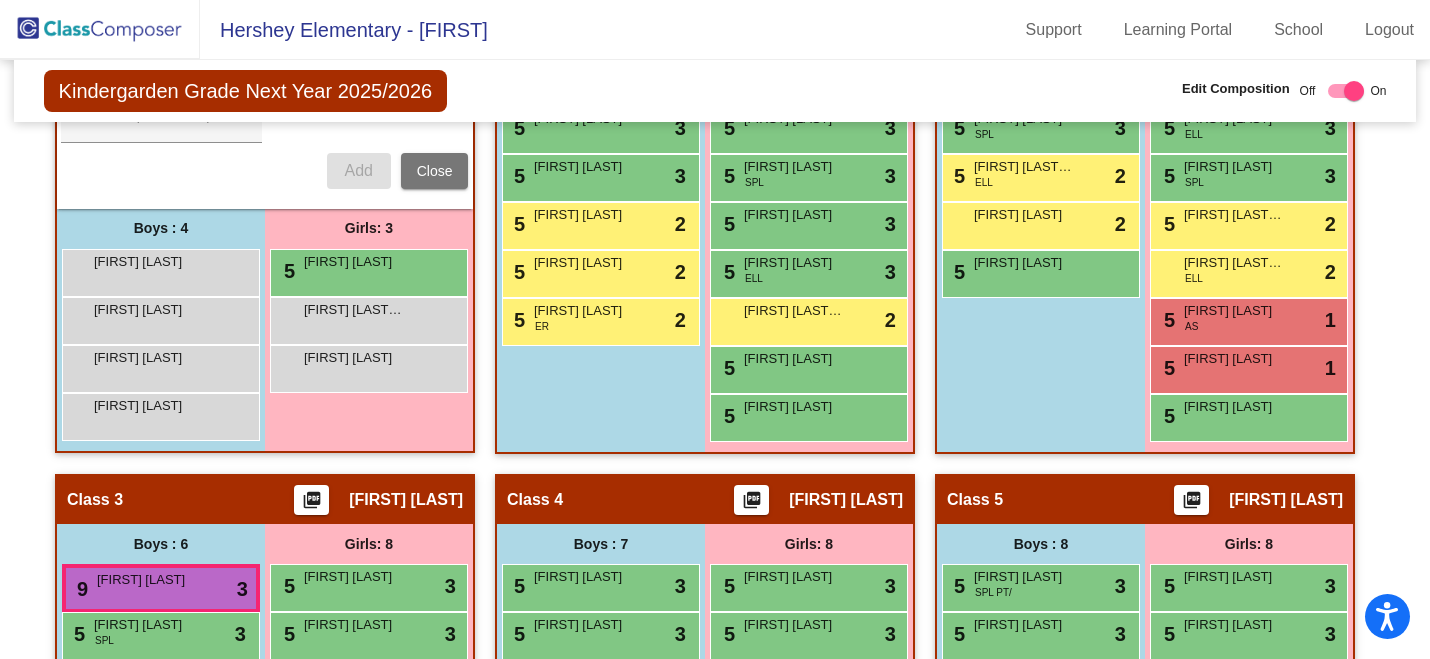 scroll, scrollTop: 864, scrollLeft: 0, axis: vertical 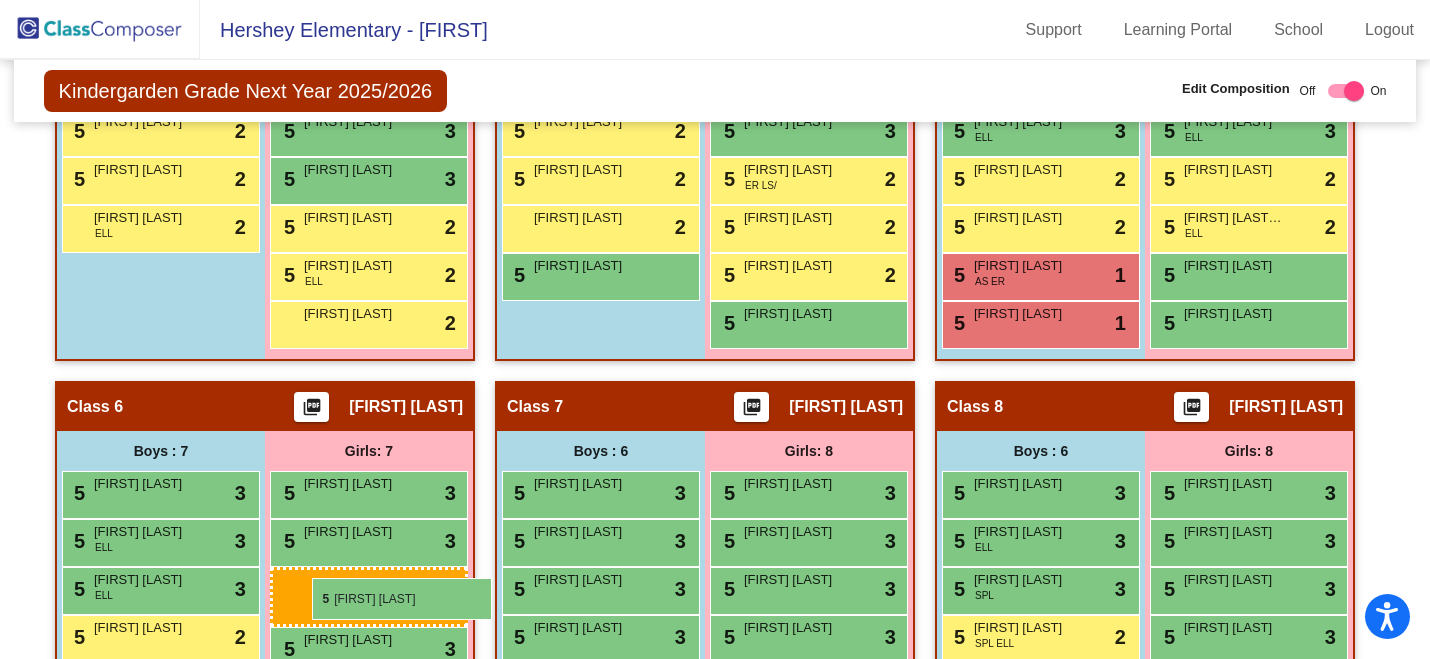 drag, startPoint x: 393, startPoint y: 256, endPoint x: 300, endPoint y: 556, distance: 314.08438 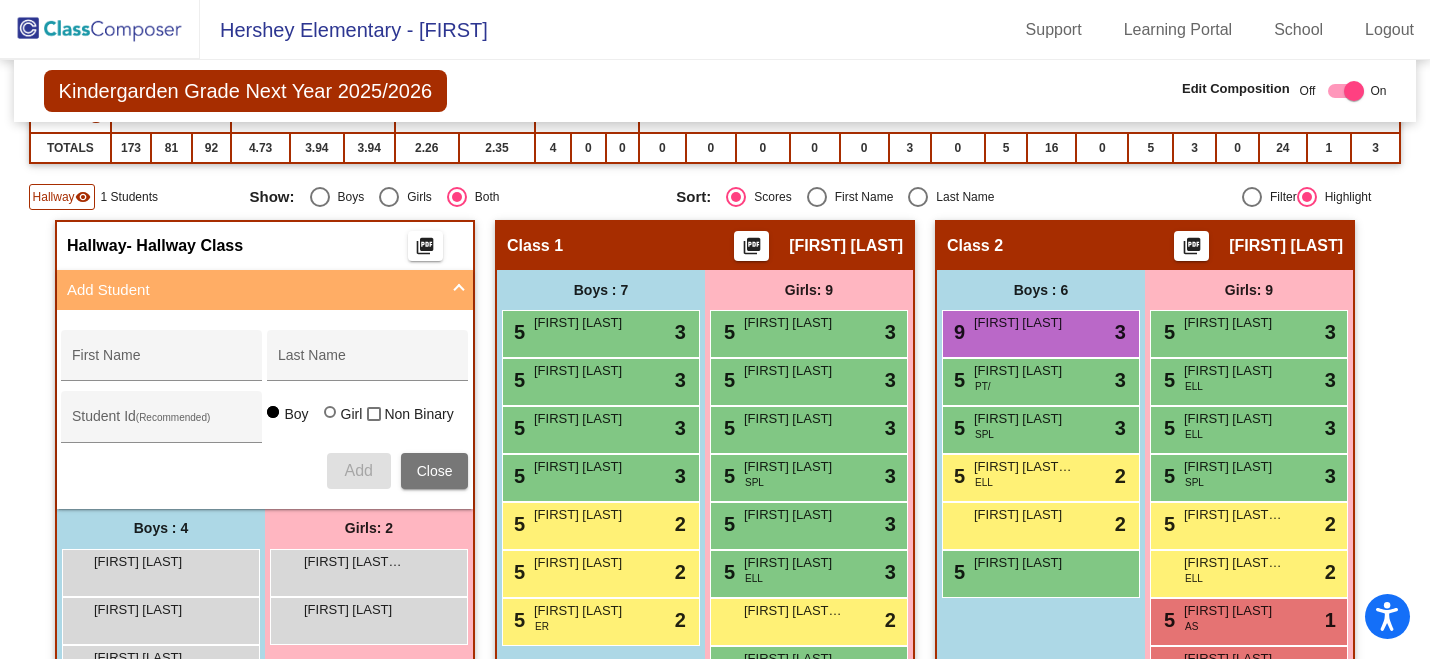 scroll, scrollTop: 651, scrollLeft: 0, axis: vertical 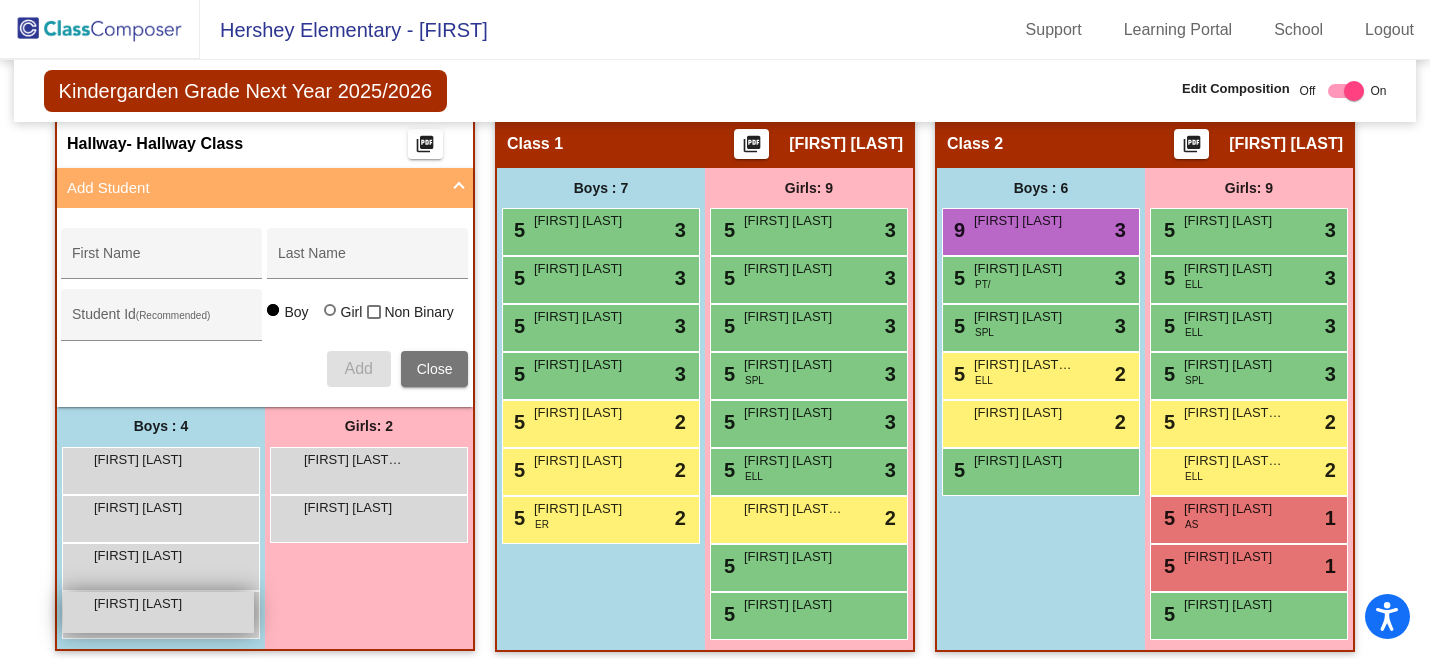 click on "Lincoln Krepps" at bounding box center [144, 604] 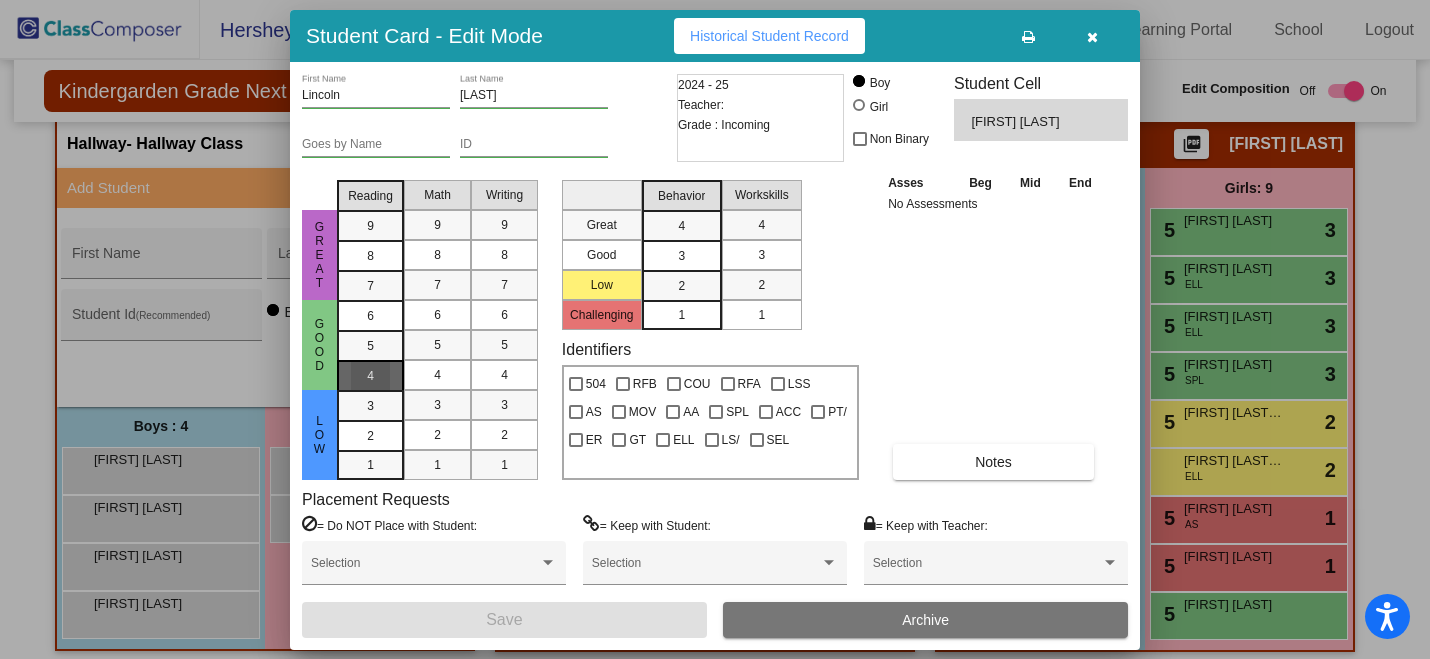 click on "4" at bounding box center [370, 375] 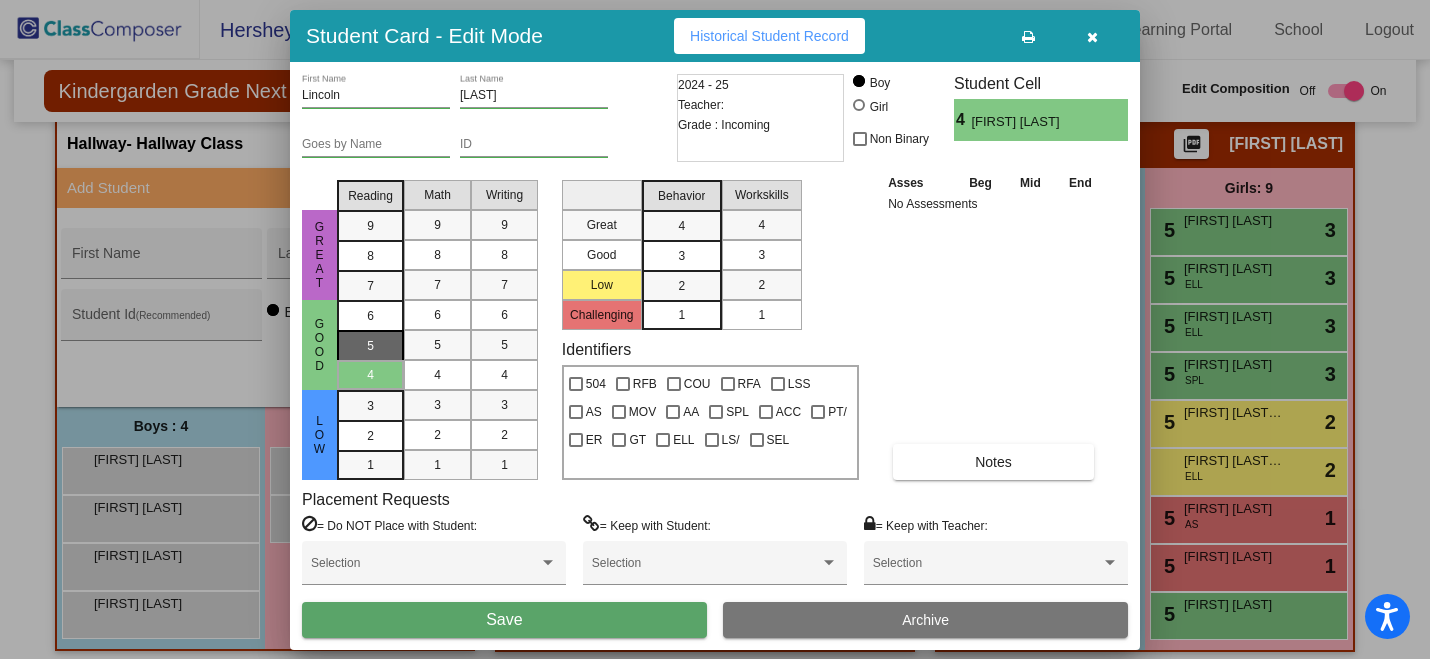 click on "5" at bounding box center (370, 316) 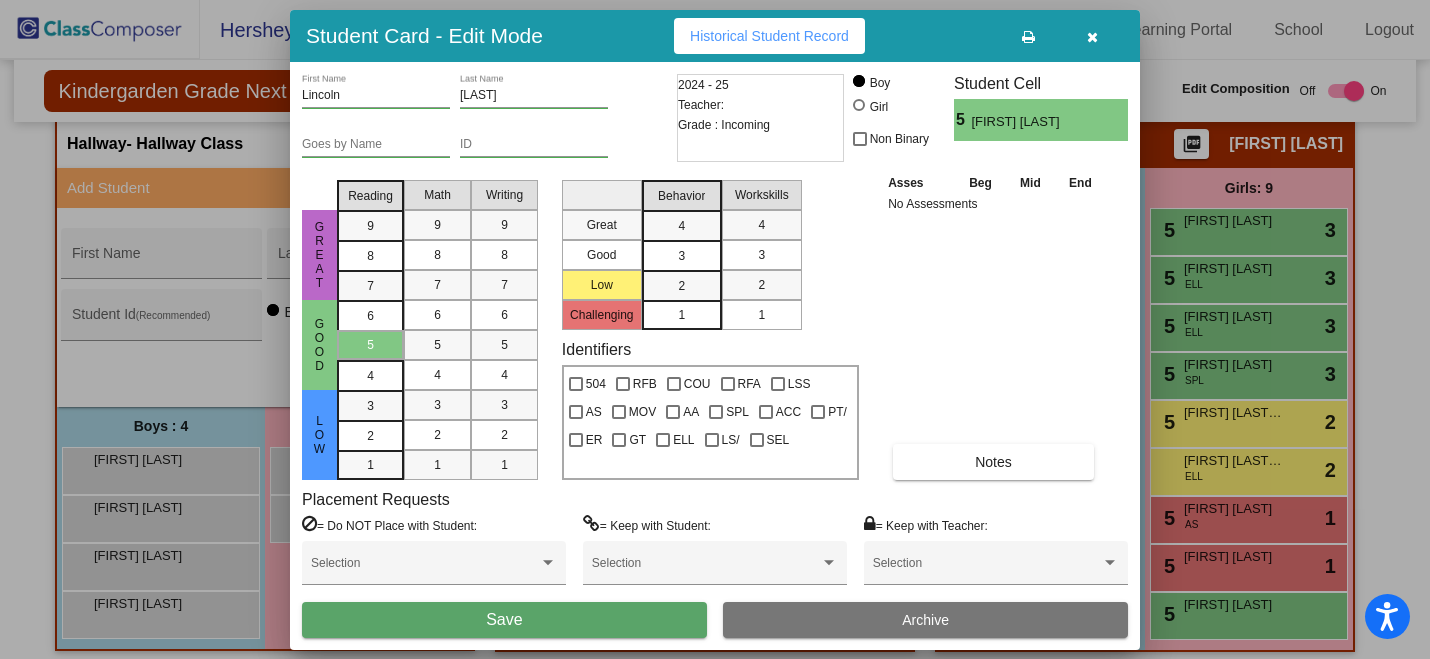 click on "Save" at bounding box center [504, 620] 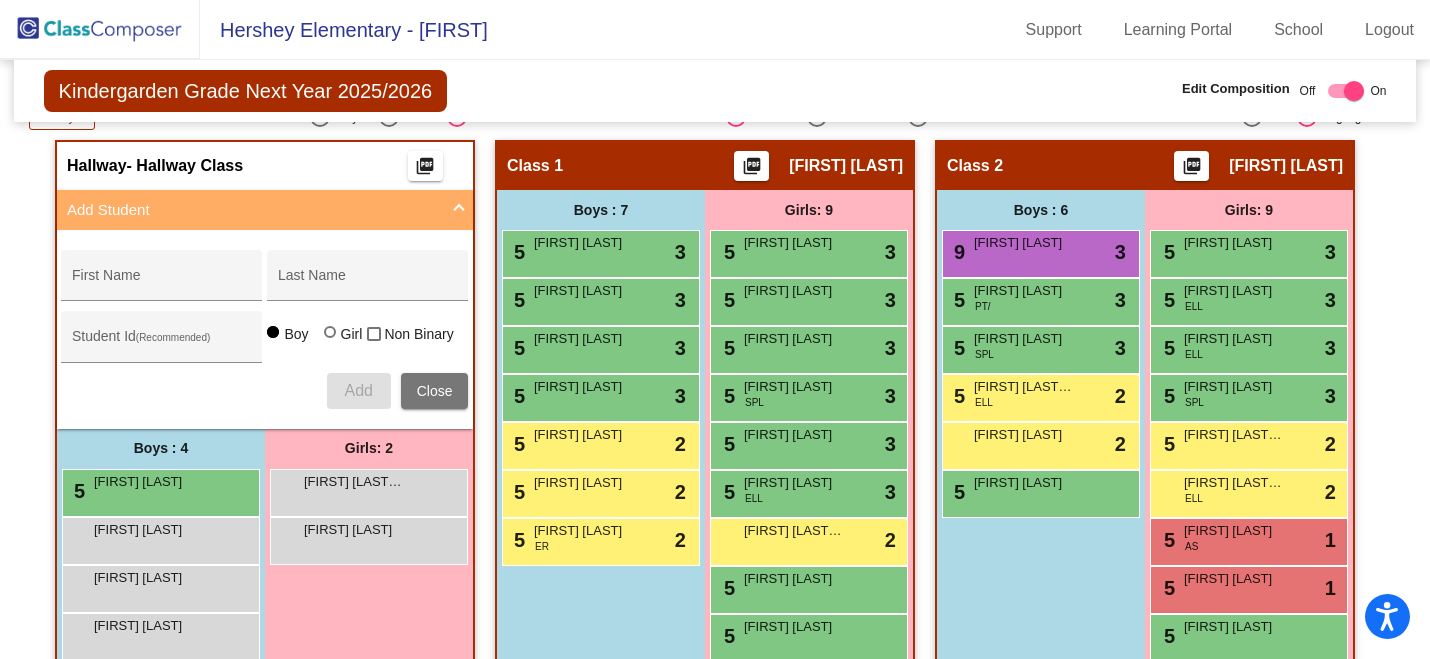 scroll, scrollTop: 630, scrollLeft: 0, axis: vertical 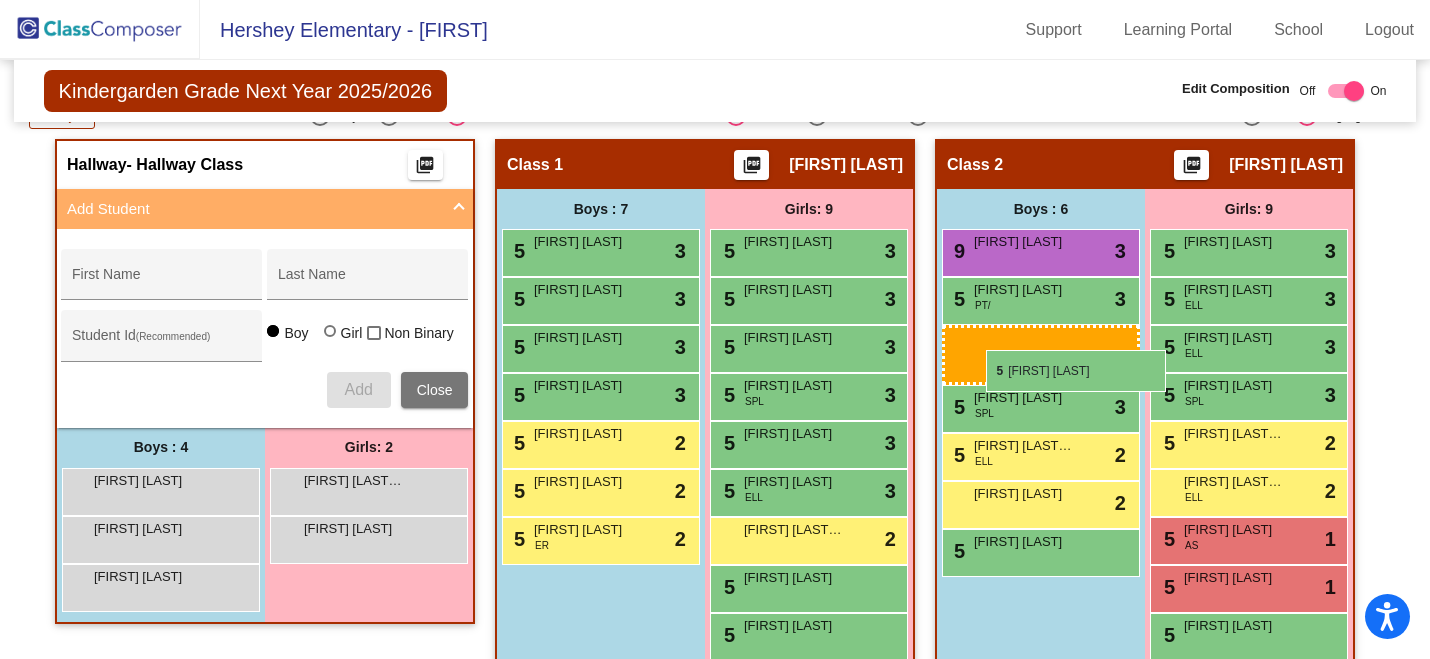 drag, startPoint x: 161, startPoint y: 493, endPoint x: 986, endPoint y: 350, distance: 837.30164 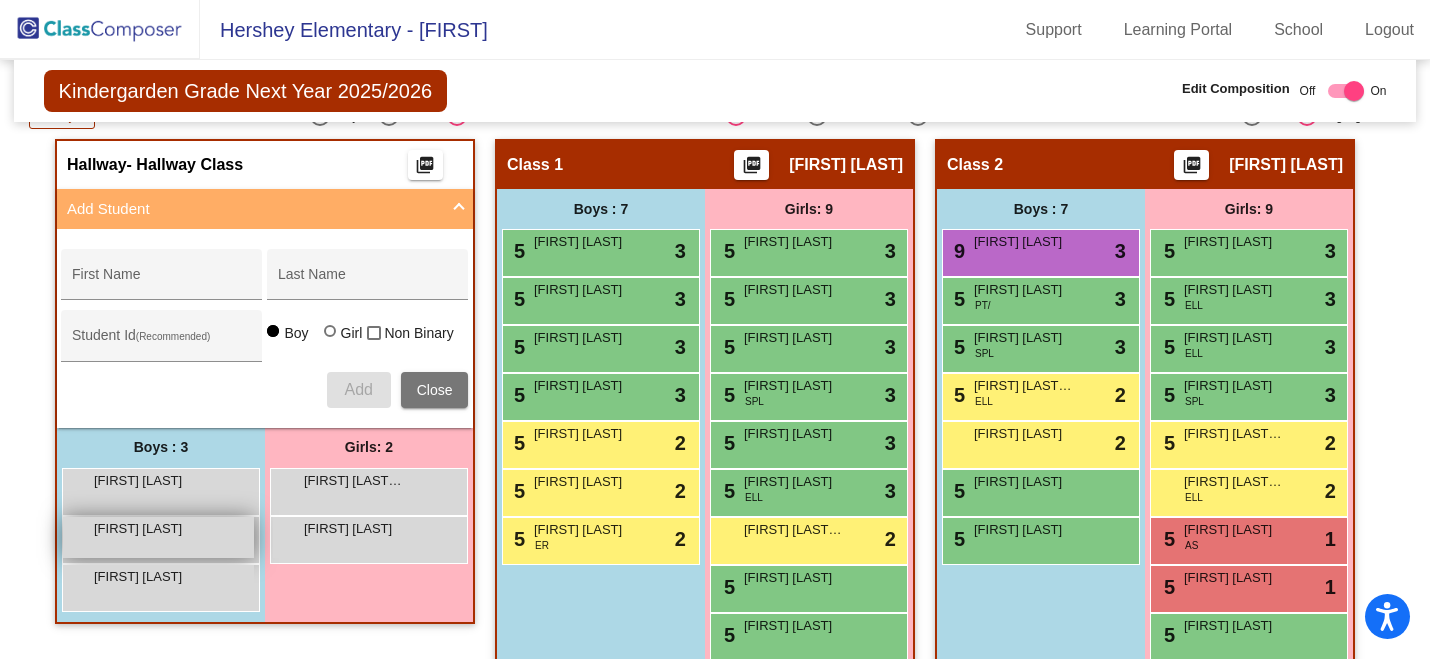 click on "Harley Hill" at bounding box center (144, 529) 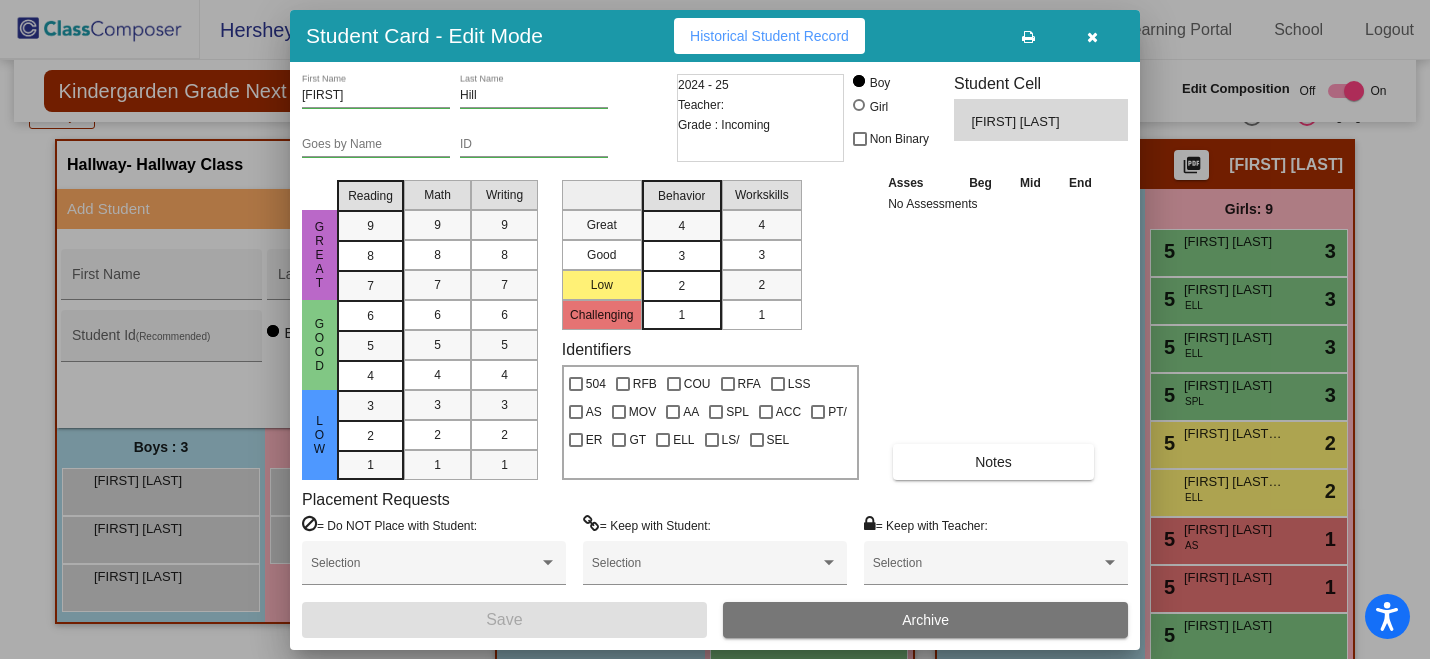 click on "2" at bounding box center (681, 286) 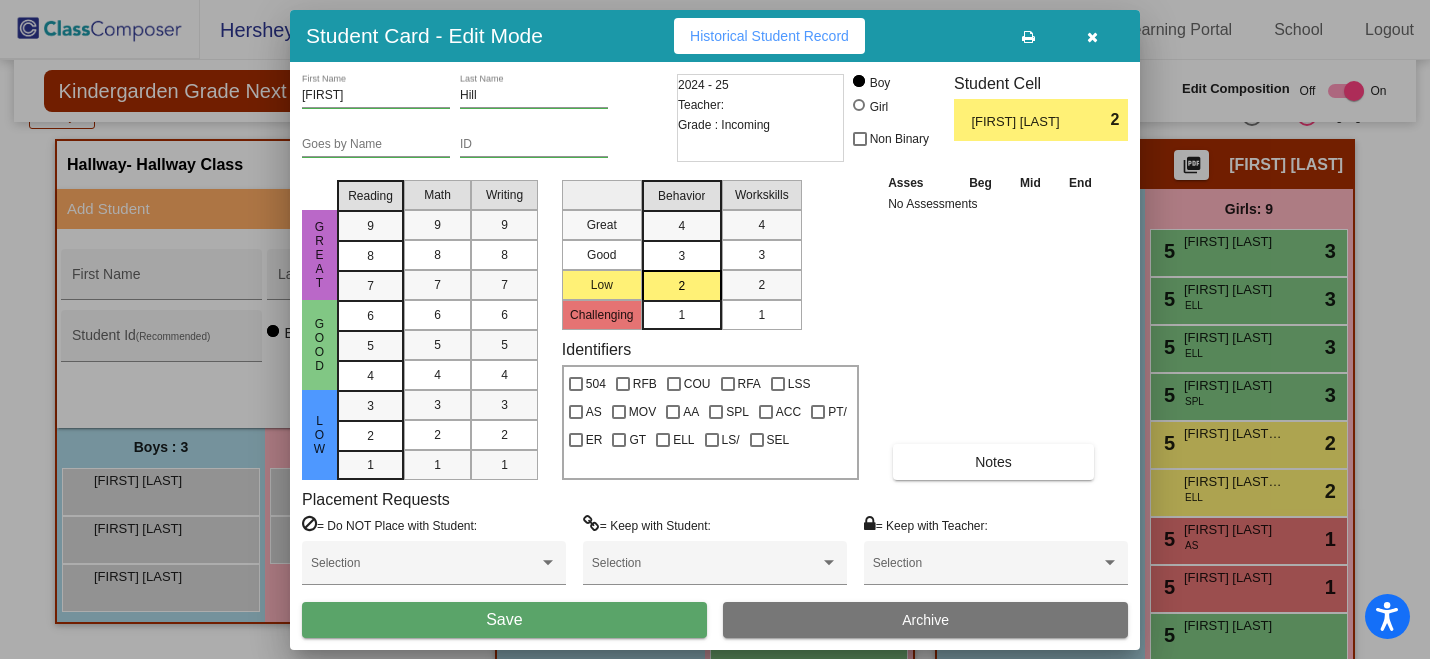 click on "Save" at bounding box center [504, 620] 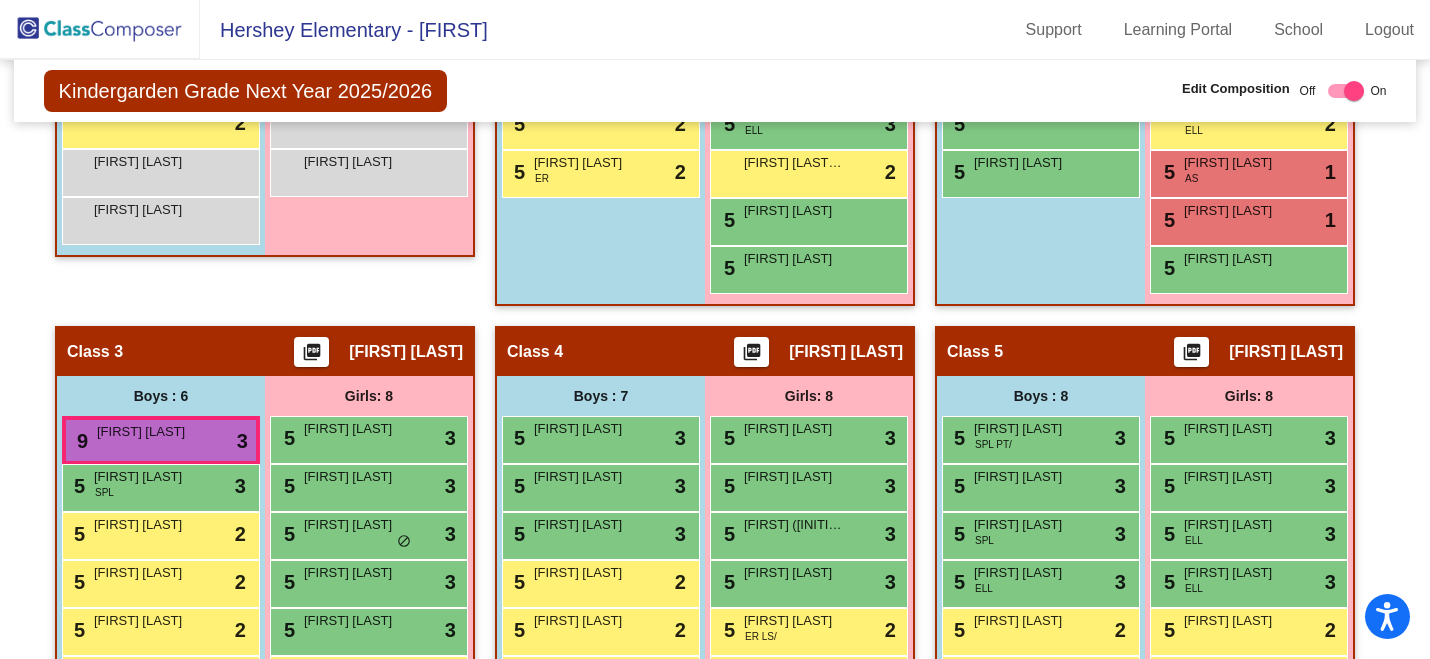 scroll, scrollTop: 789, scrollLeft: 0, axis: vertical 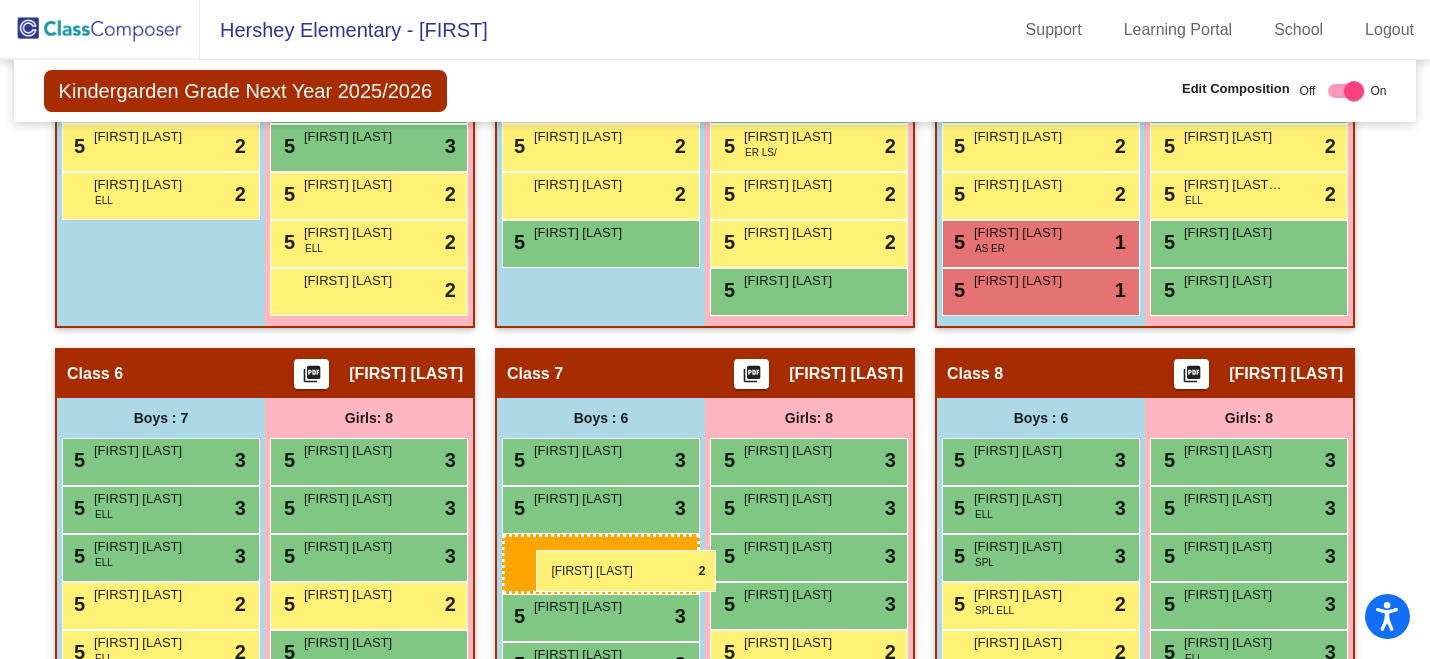 drag, startPoint x: 128, startPoint y: 333, endPoint x: 536, endPoint y: 549, distance: 461.64923 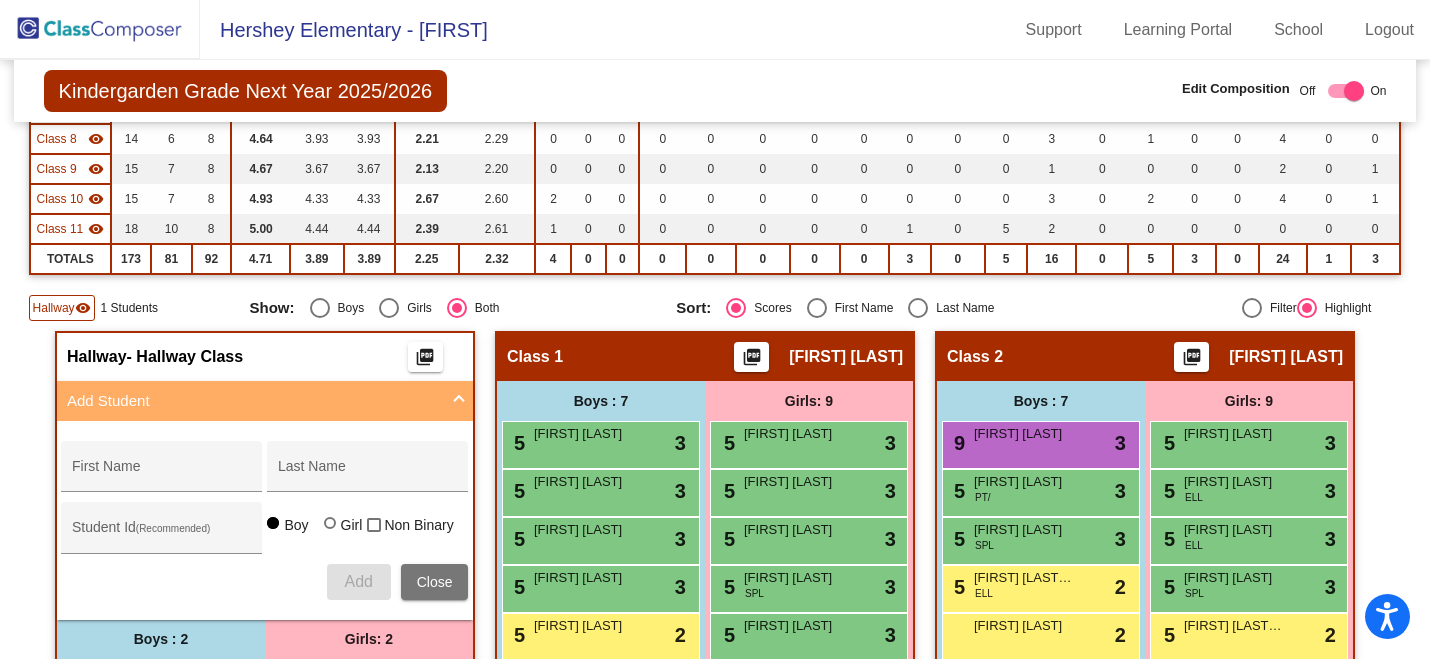 scroll, scrollTop: 722, scrollLeft: 0, axis: vertical 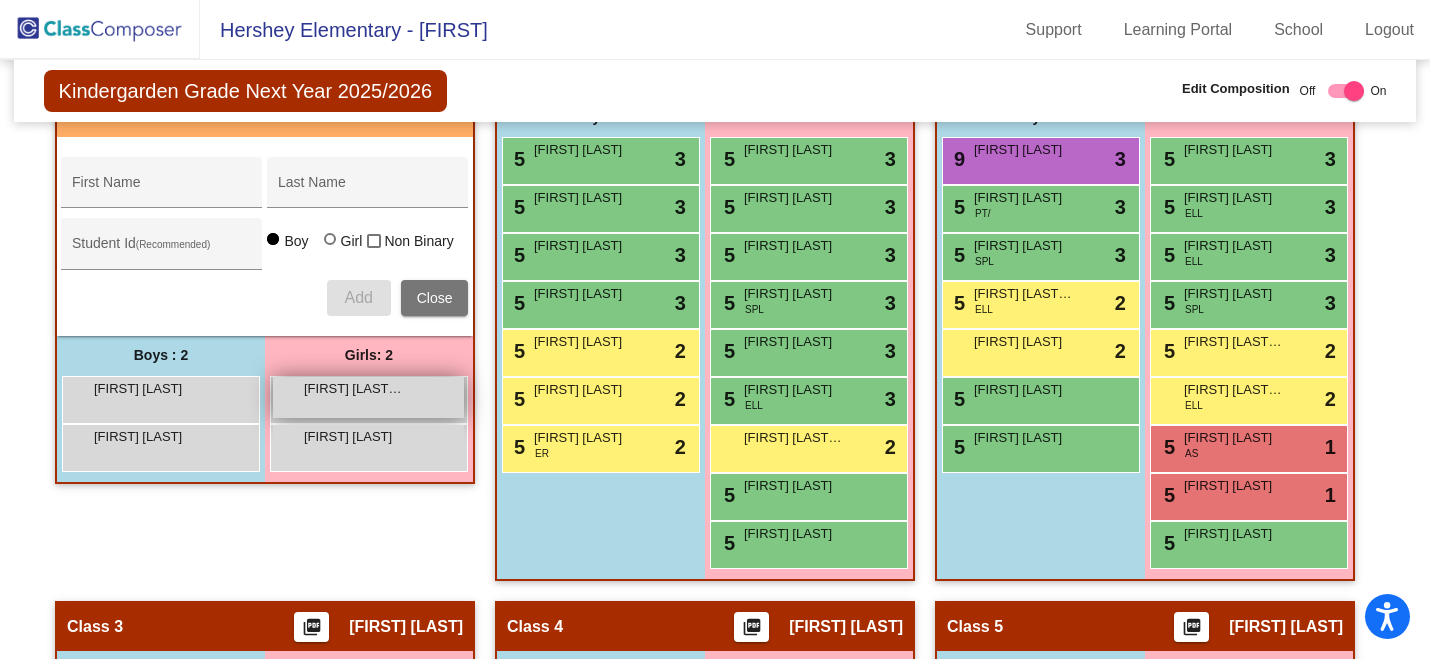 click on "Azalea Claudio Hiraldo" at bounding box center (354, 389) 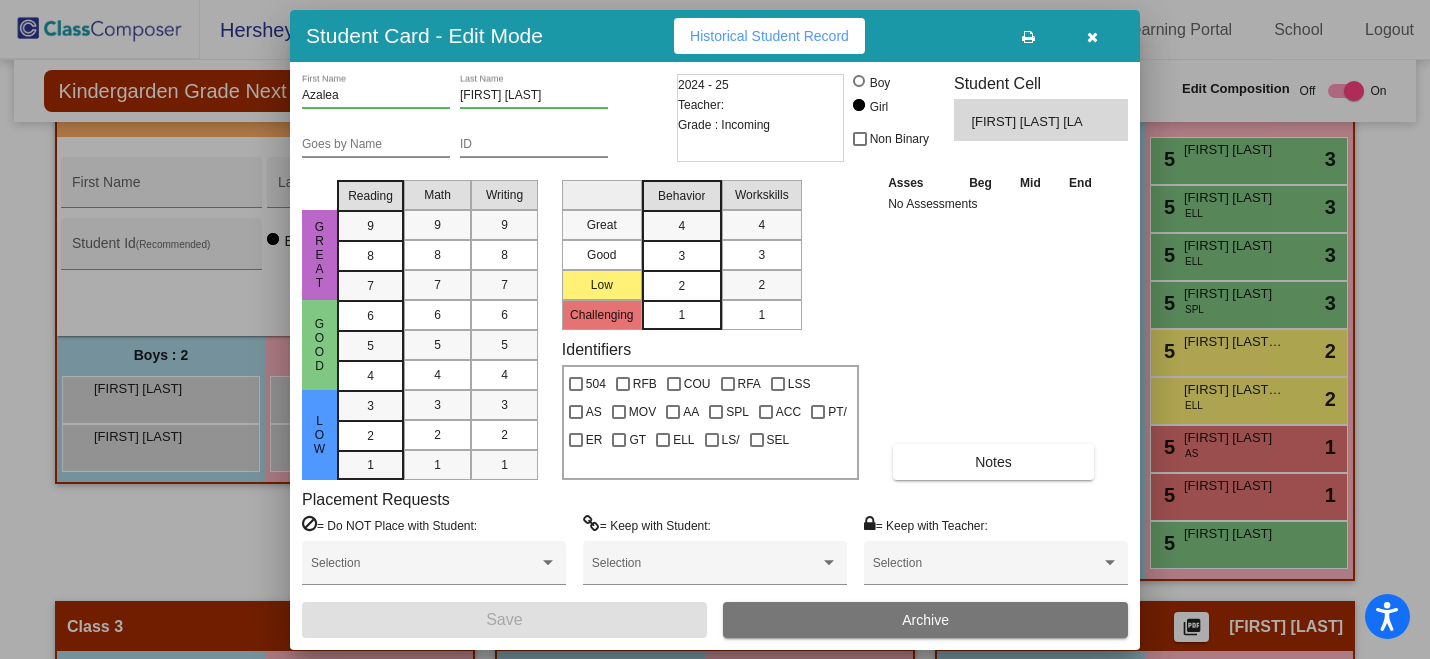 click on "2" at bounding box center (681, 286) 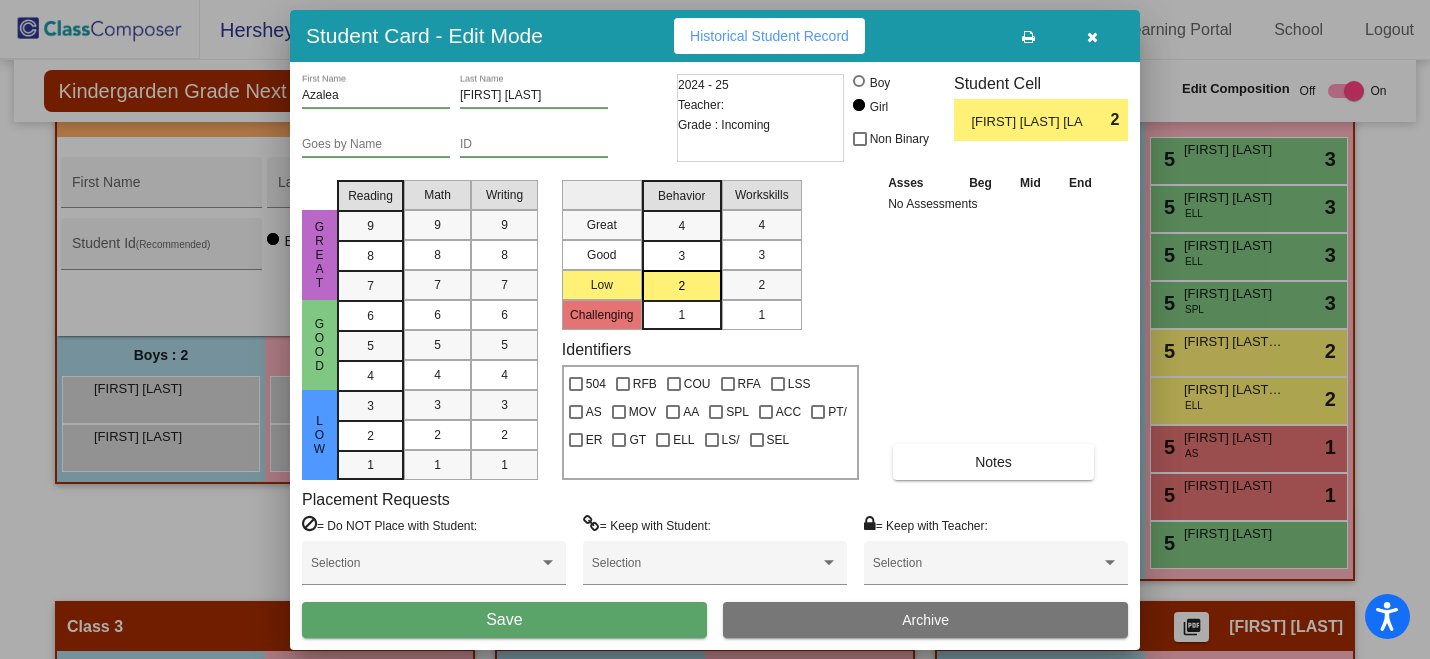 click on "Save" at bounding box center [504, 620] 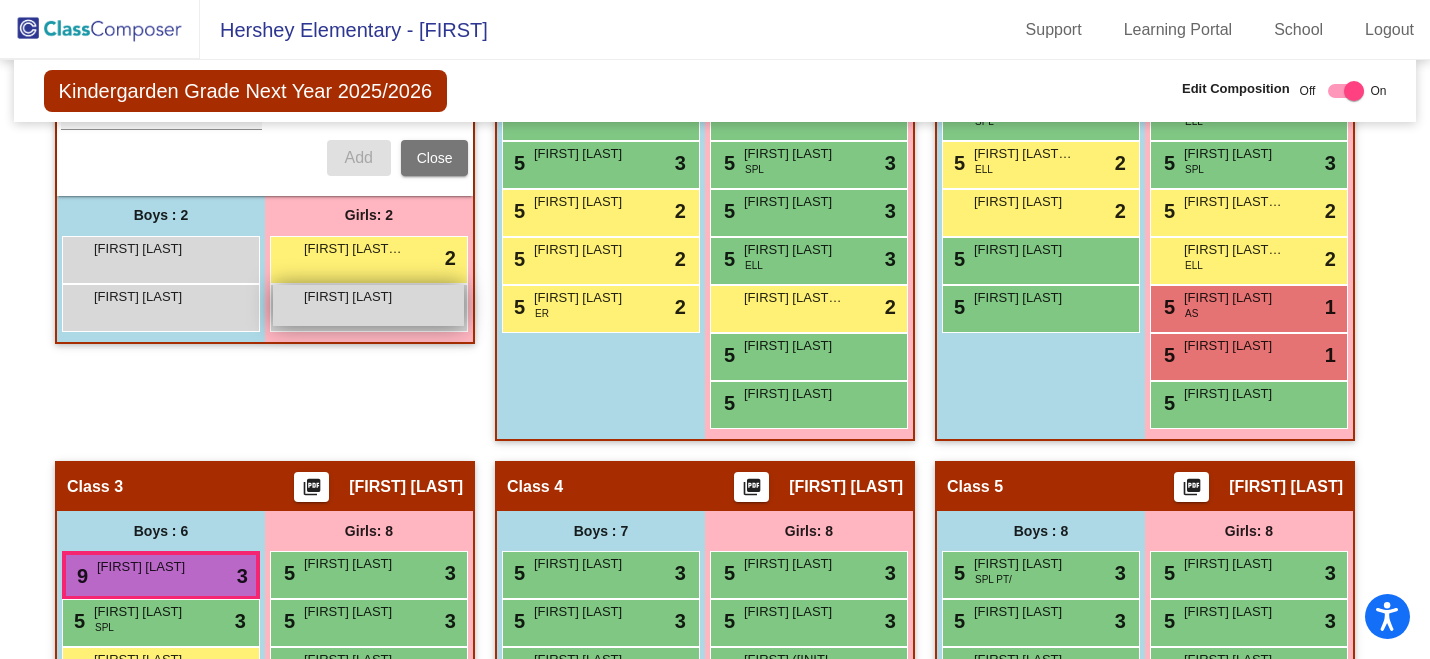 scroll, scrollTop: 914, scrollLeft: 0, axis: vertical 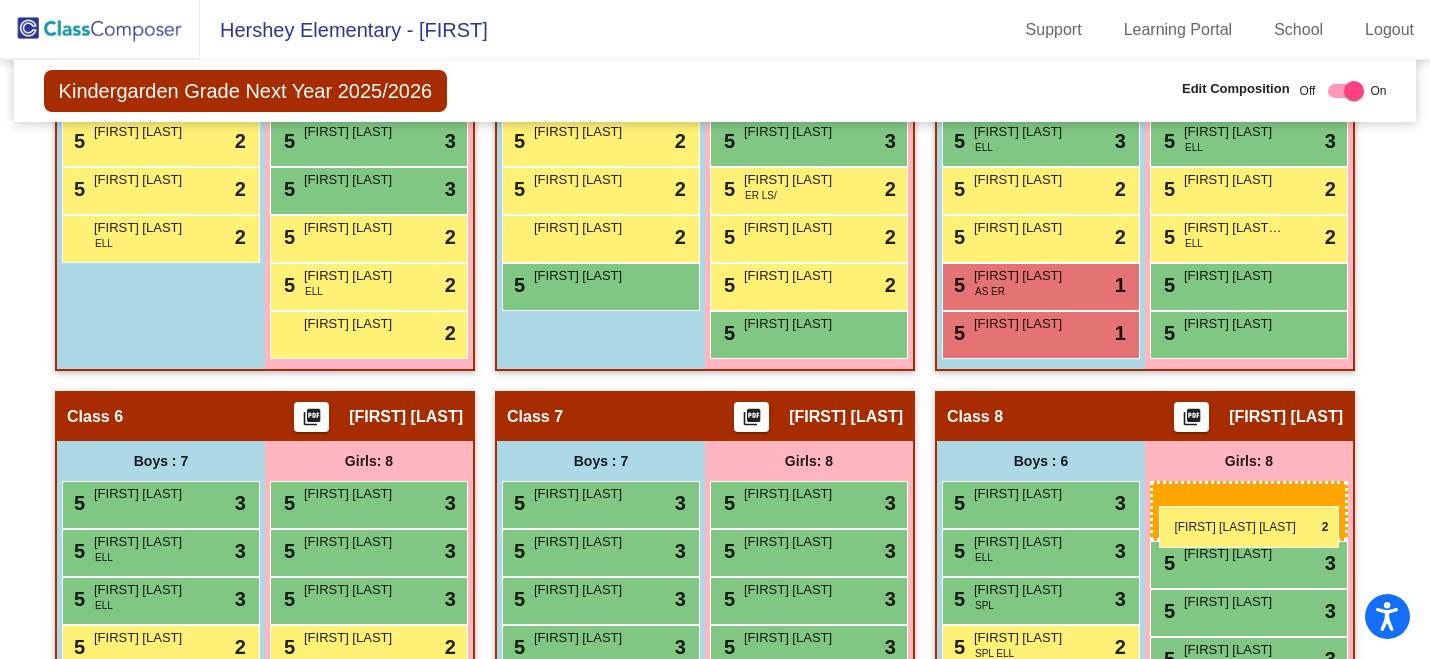 drag, startPoint x: 350, startPoint y: 203, endPoint x: 1159, endPoint y: 507, distance: 864.23206 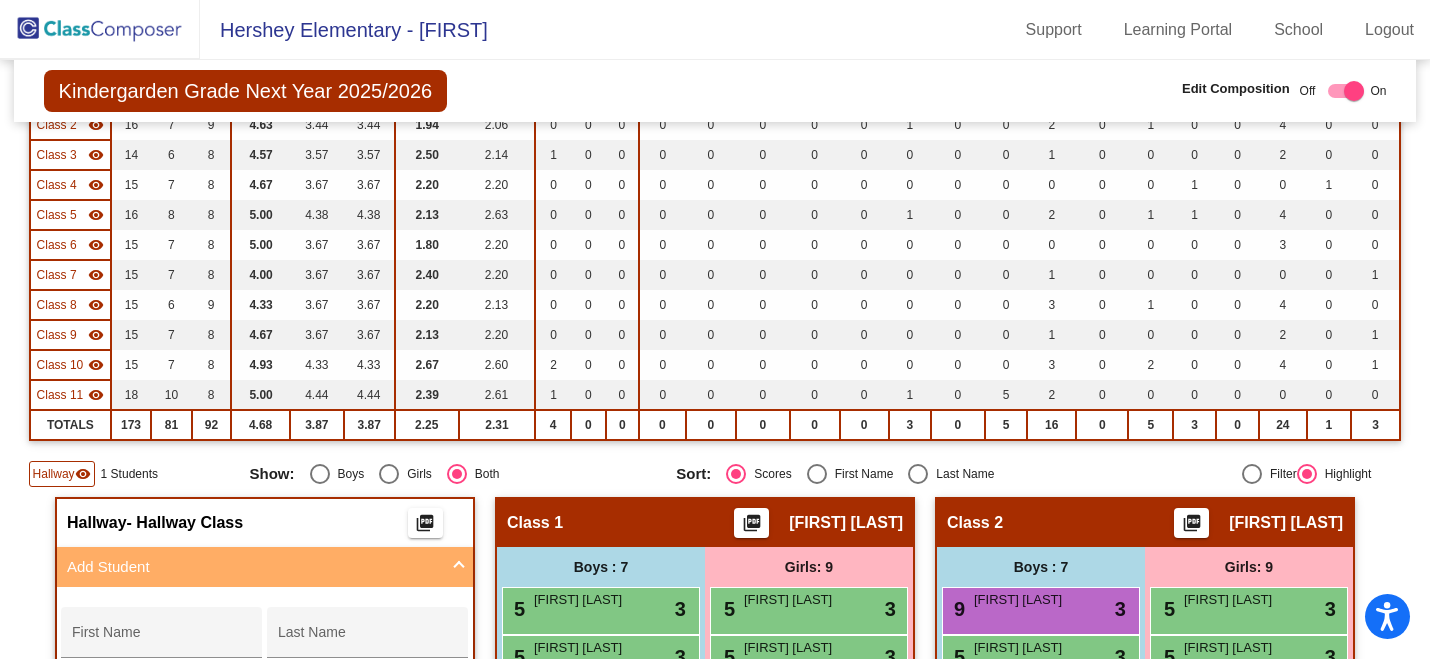 scroll, scrollTop: 0, scrollLeft: 0, axis: both 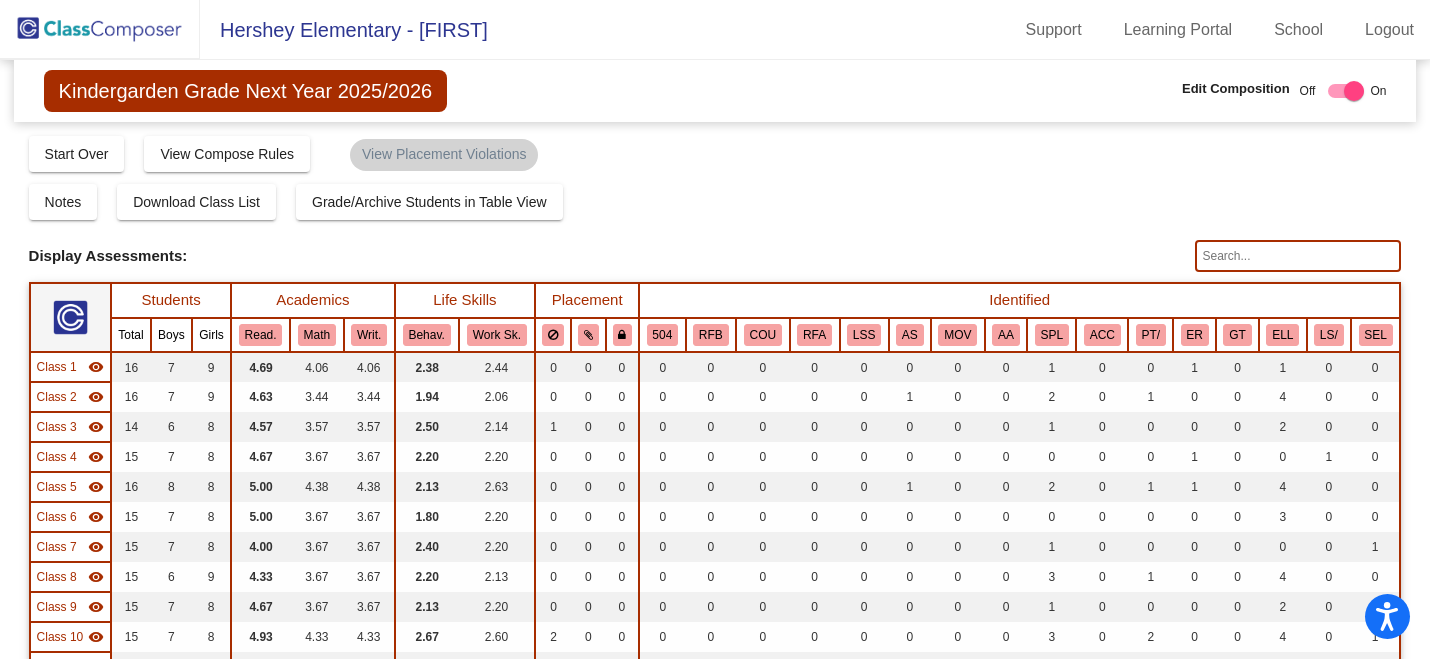 click 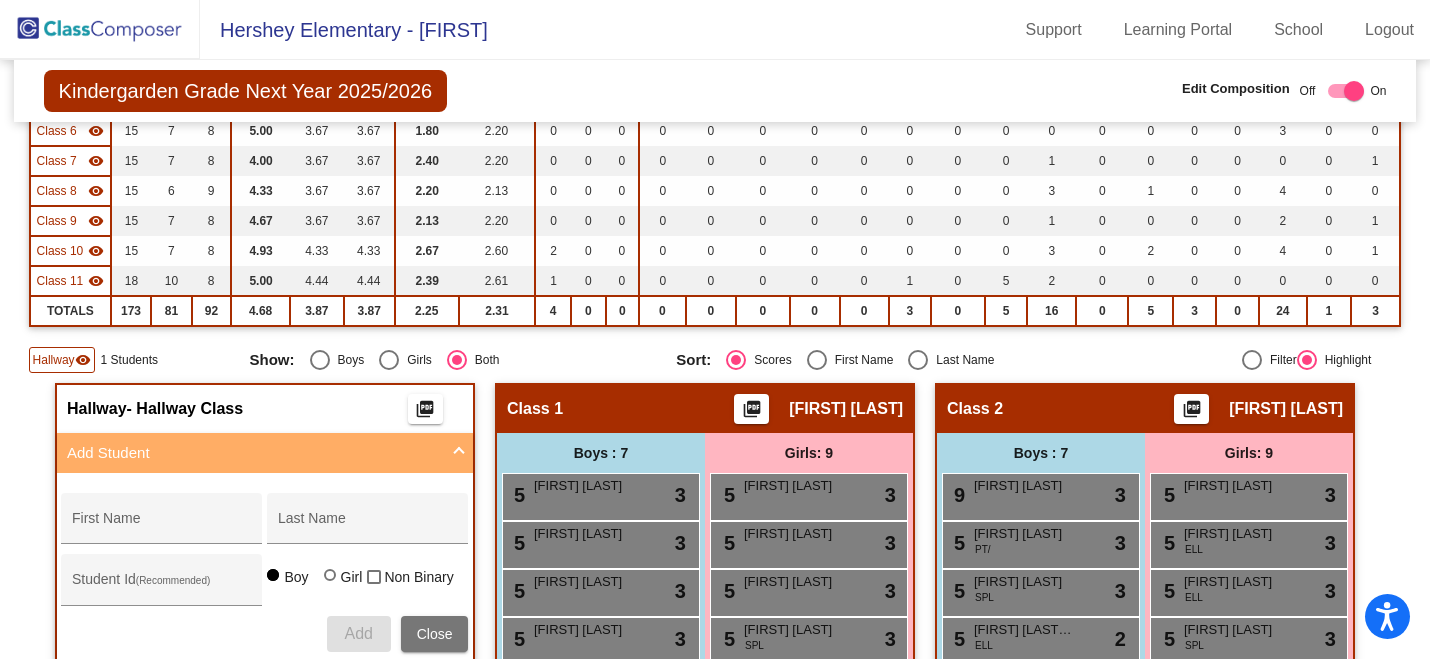 scroll, scrollTop: 0, scrollLeft: 0, axis: both 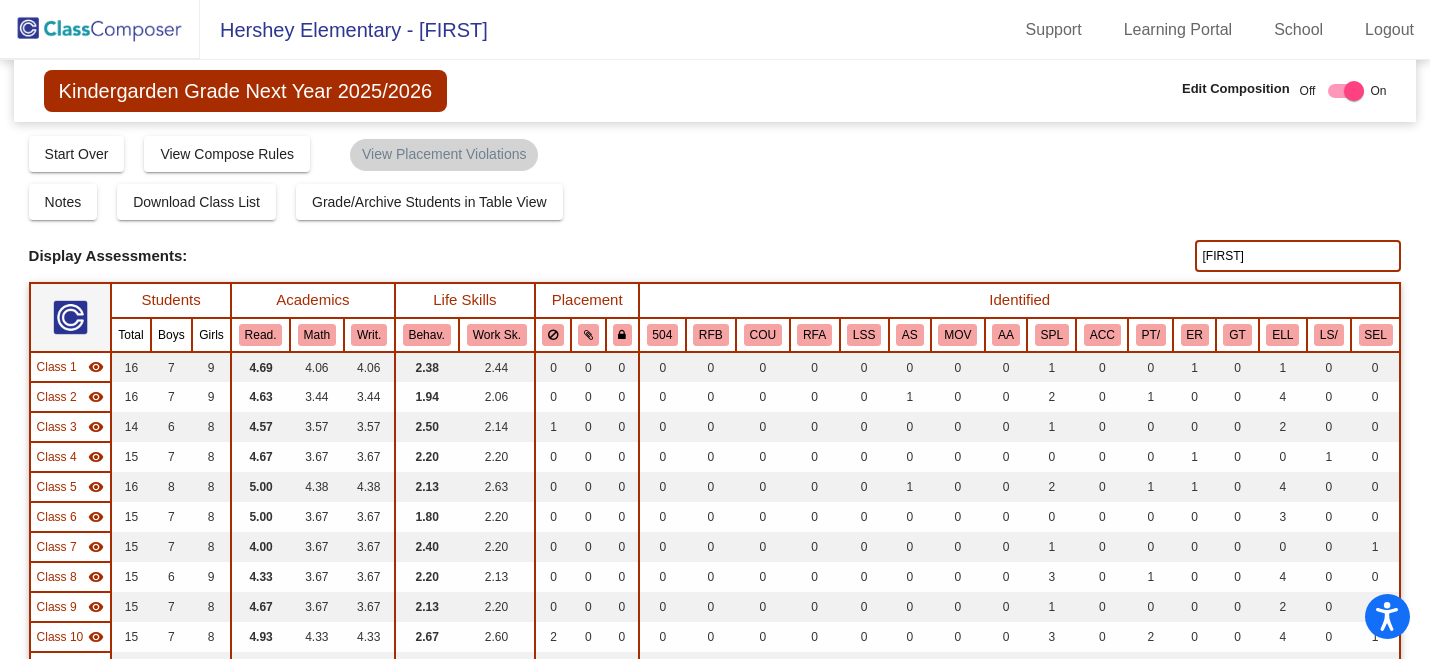 click on "alf" 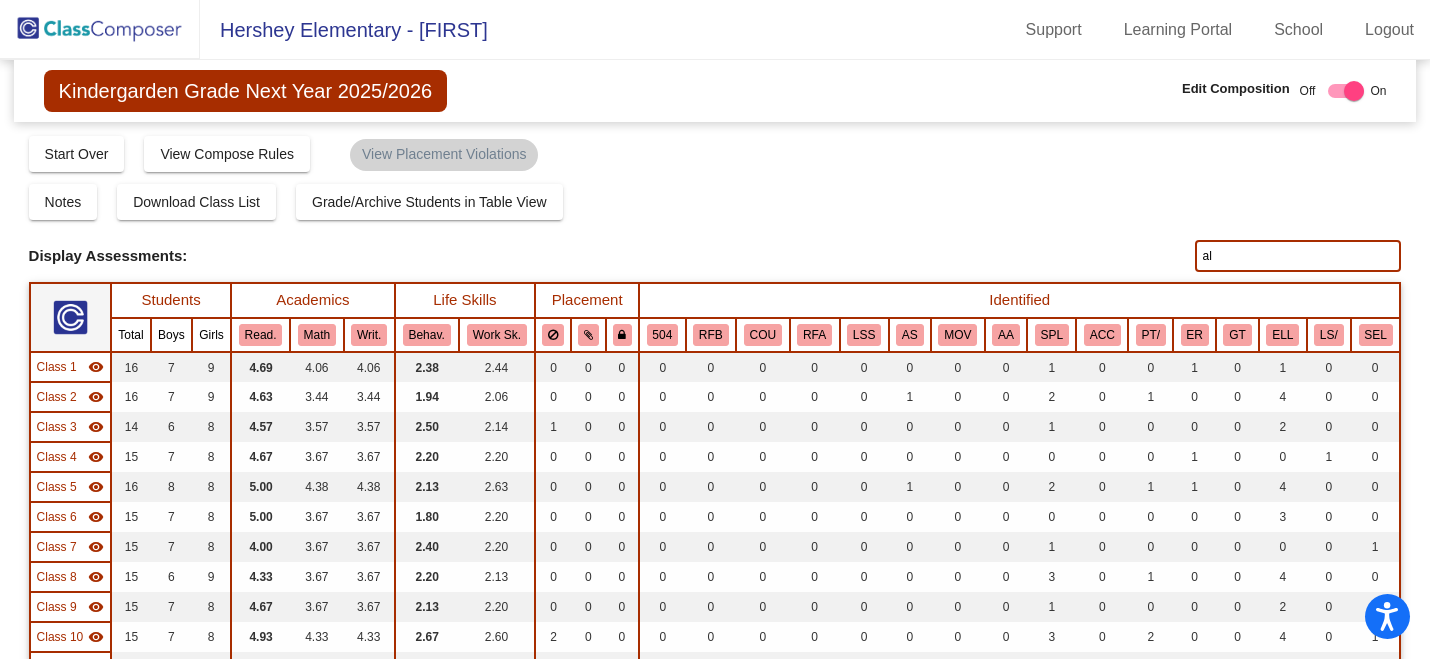 type on "a" 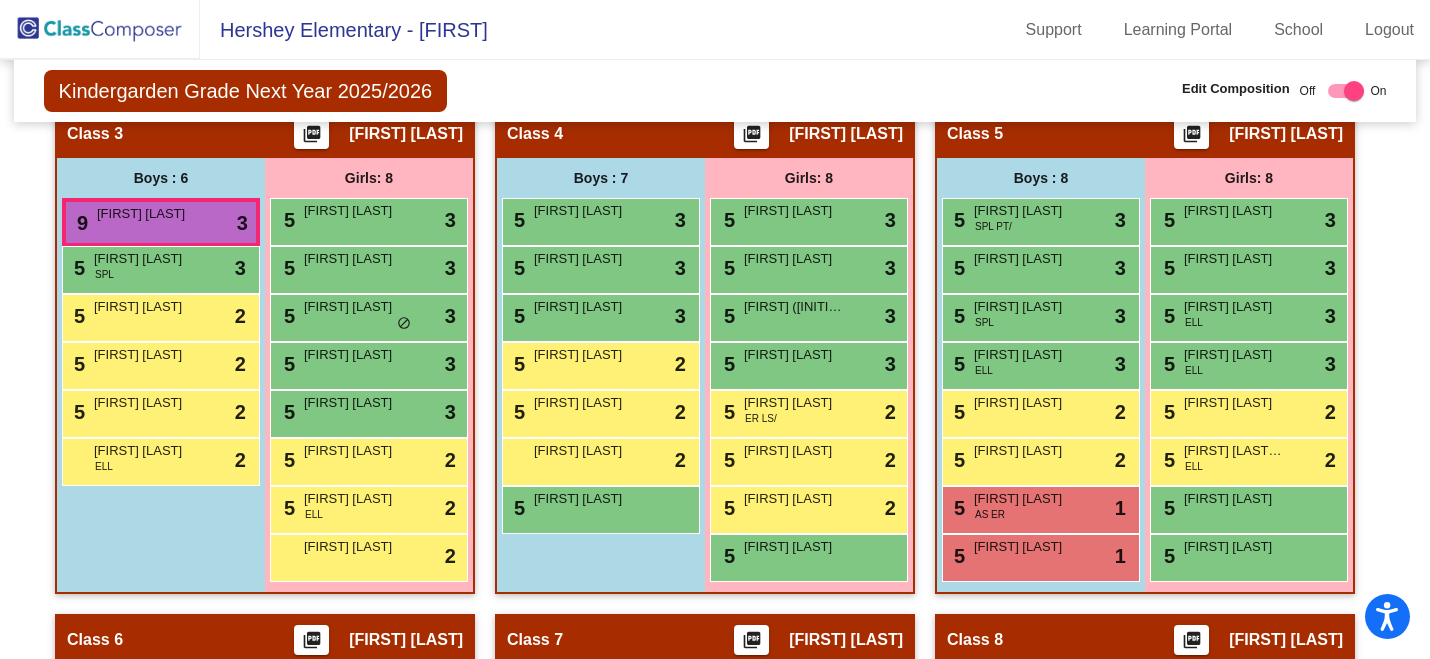 scroll, scrollTop: 809, scrollLeft: 0, axis: vertical 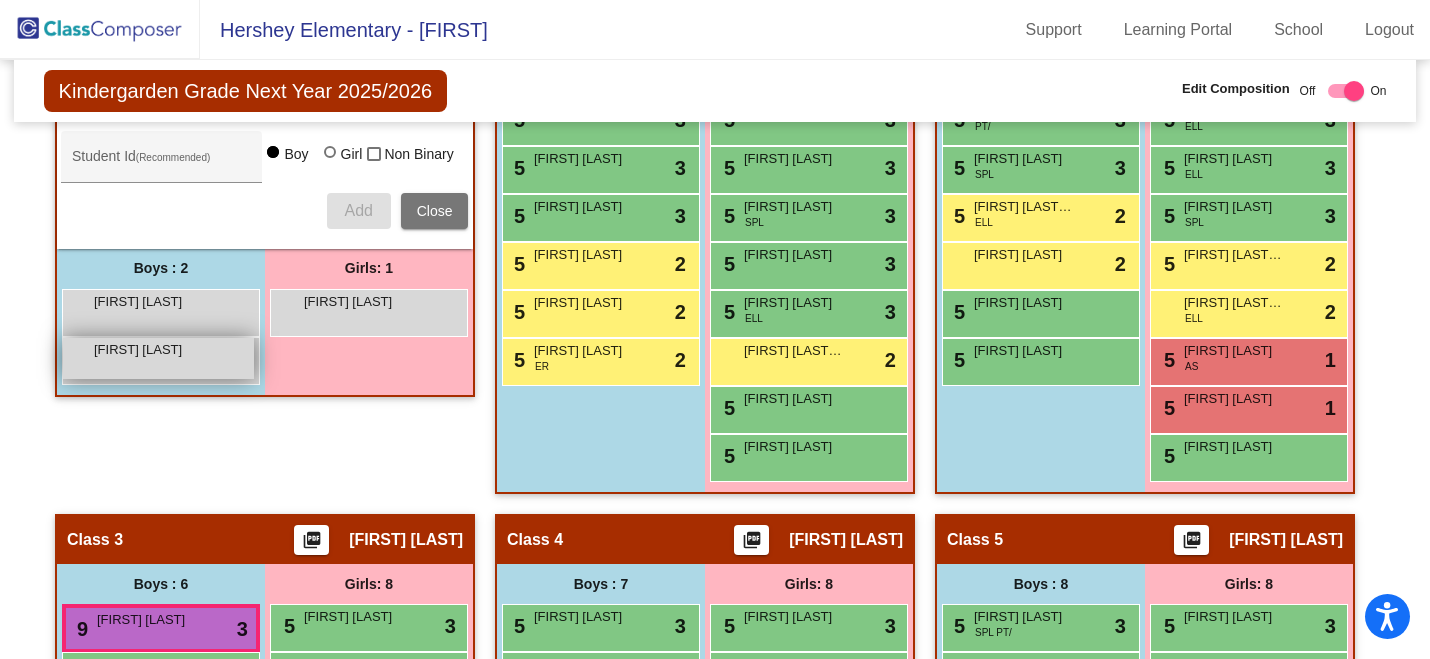 type 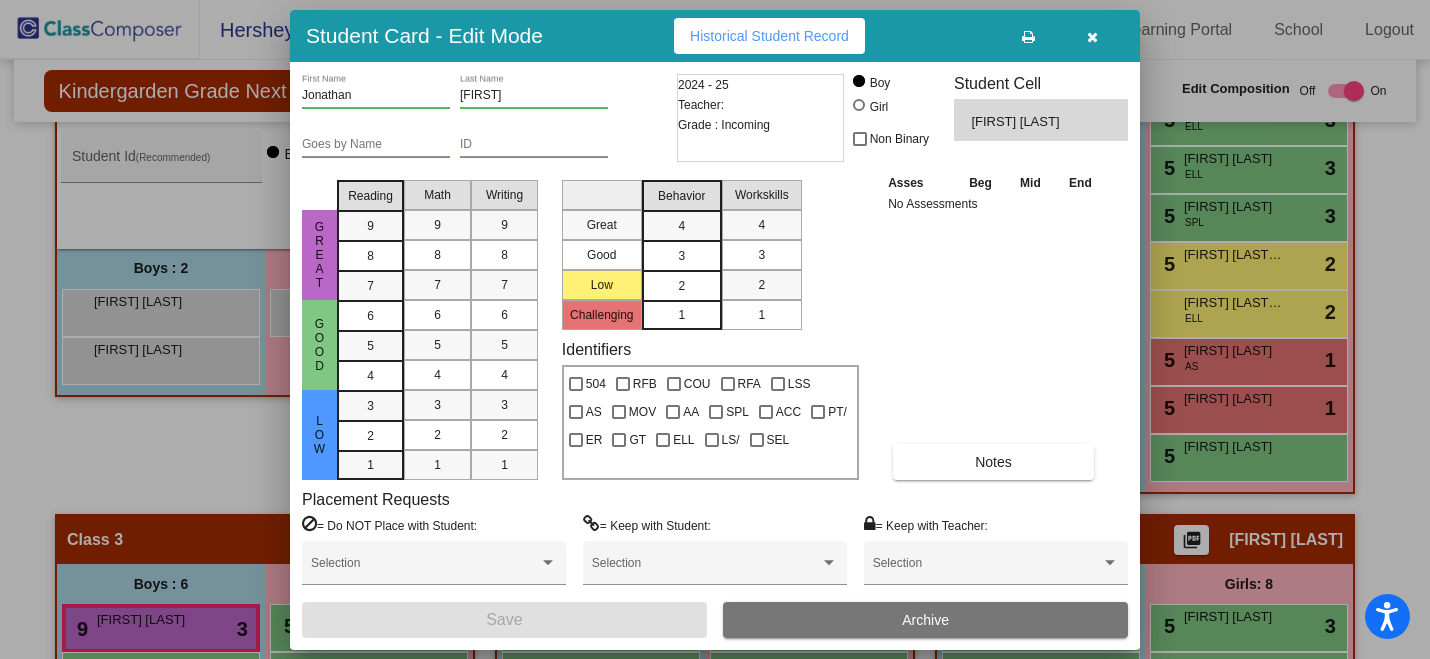 click on "2" at bounding box center [681, 286] 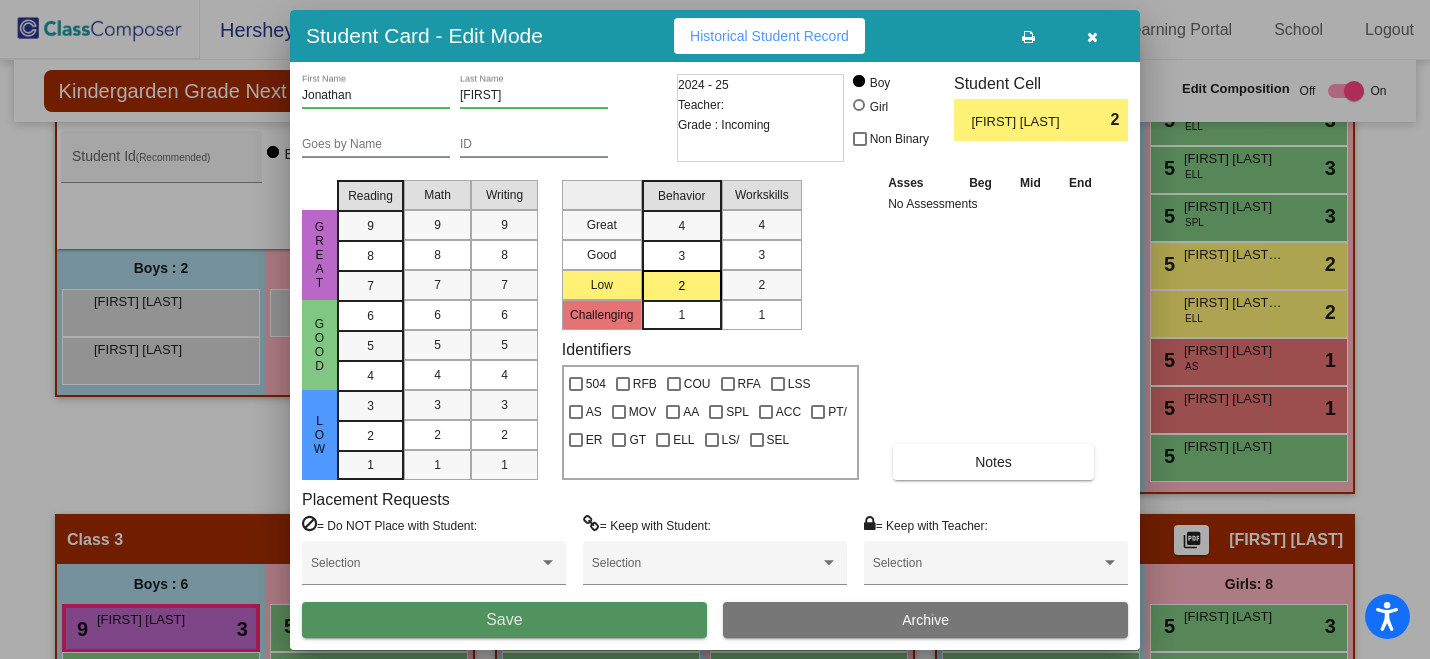 click on "Save" at bounding box center [504, 620] 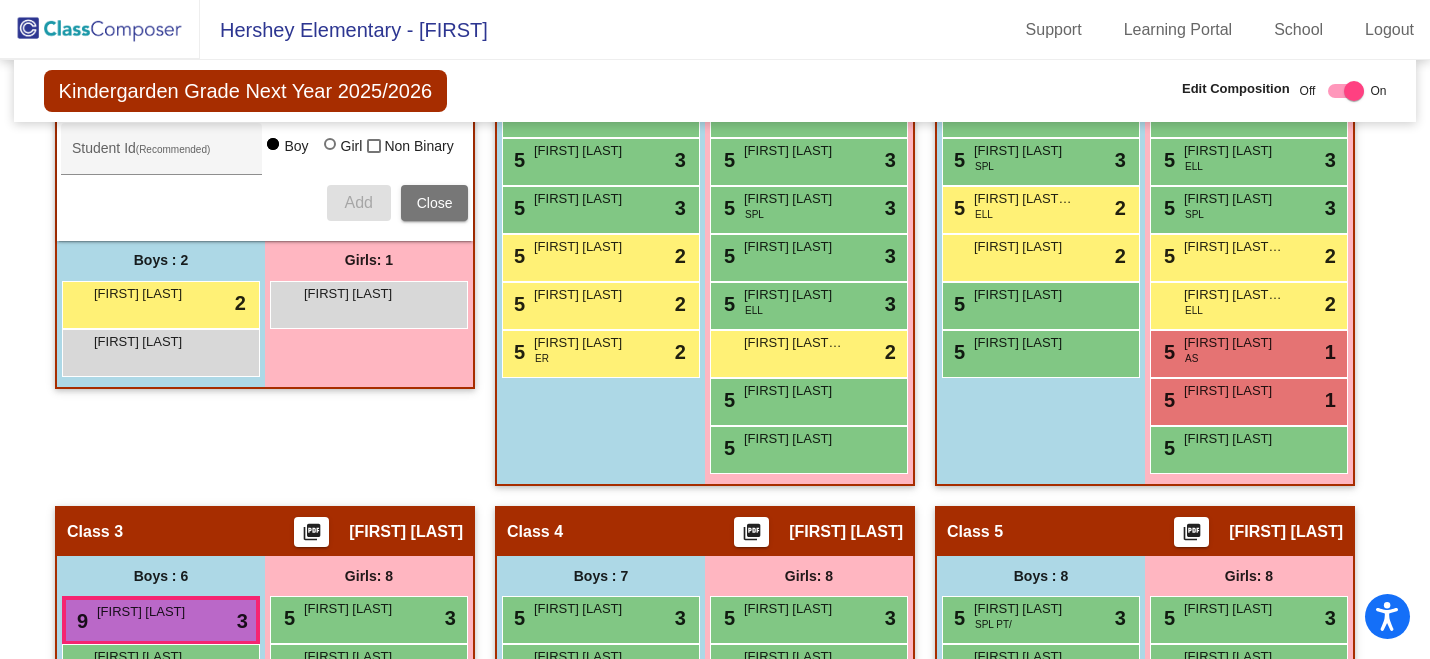 scroll, scrollTop: 739, scrollLeft: 0, axis: vertical 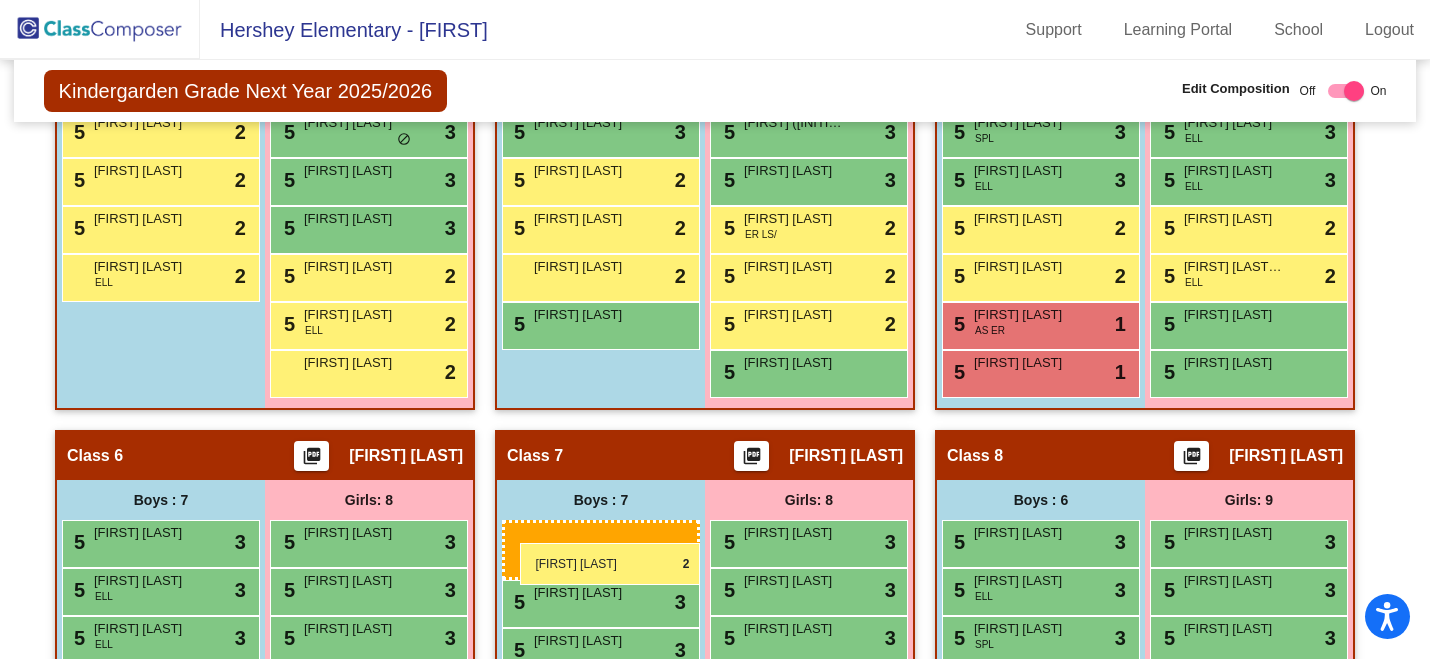 drag, startPoint x: 127, startPoint y: 387, endPoint x: 513, endPoint y: 548, distance: 418.2308 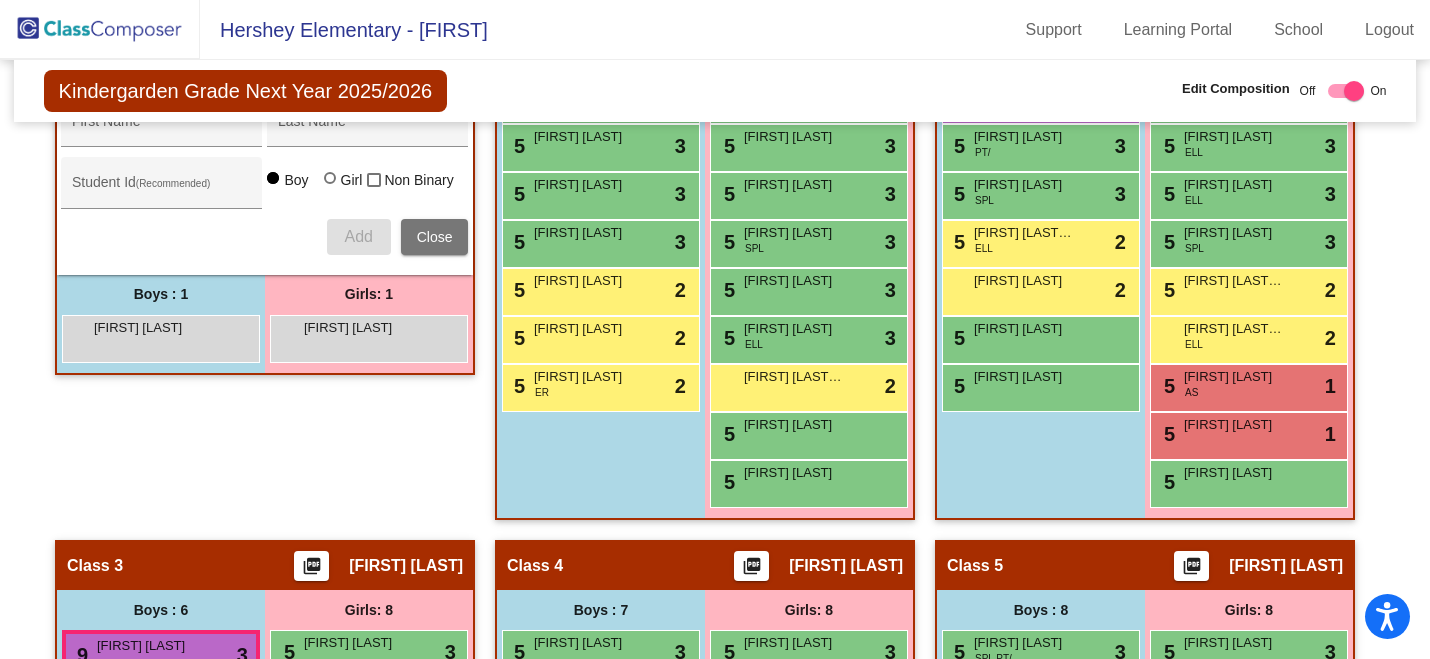 scroll, scrollTop: 744, scrollLeft: 0, axis: vertical 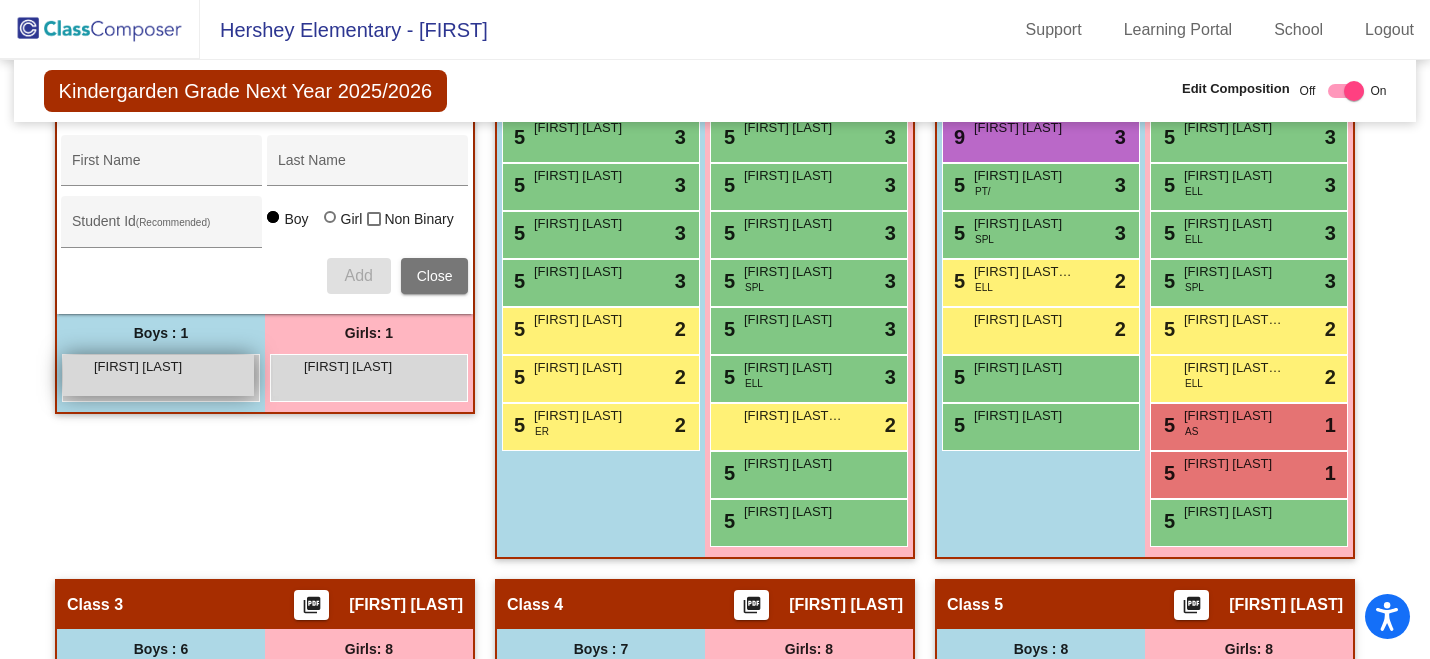 click on "Christopher Durtschi lock do_not_disturb_alt" at bounding box center (158, 375) 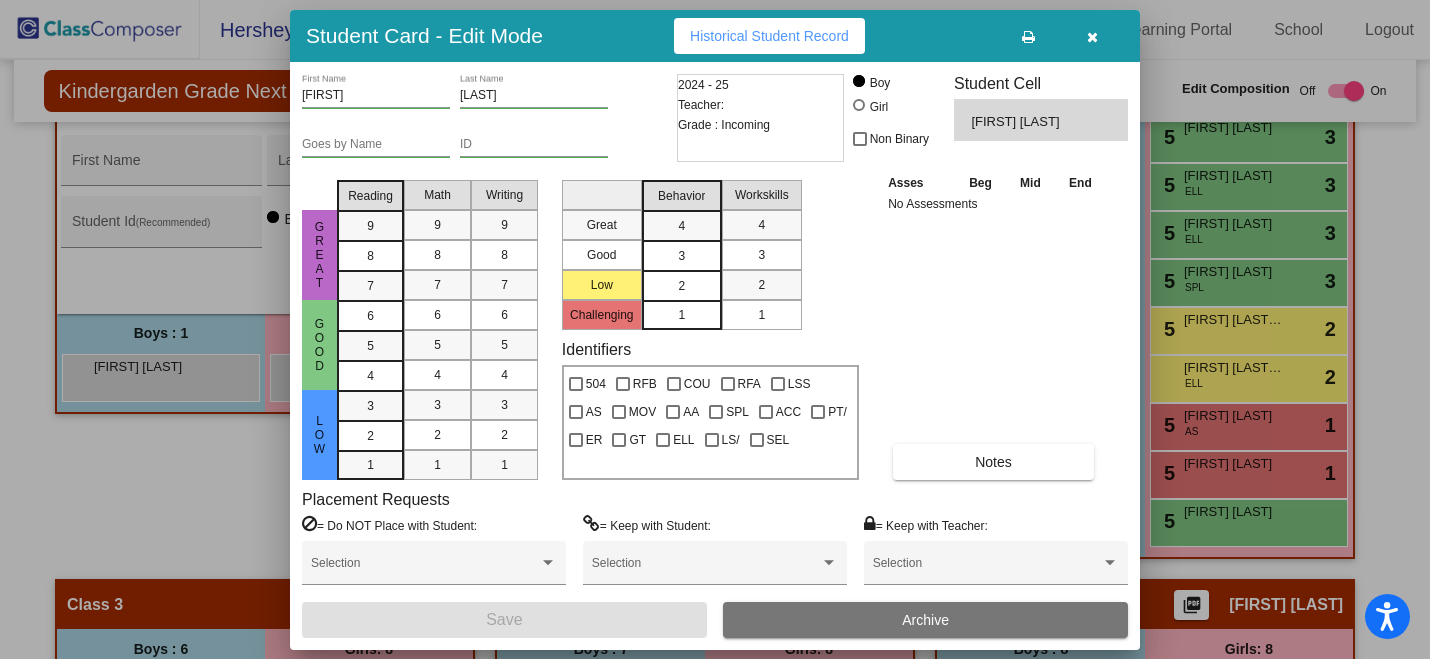 click on "2" at bounding box center [682, 285] 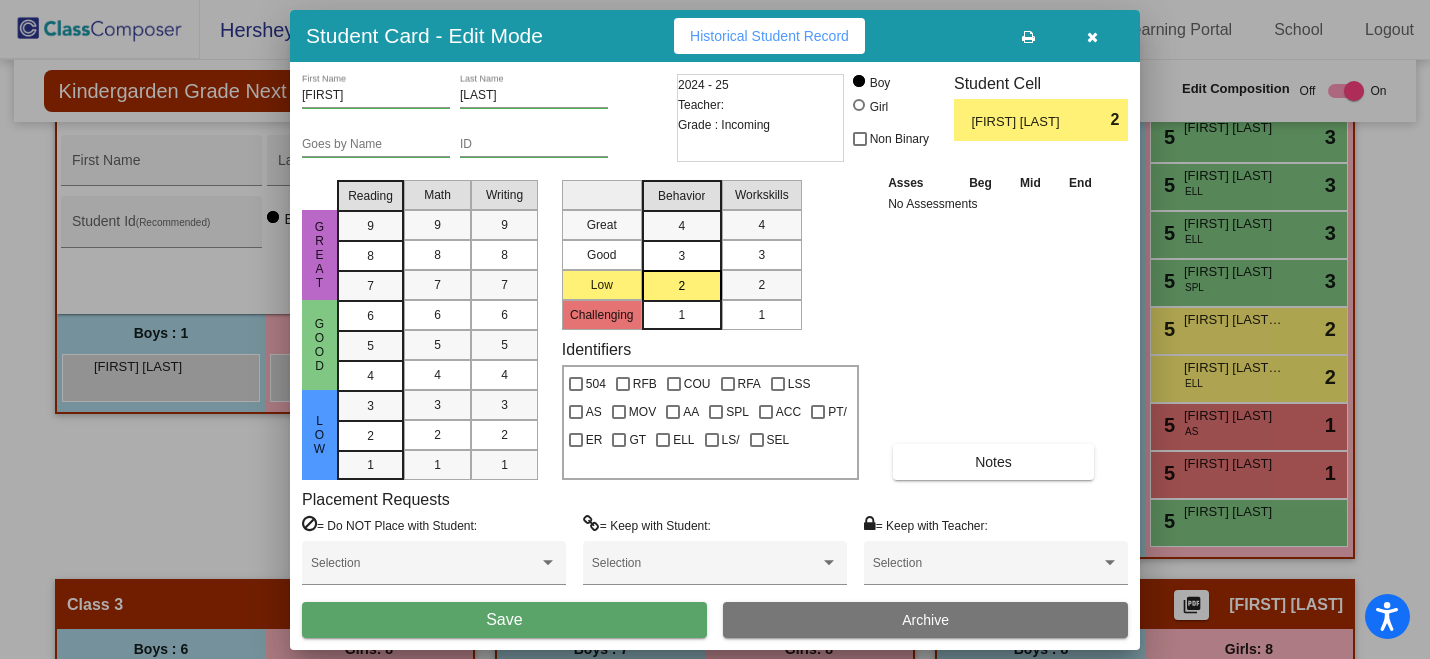 click on "Save" at bounding box center (504, 620) 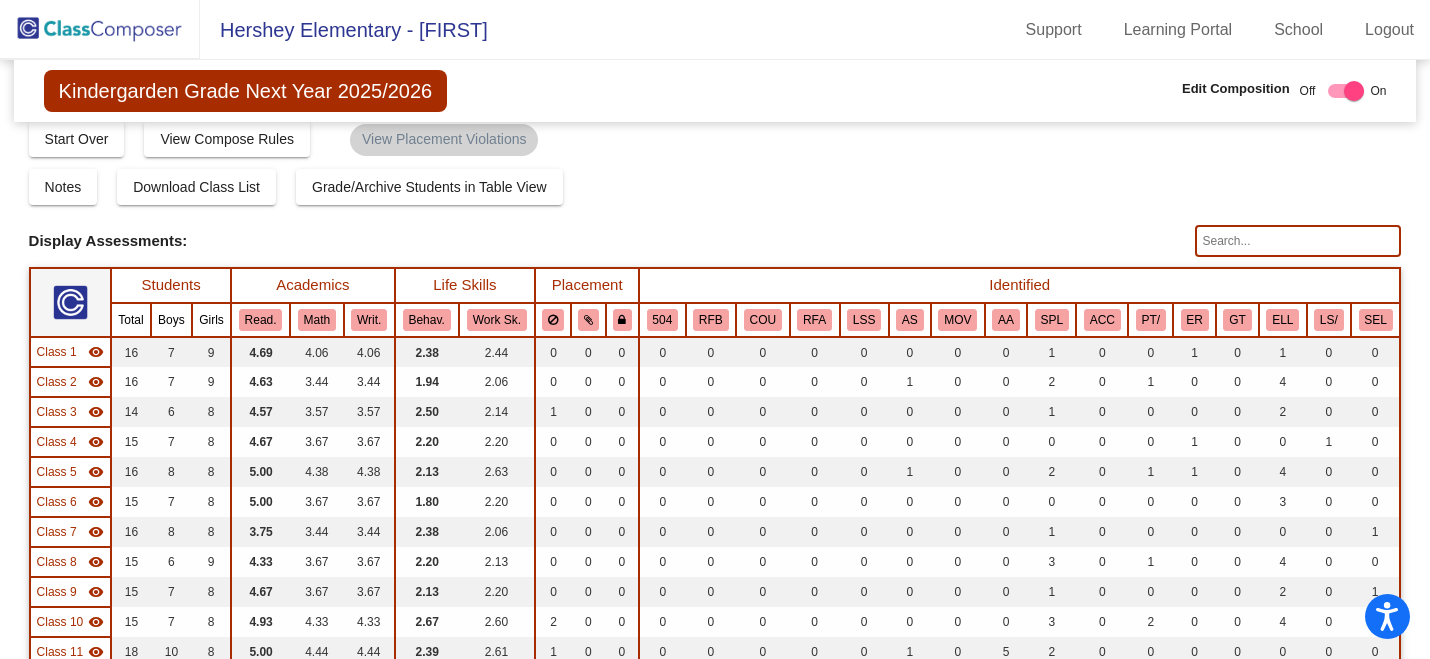 scroll, scrollTop: 0, scrollLeft: 0, axis: both 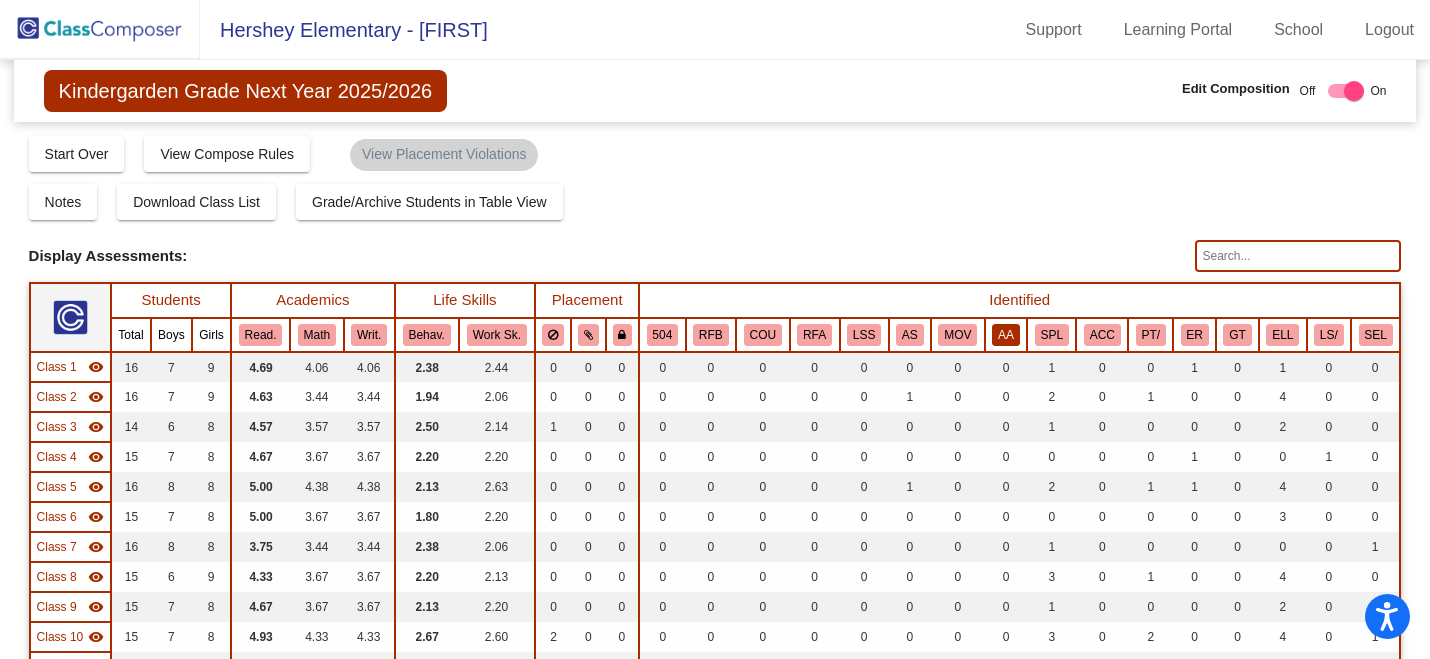 click on "AA" 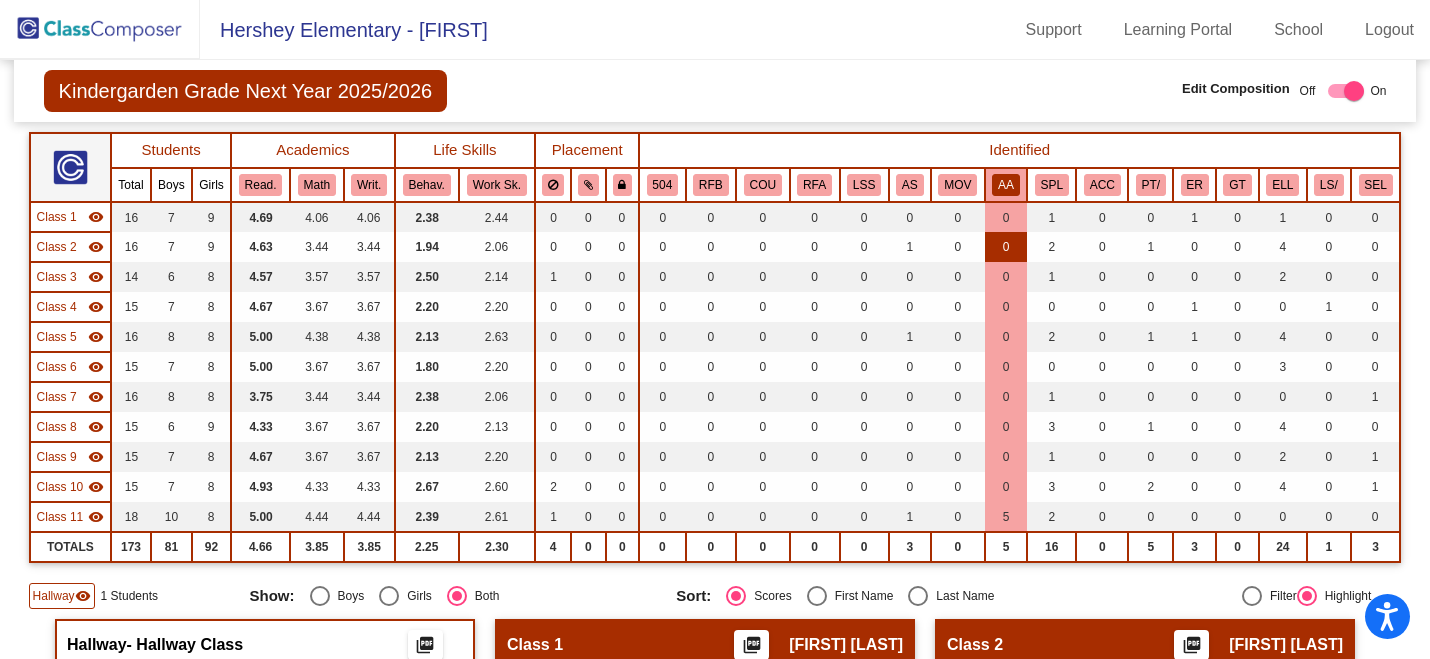 scroll, scrollTop: 0, scrollLeft: 0, axis: both 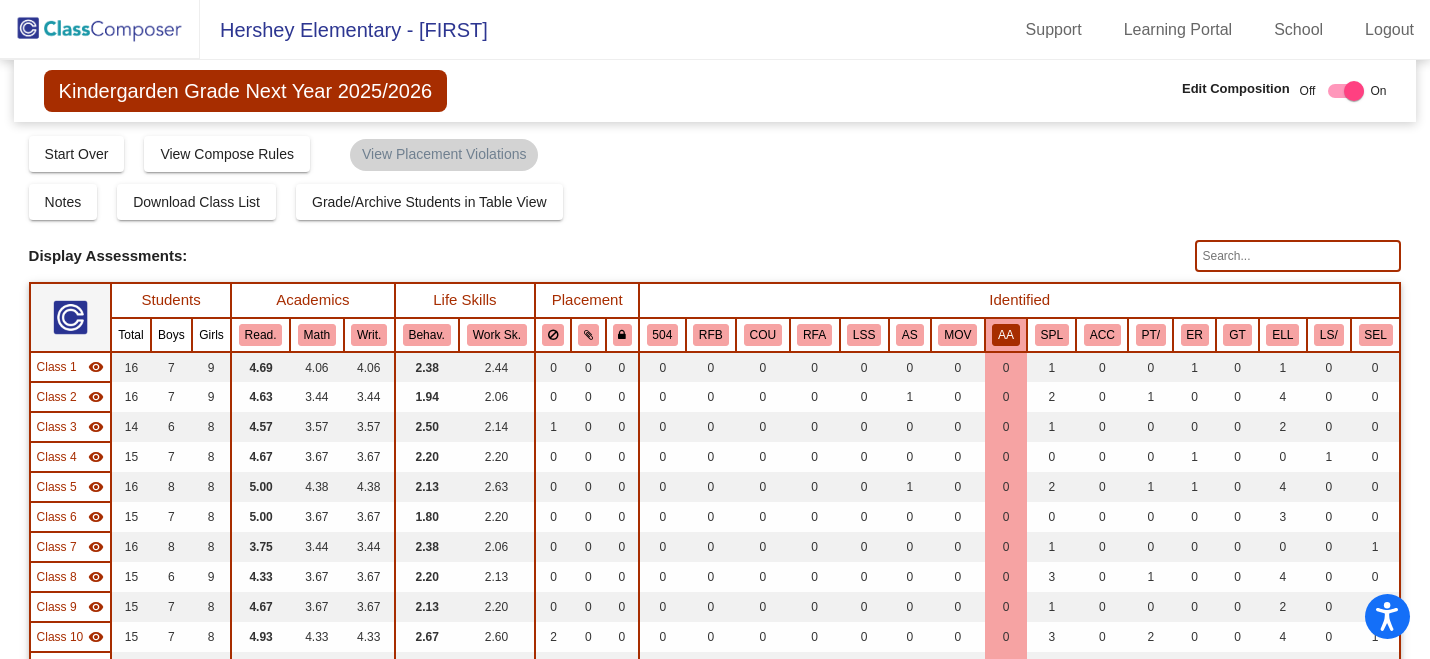 click on "AA" 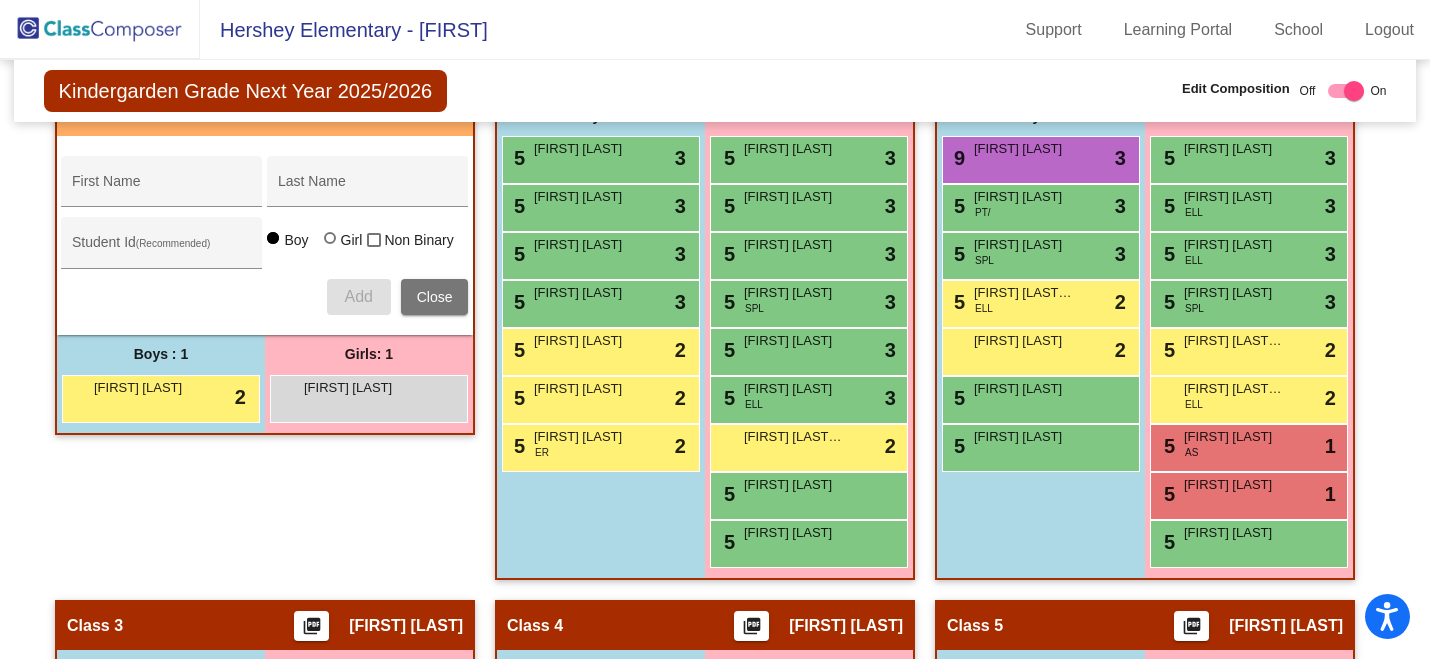 scroll, scrollTop: 918, scrollLeft: 0, axis: vertical 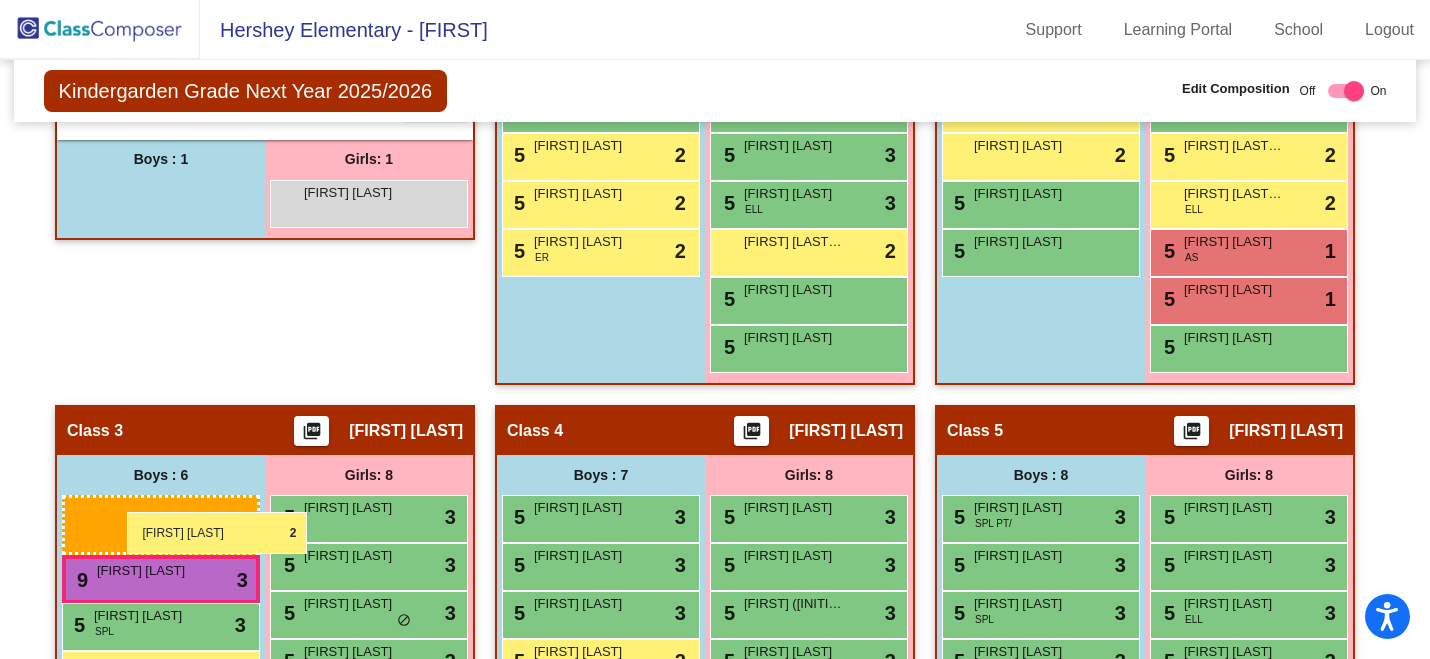 drag, startPoint x: 174, startPoint y: 184, endPoint x: 125, endPoint y: 508, distance: 327.6843 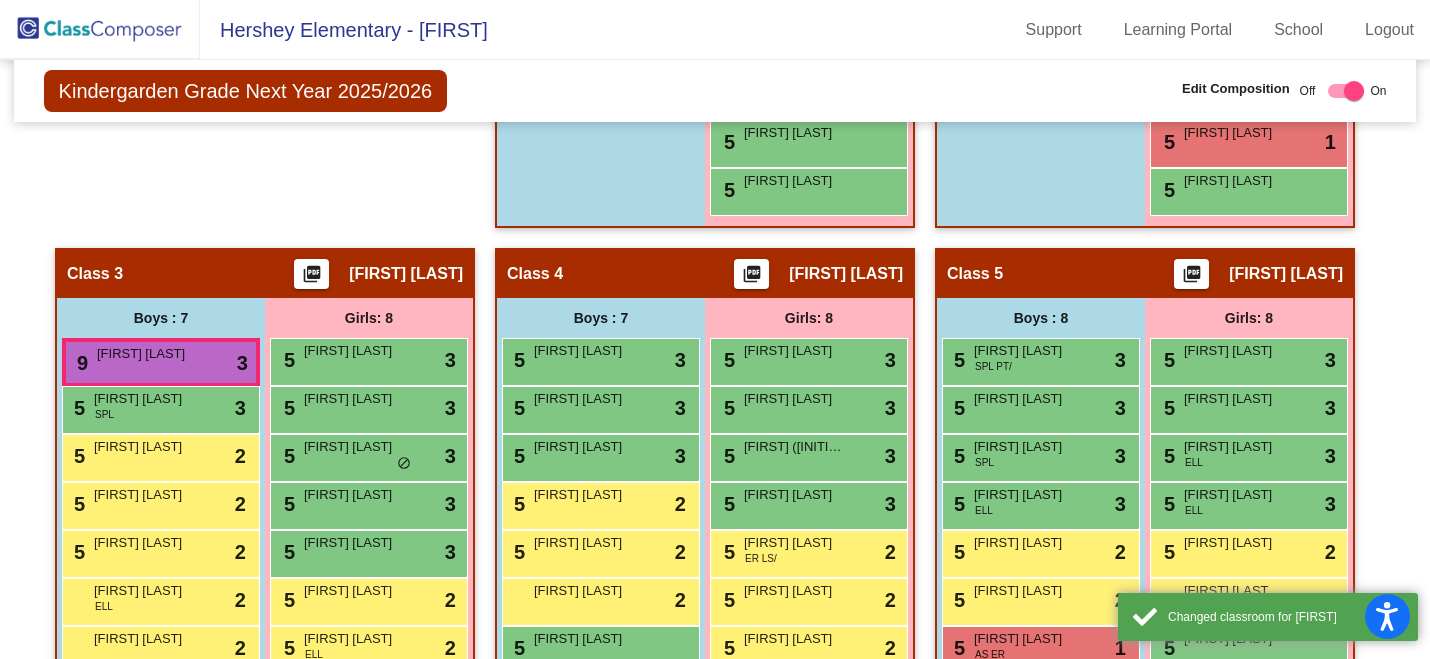 scroll, scrollTop: 1245, scrollLeft: 0, axis: vertical 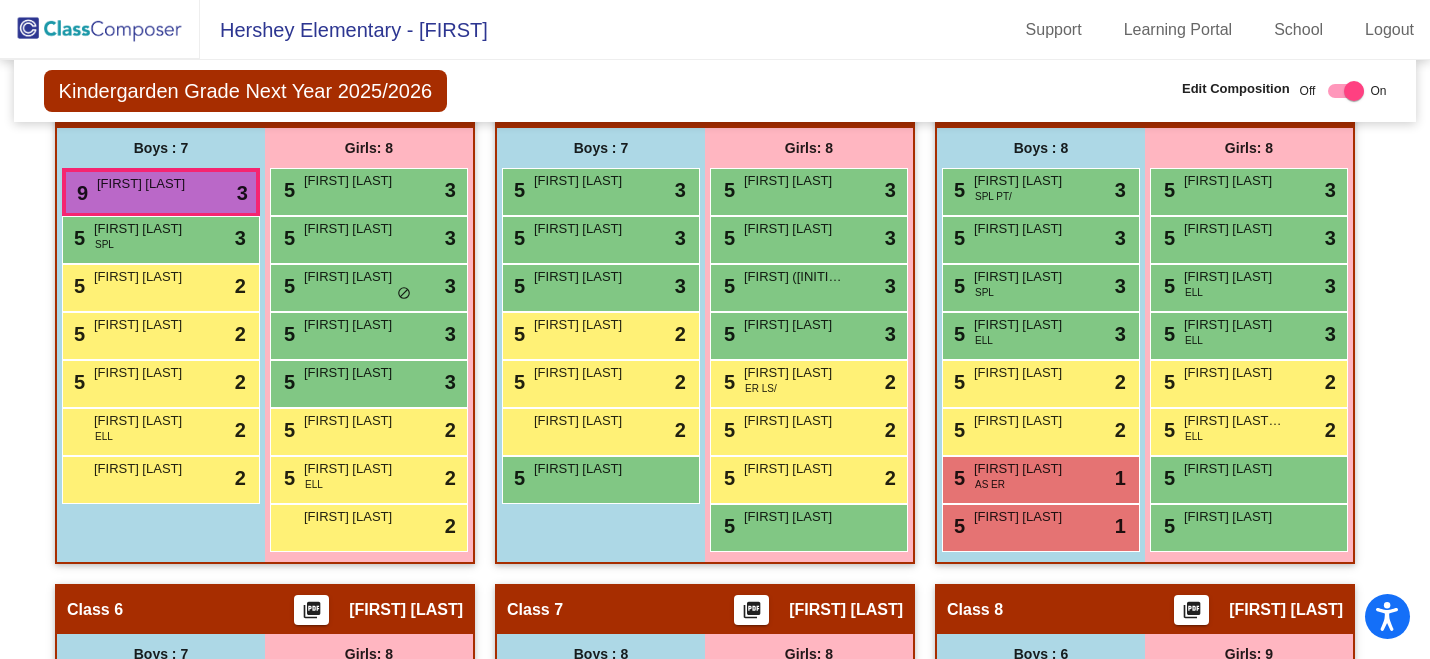 click 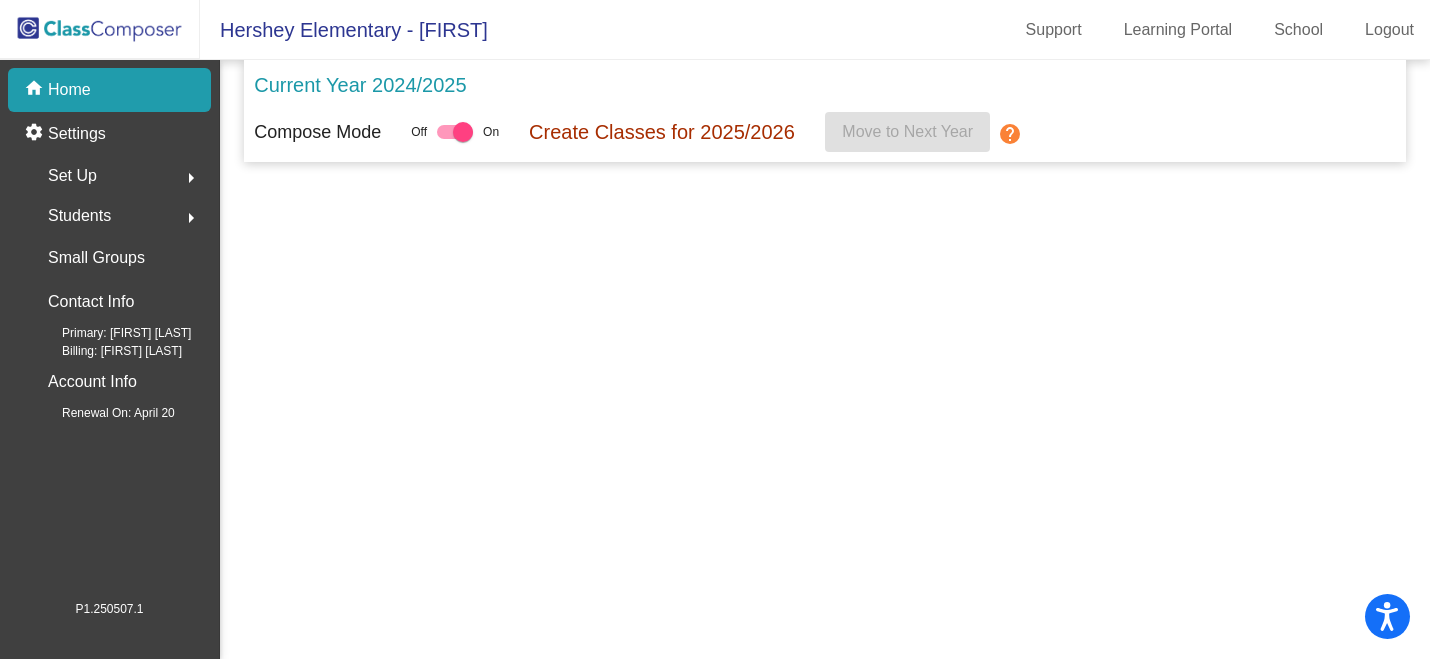 scroll, scrollTop: 0, scrollLeft: 0, axis: both 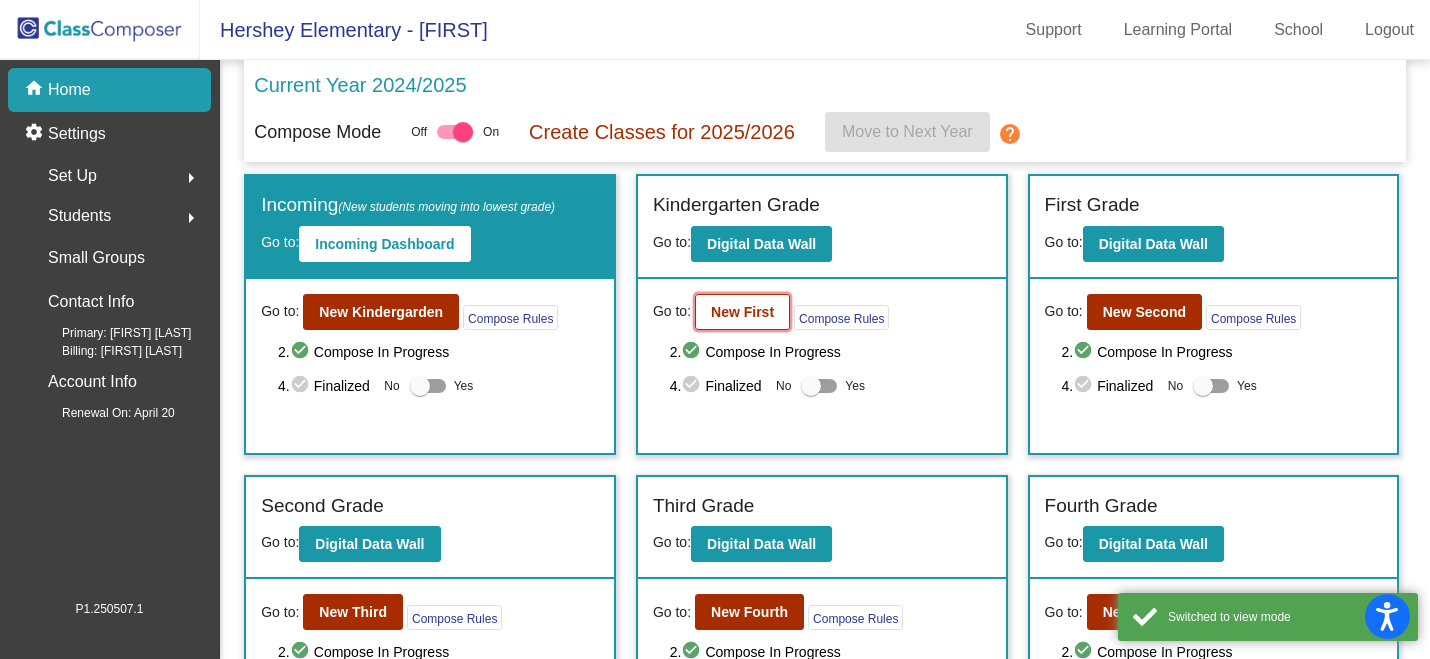 click on "New First" 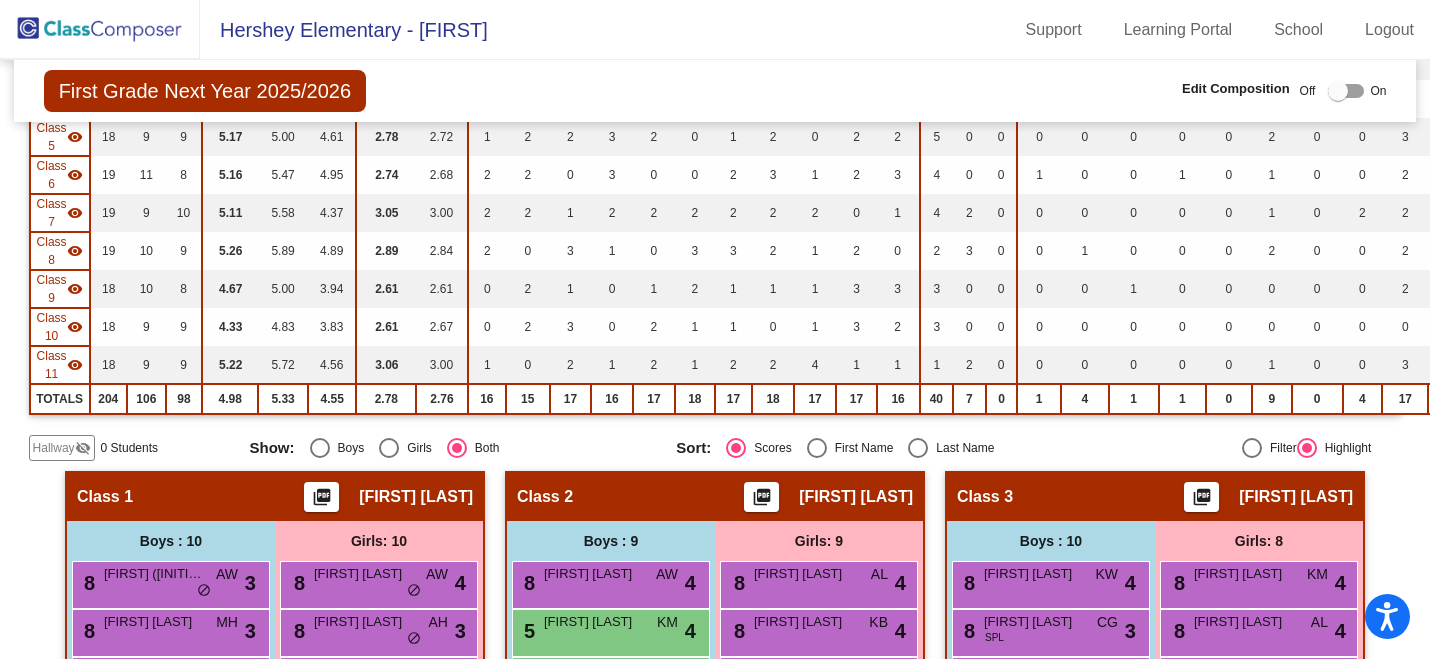 scroll, scrollTop: 496, scrollLeft: 0, axis: vertical 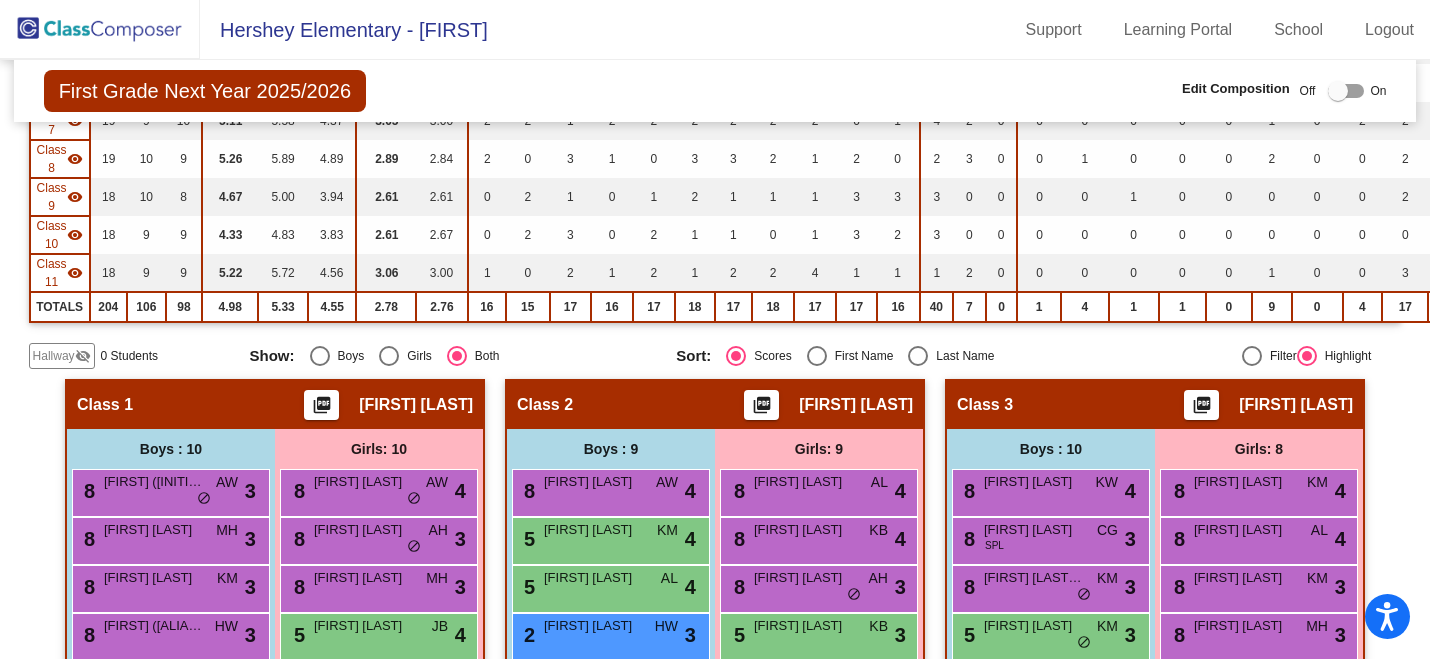 click on "Hallway   visibility_off" 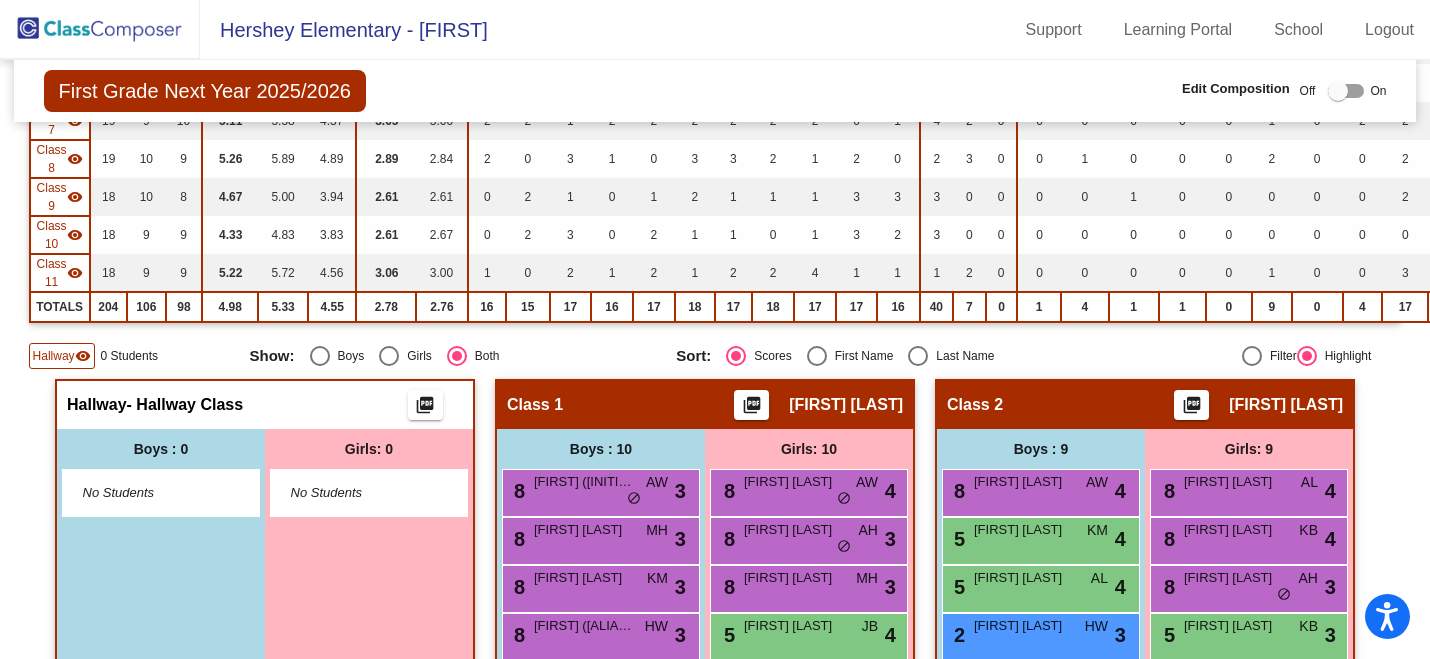 click on "No Students" at bounding box center [161, 493] 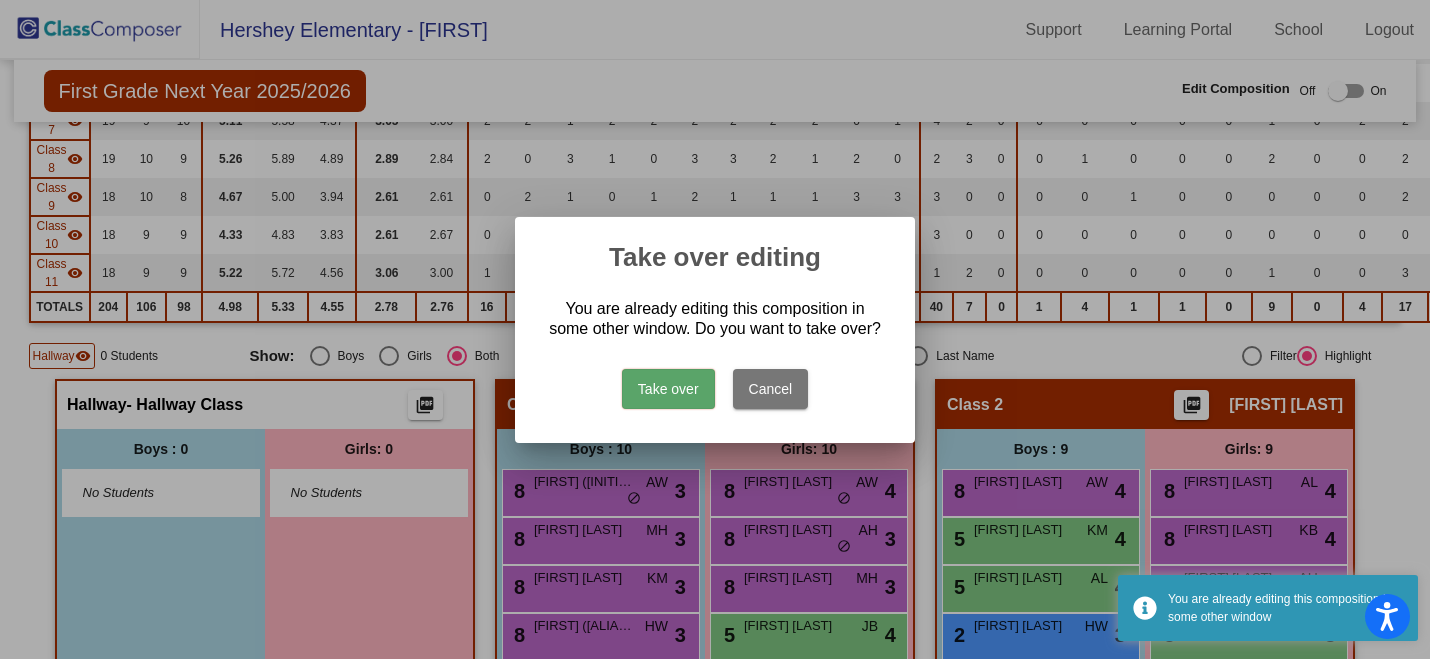 click on "Take over" at bounding box center (668, 389) 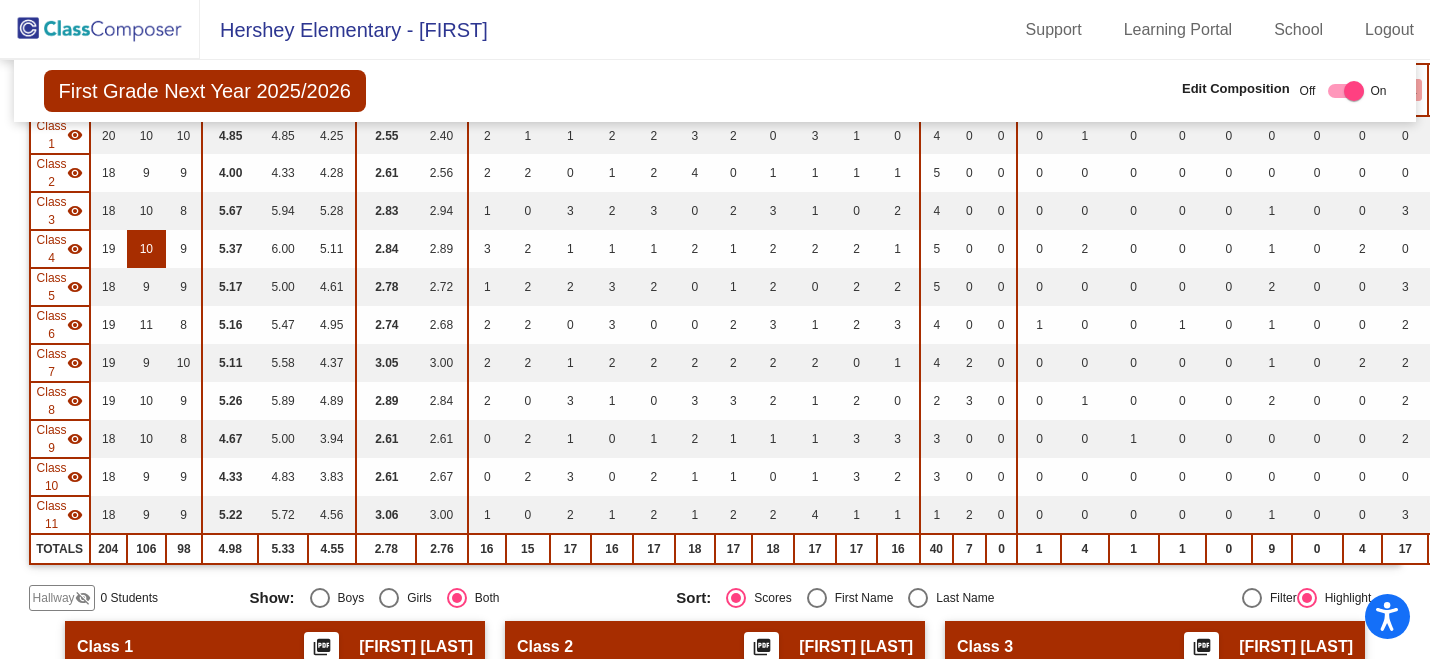 scroll, scrollTop: 332, scrollLeft: 0, axis: vertical 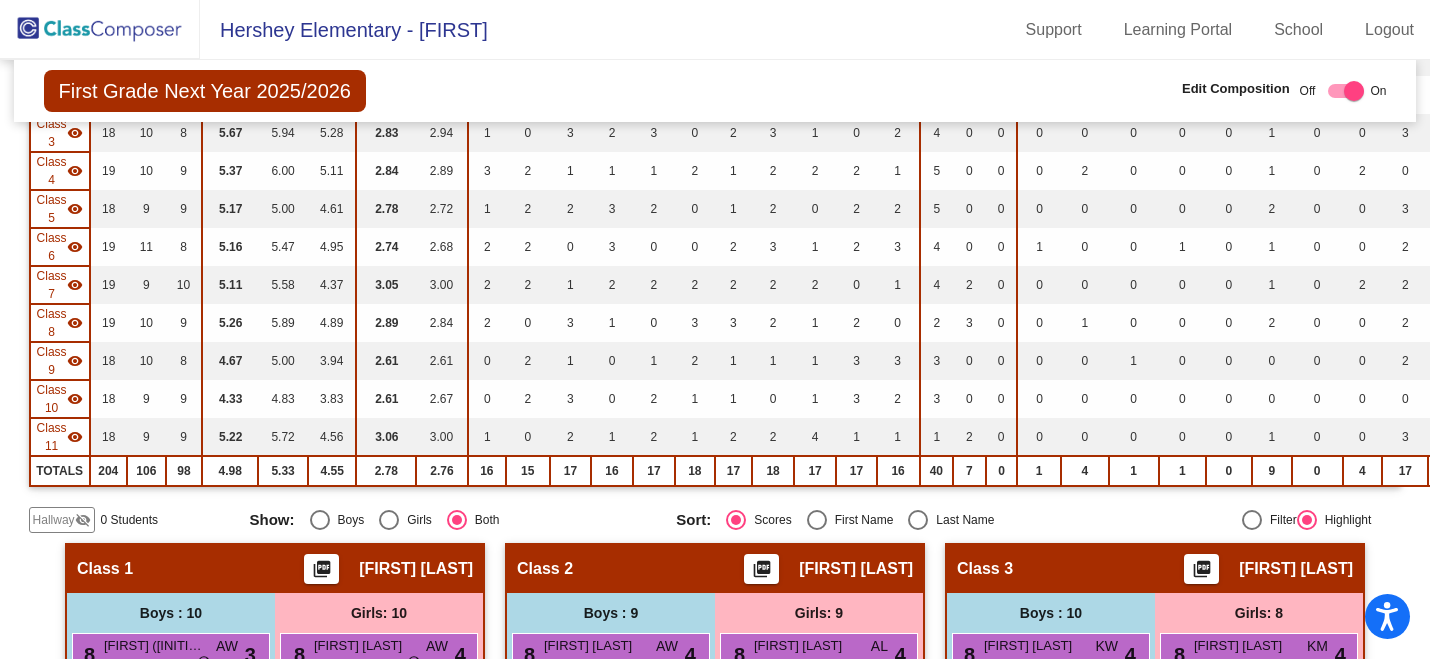 click on "Hallway" 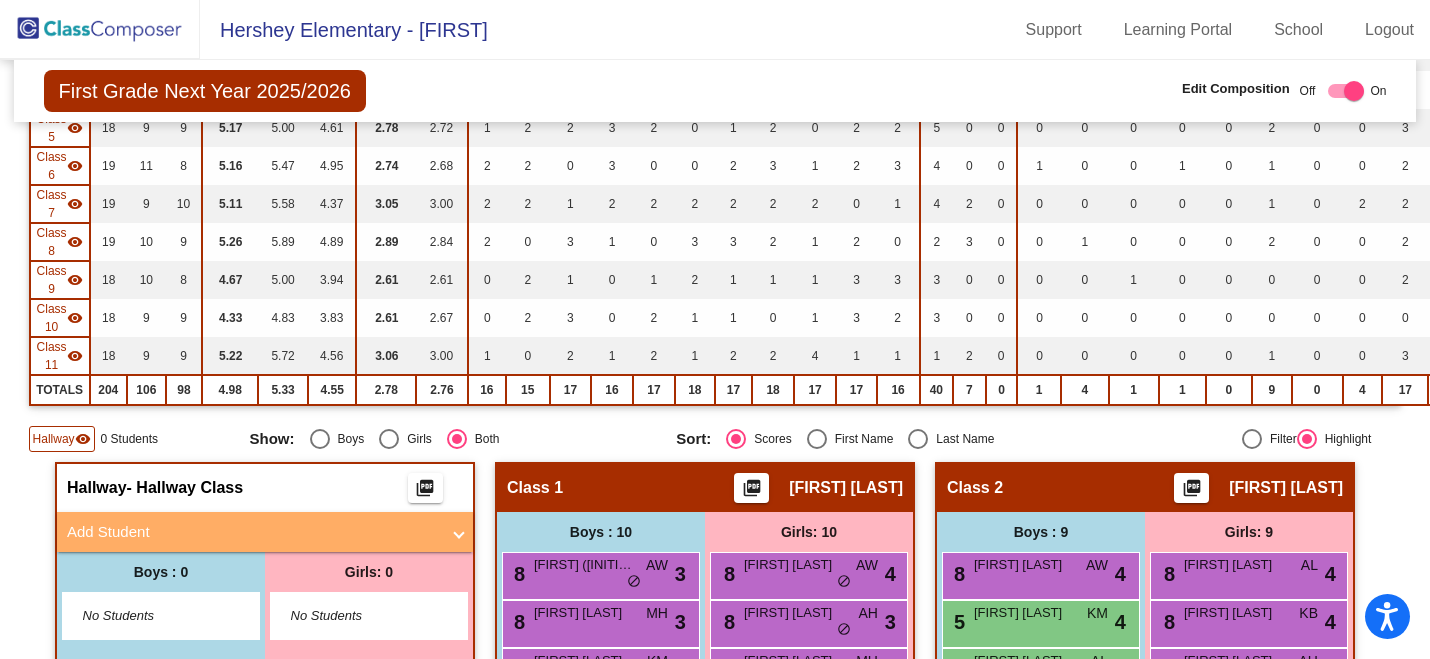 scroll, scrollTop: 496, scrollLeft: 0, axis: vertical 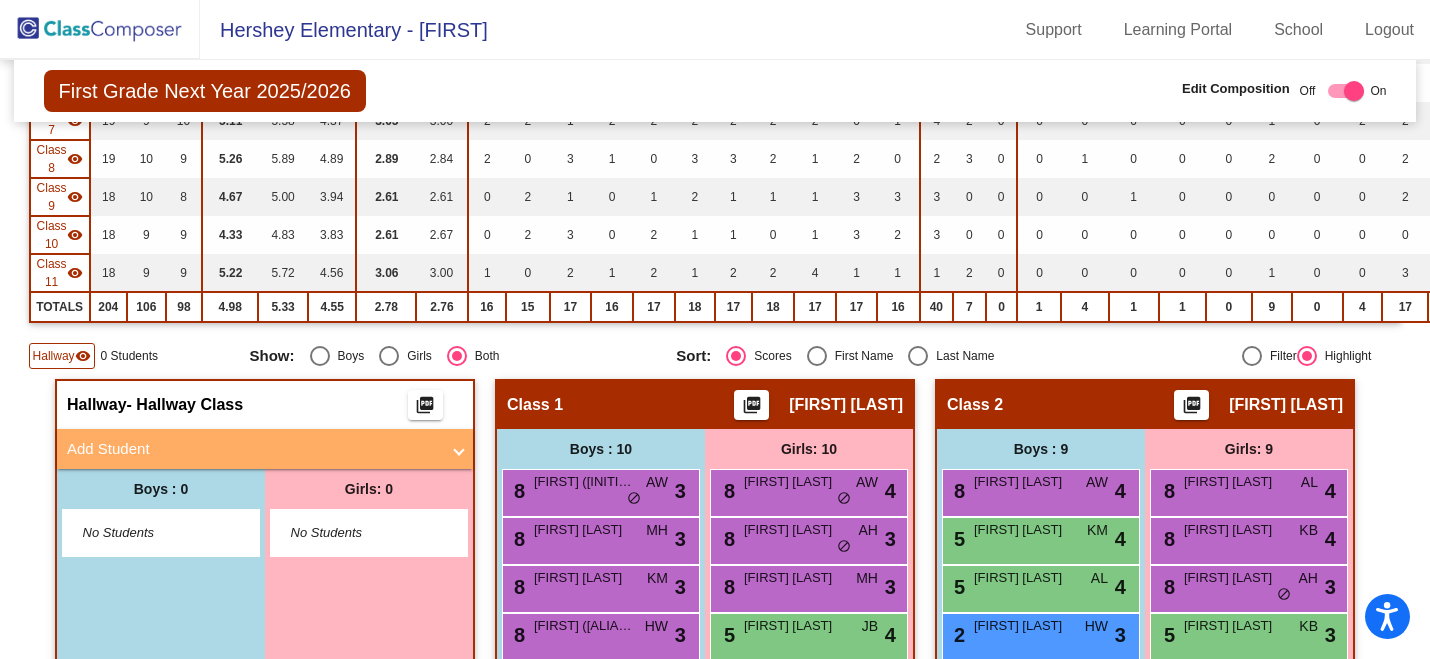 click on "No Students" at bounding box center [145, 533] 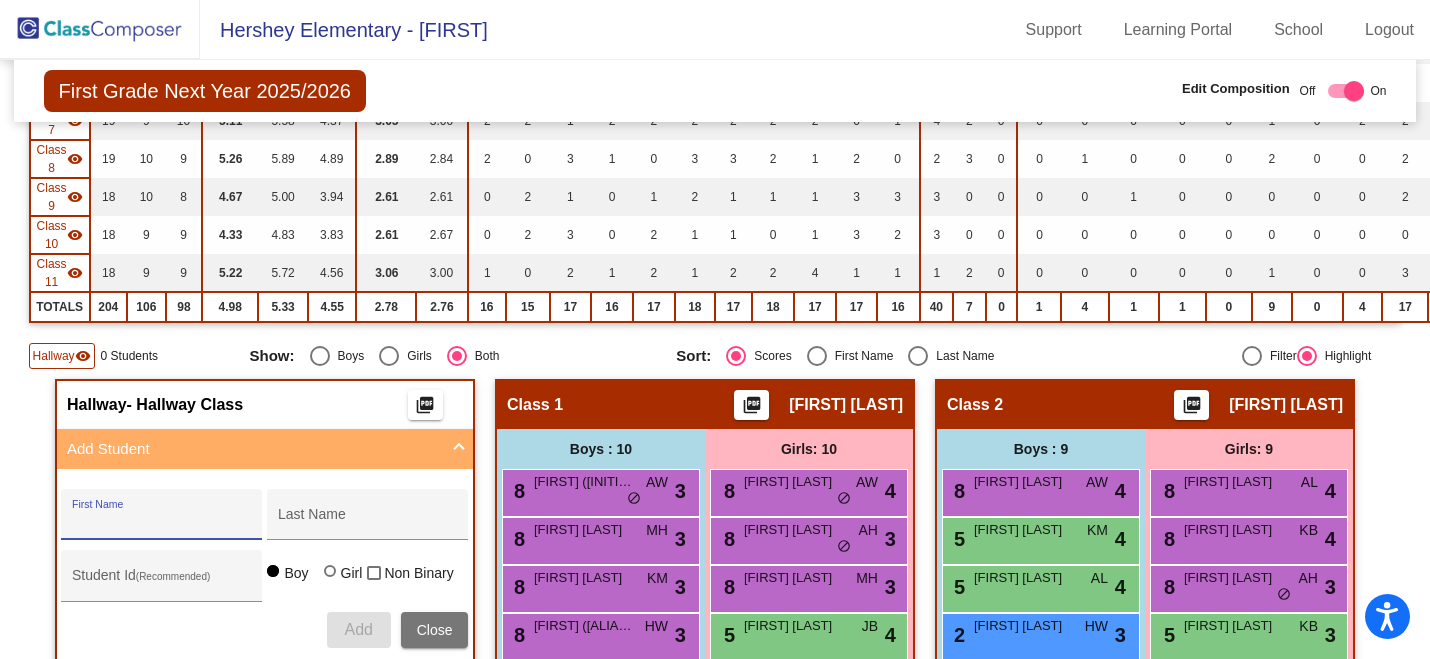click on "First Name" at bounding box center (162, 522) 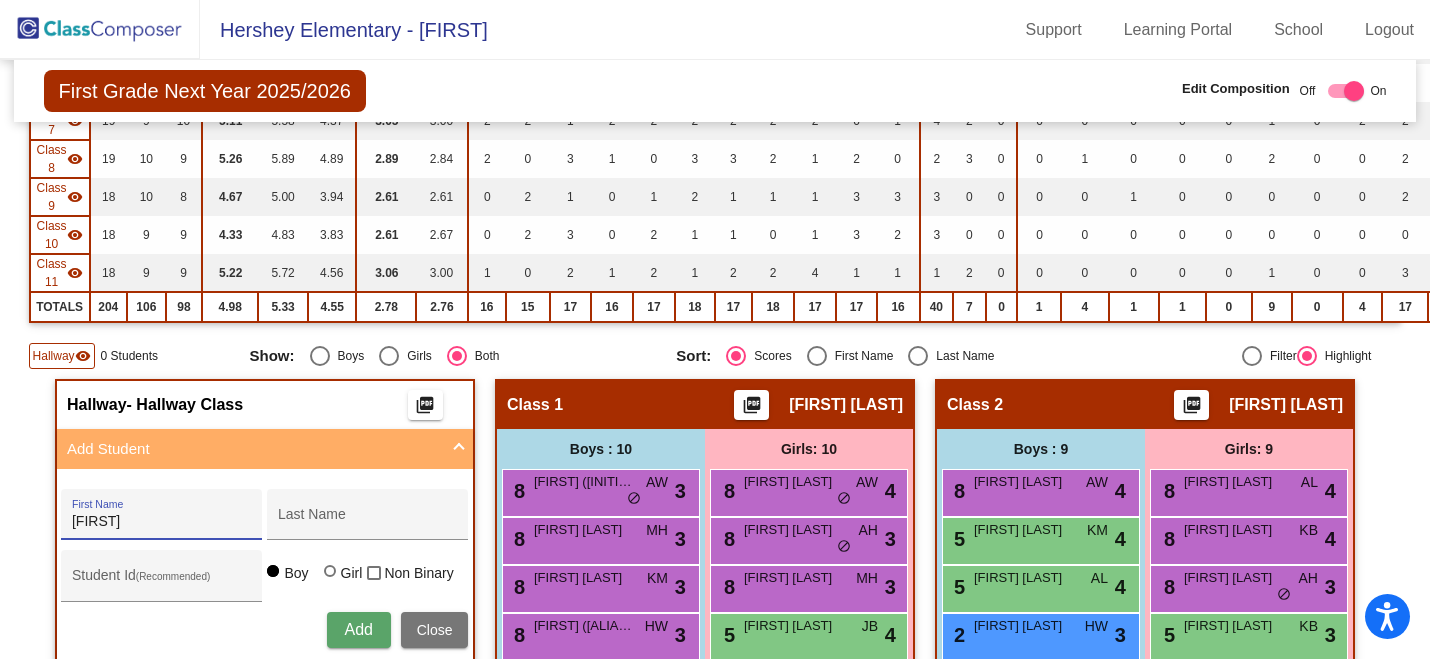 type on "Amira" 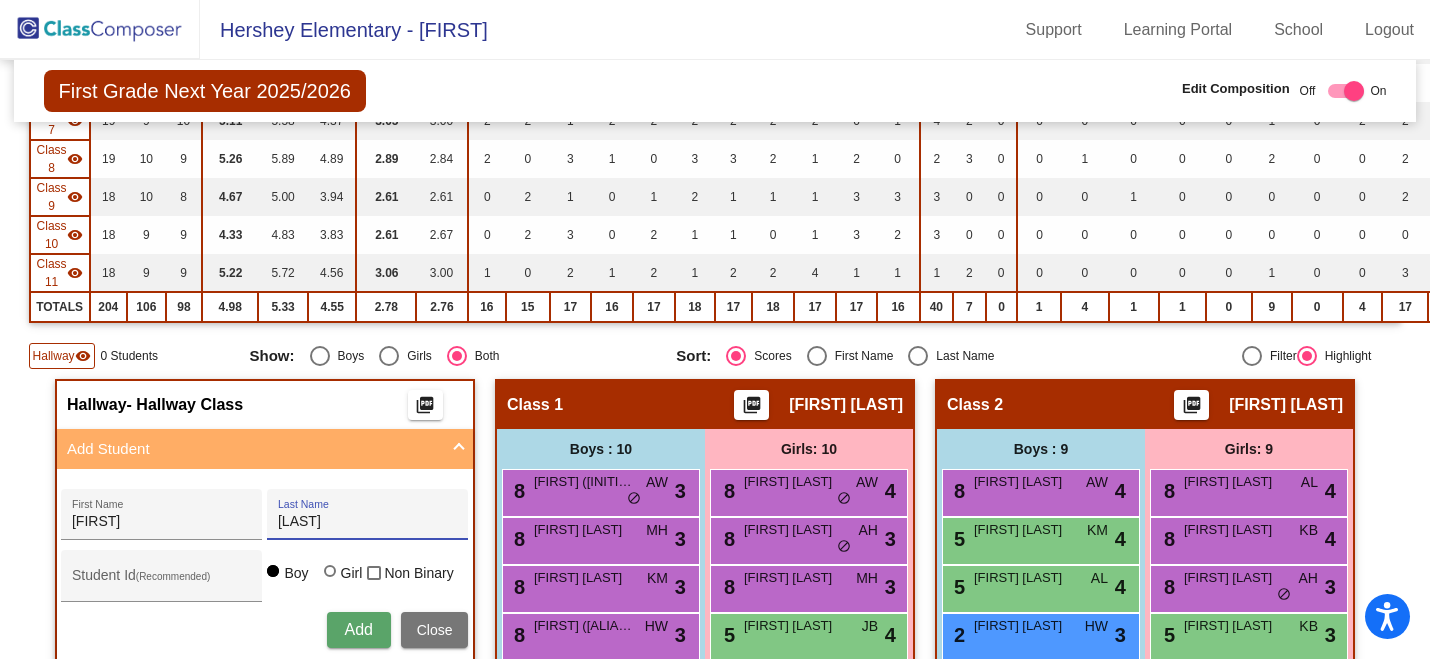 type on "Azizova" 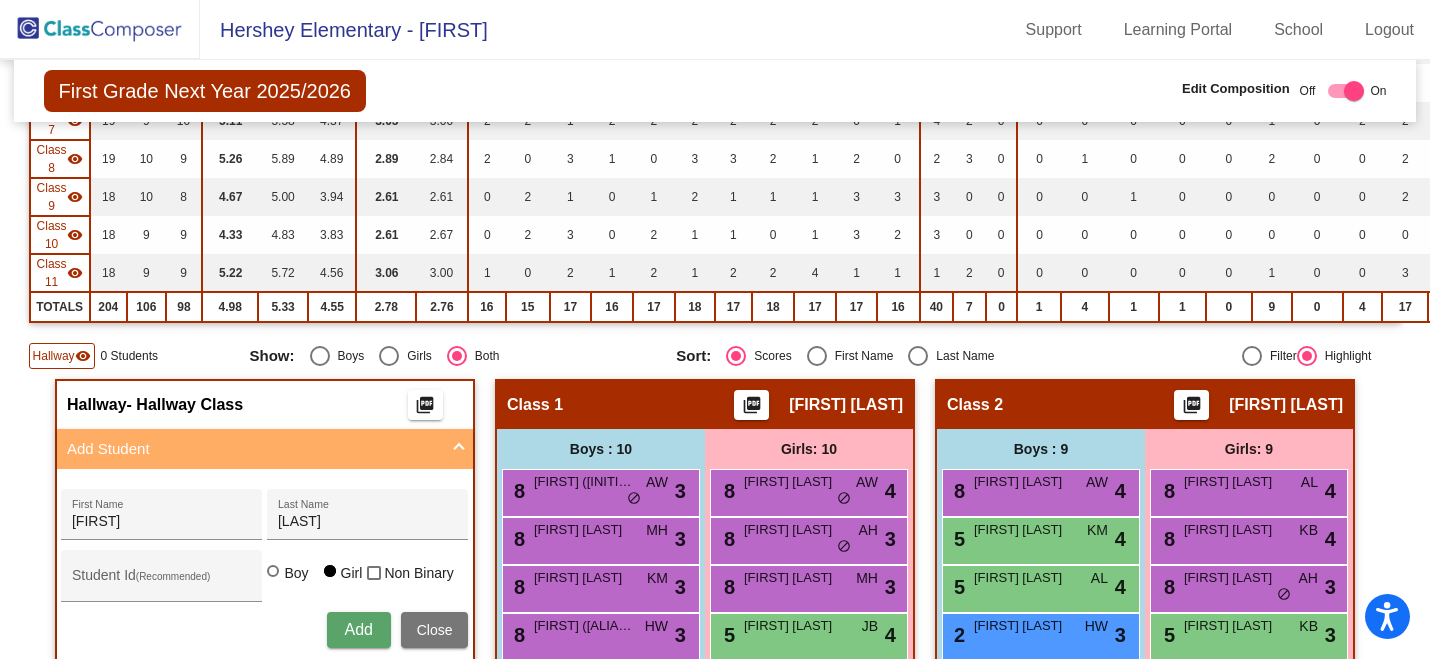 click on "Add" at bounding box center [358, 629] 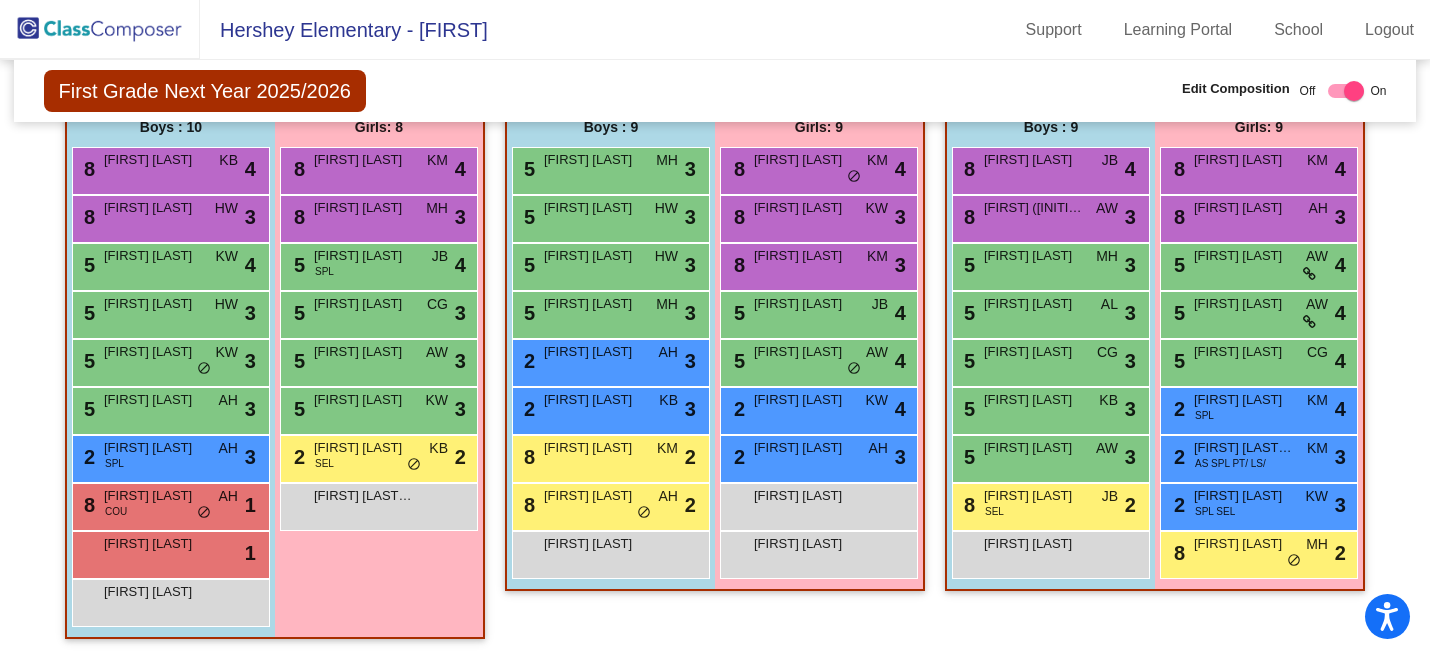 scroll, scrollTop: 2574, scrollLeft: 0, axis: vertical 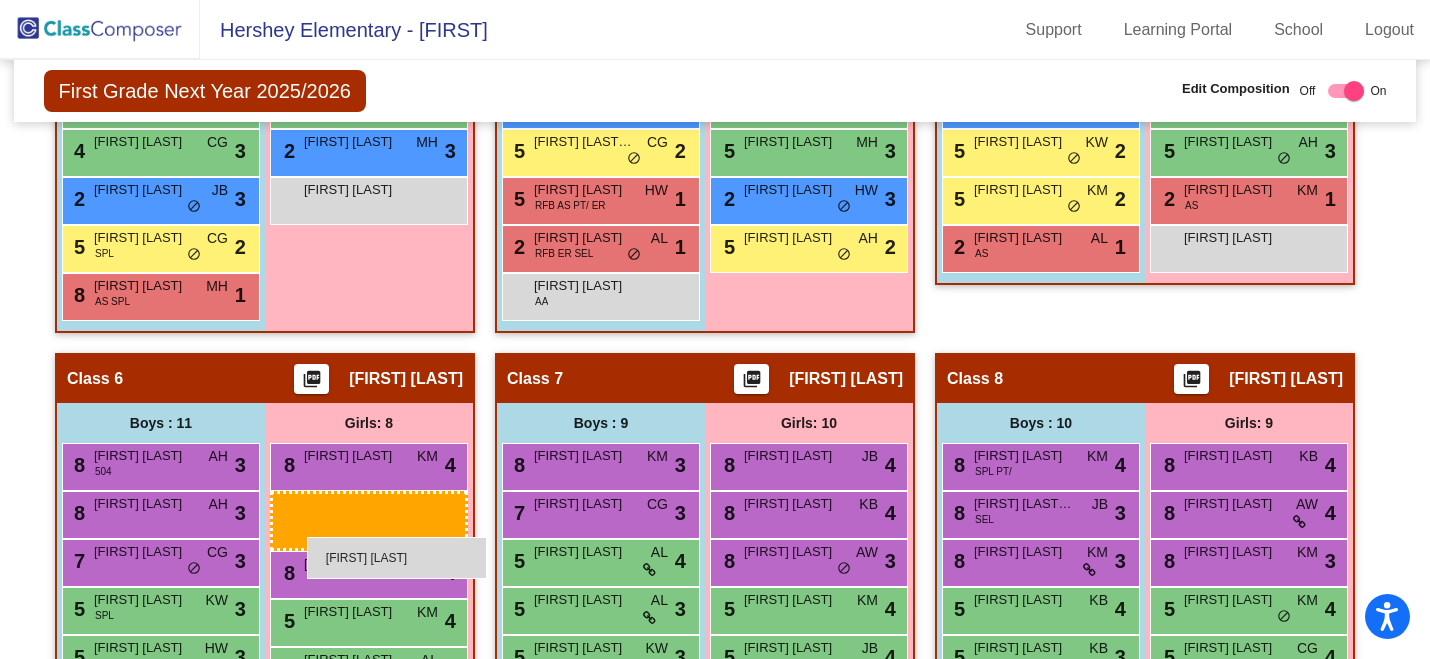 drag, startPoint x: 395, startPoint y: 276, endPoint x: 307, endPoint y: 536, distance: 274.48862 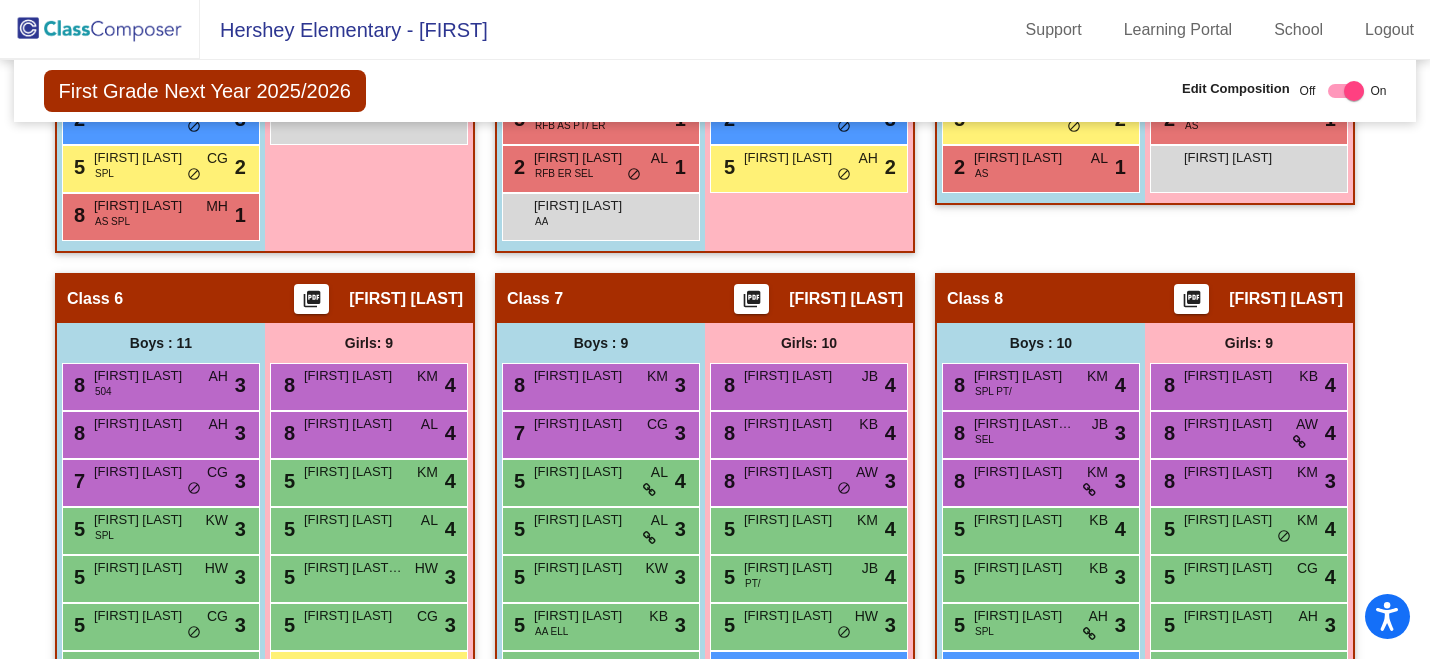 scroll, scrollTop: 1746, scrollLeft: 0, axis: vertical 